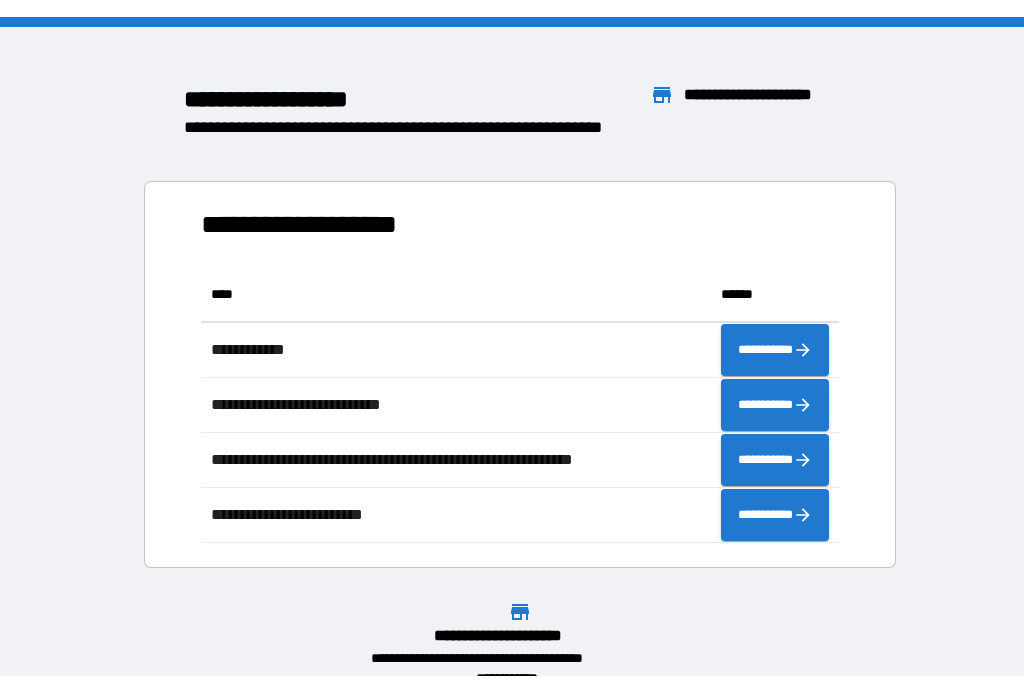 scroll, scrollTop: 0, scrollLeft: 0, axis: both 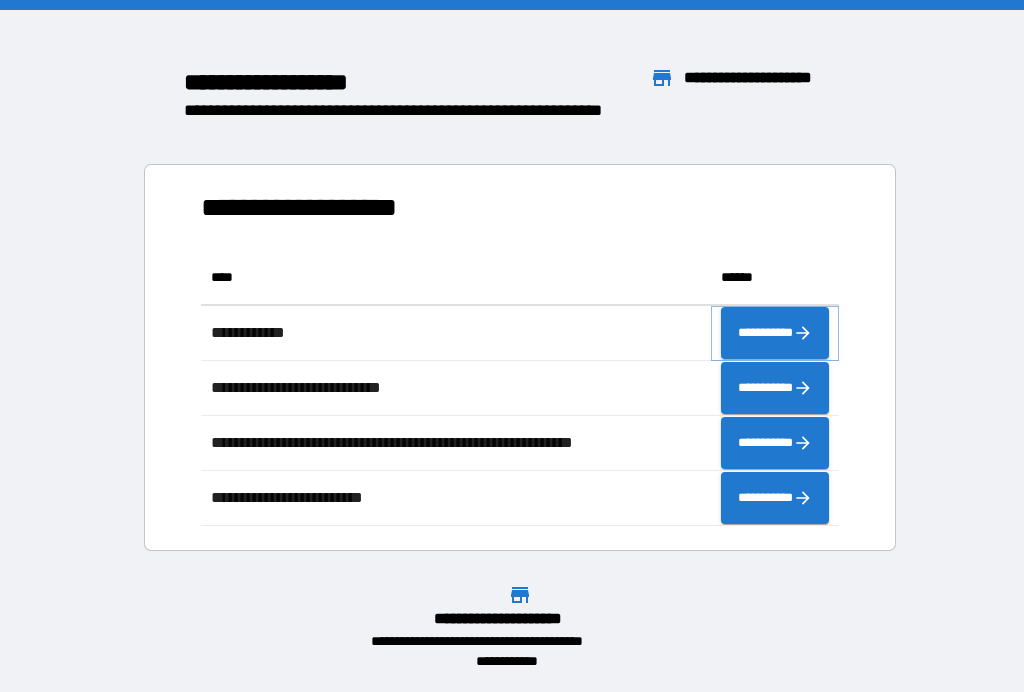 click on "**********" at bounding box center [775, 333] 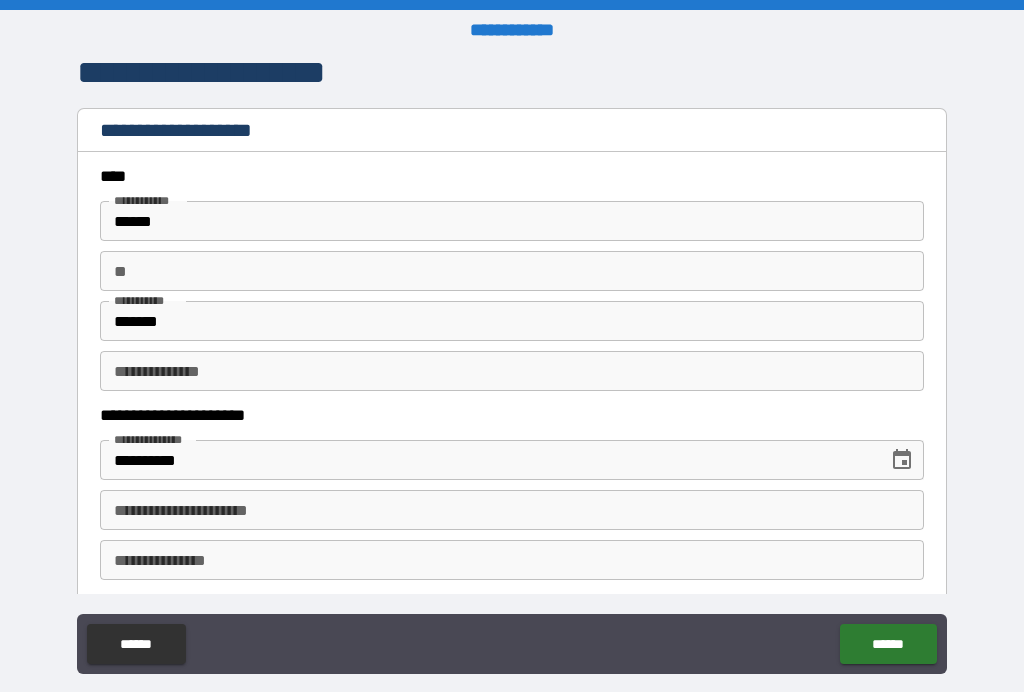click on "******" at bounding box center (888, 644) 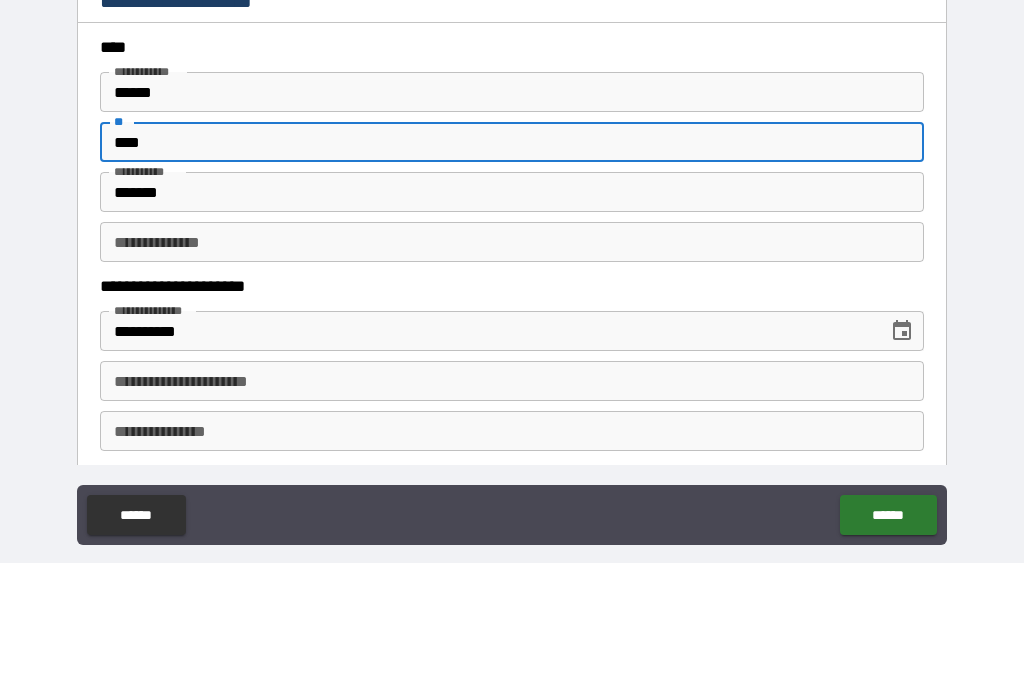 type on "****" 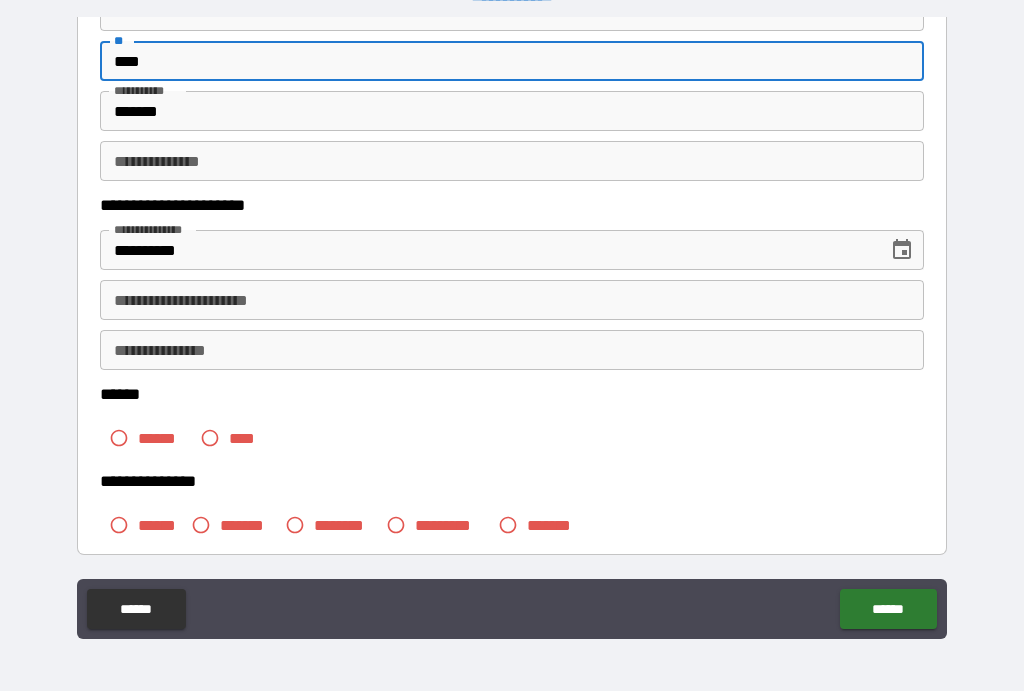 scroll, scrollTop: 229, scrollLeft: 0, axis: vertical 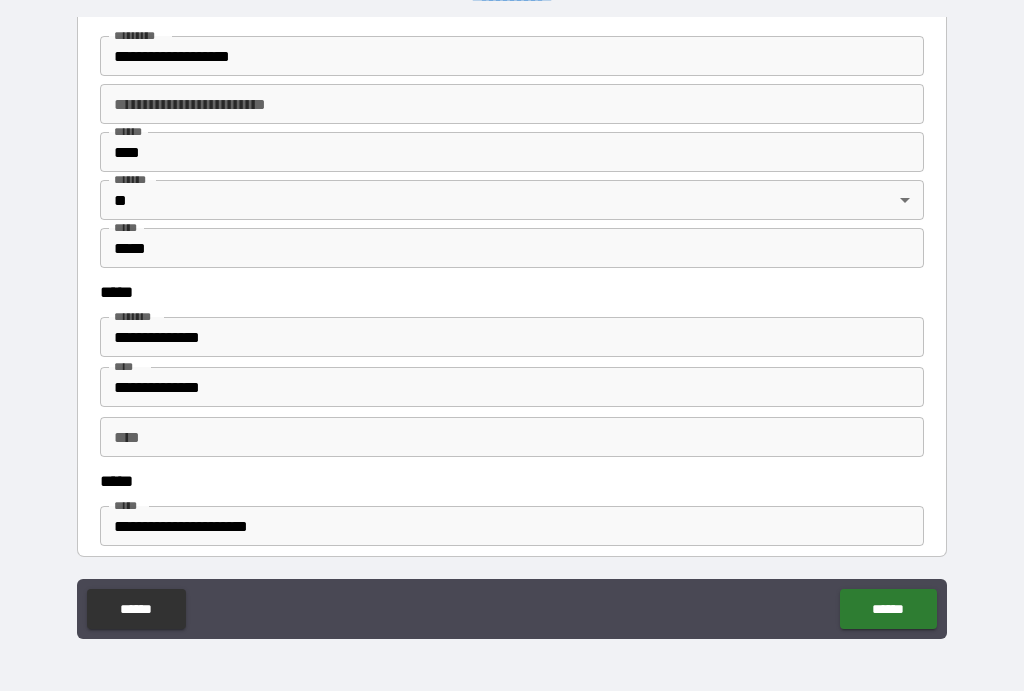 click on "**********" at bounding box center [512, 338] 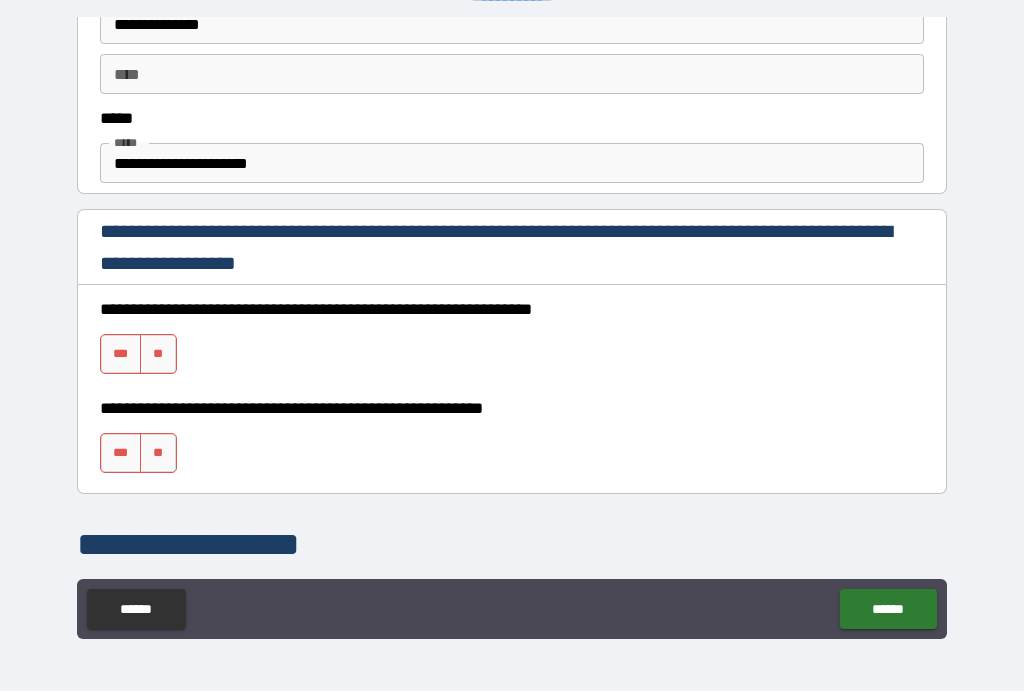 scroll, scrollTop: 1168, scrollLeft: 0, axis: vertical 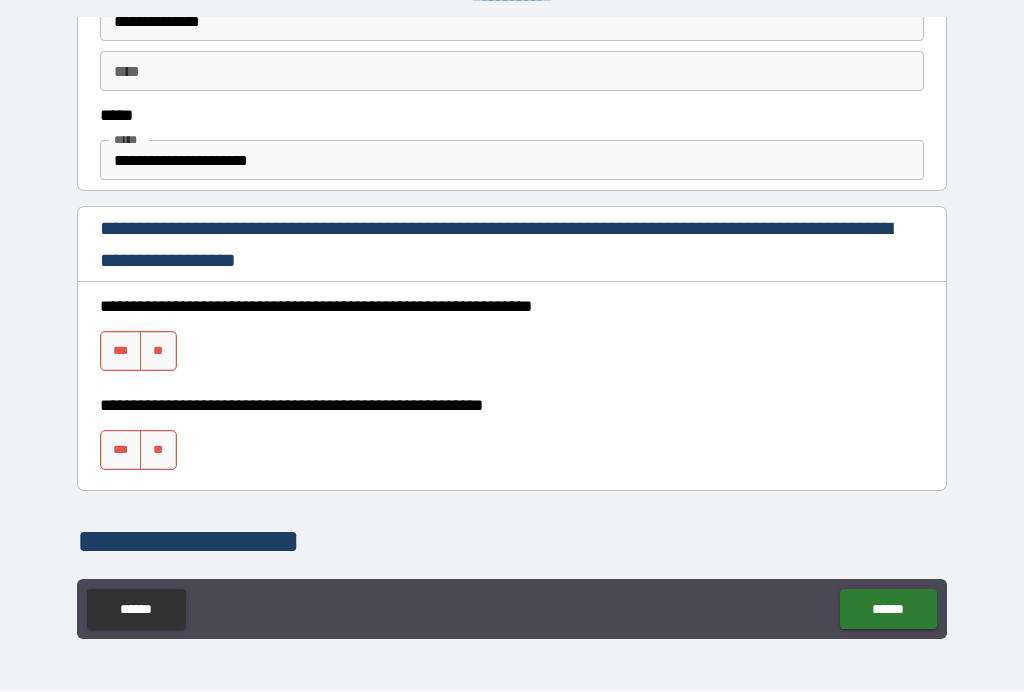 click on "***" at bounding box center [121, 352] 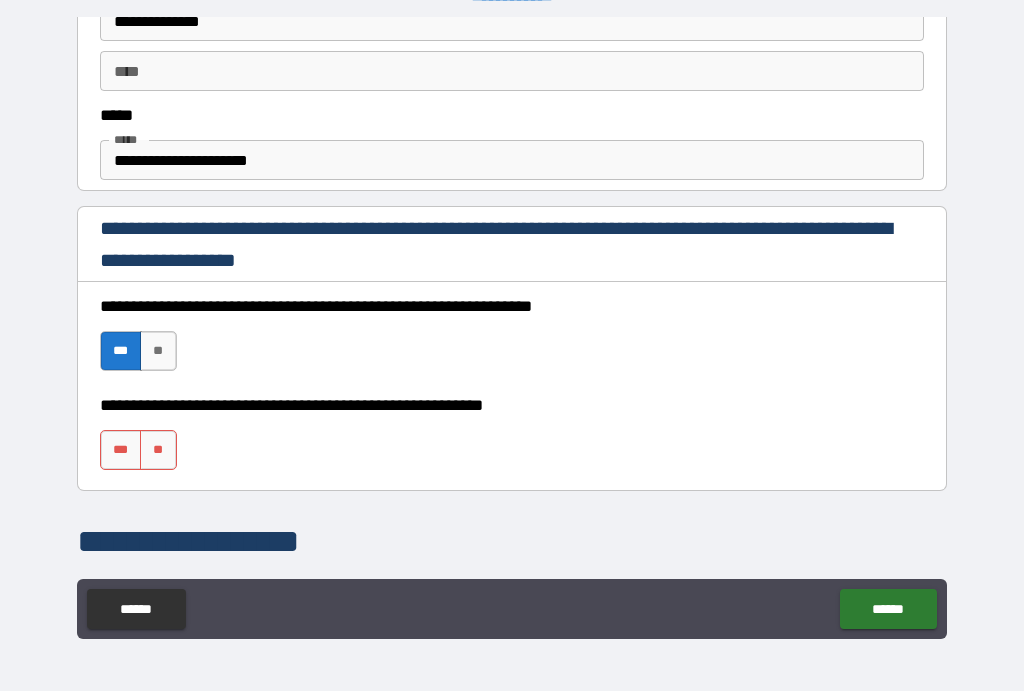 click on "***" at bounding box center (121, 451) 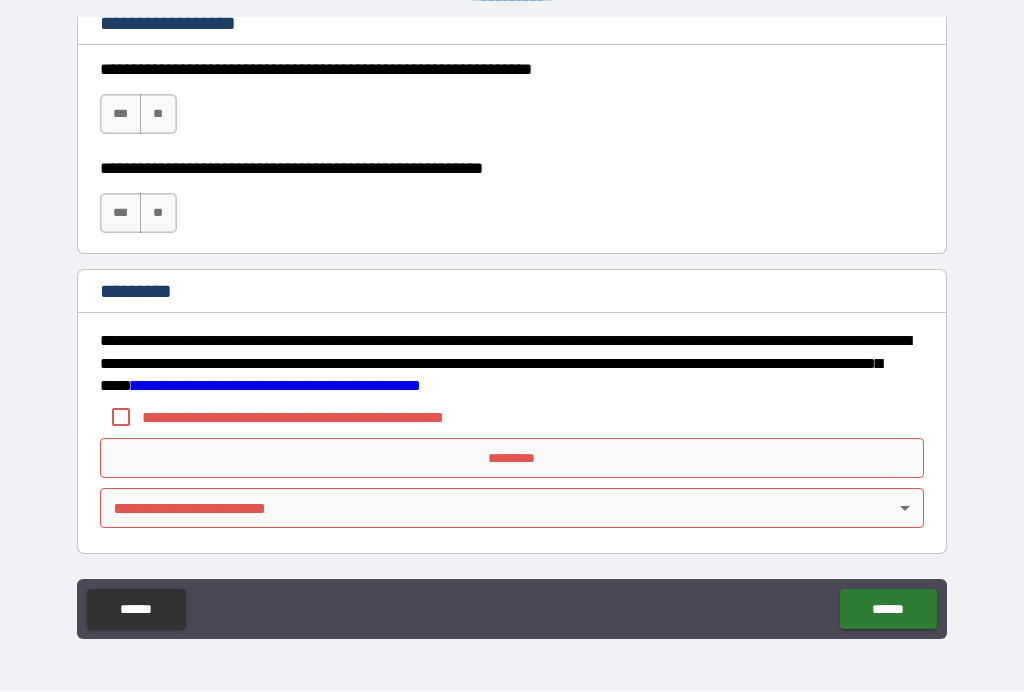scroll, scrollTop: 3042, scrollLeft: 0, axis: vertical 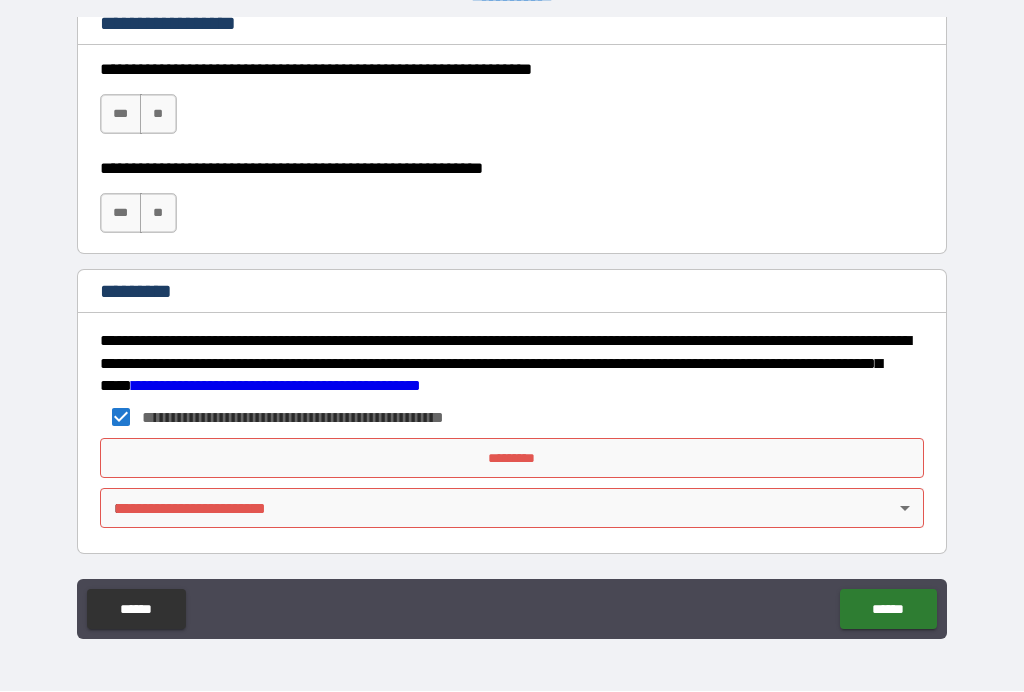 click on "*********" at bounding box center [512, 459] 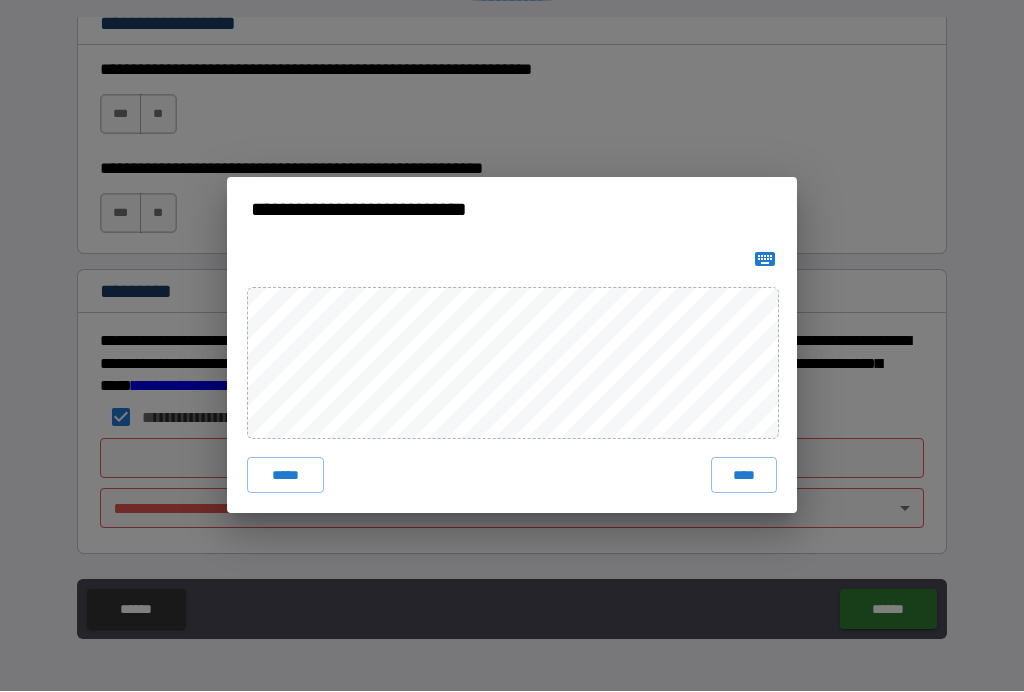 click on "****" at bounding box center [744, 476] 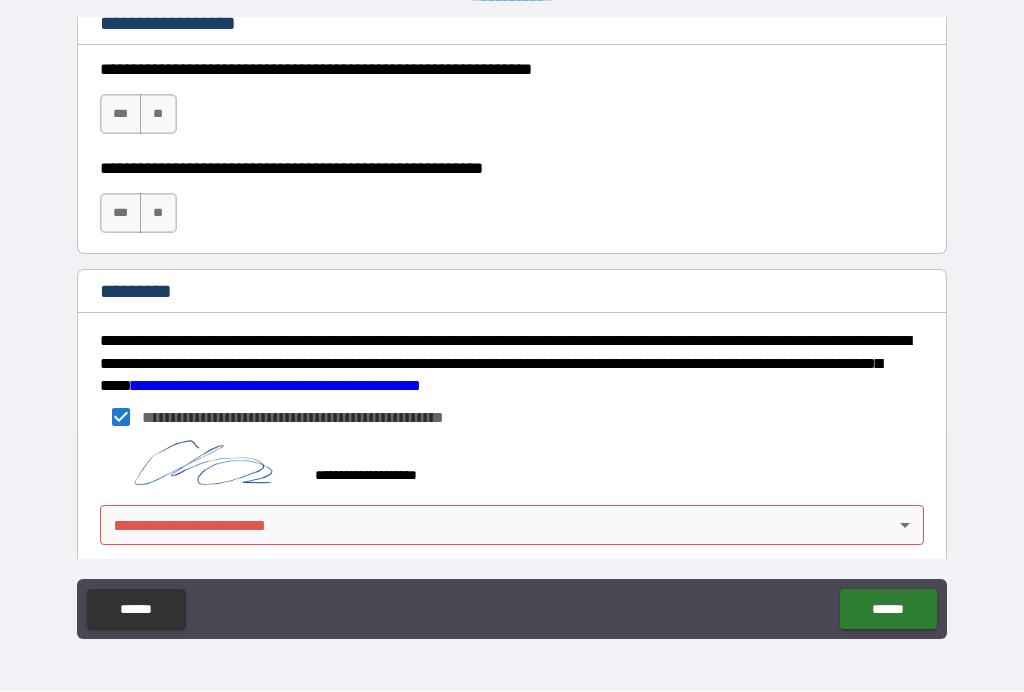 click on "**********" at bounding box center [512, 329] 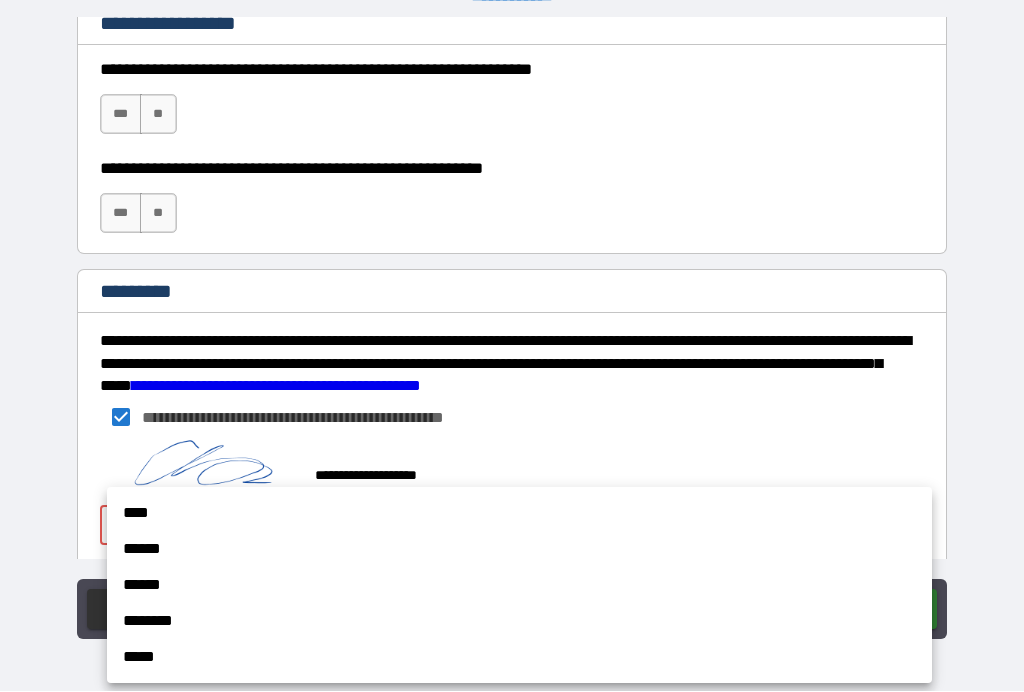 click on "******" at bounding box center [519, 550] 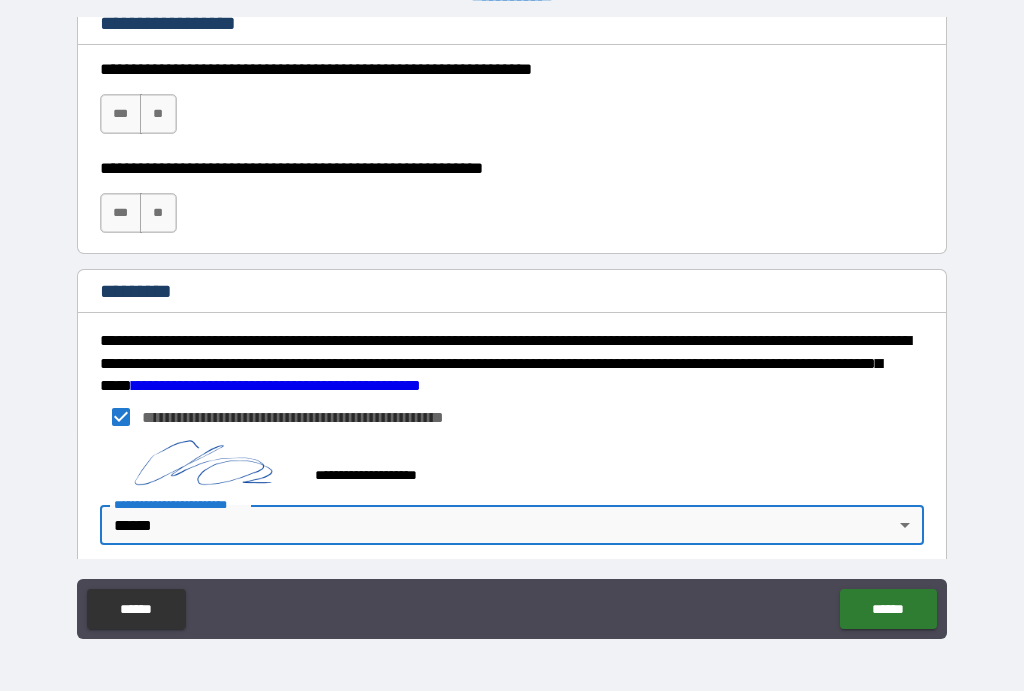 click on "**********" at bounding box center [512, 329] 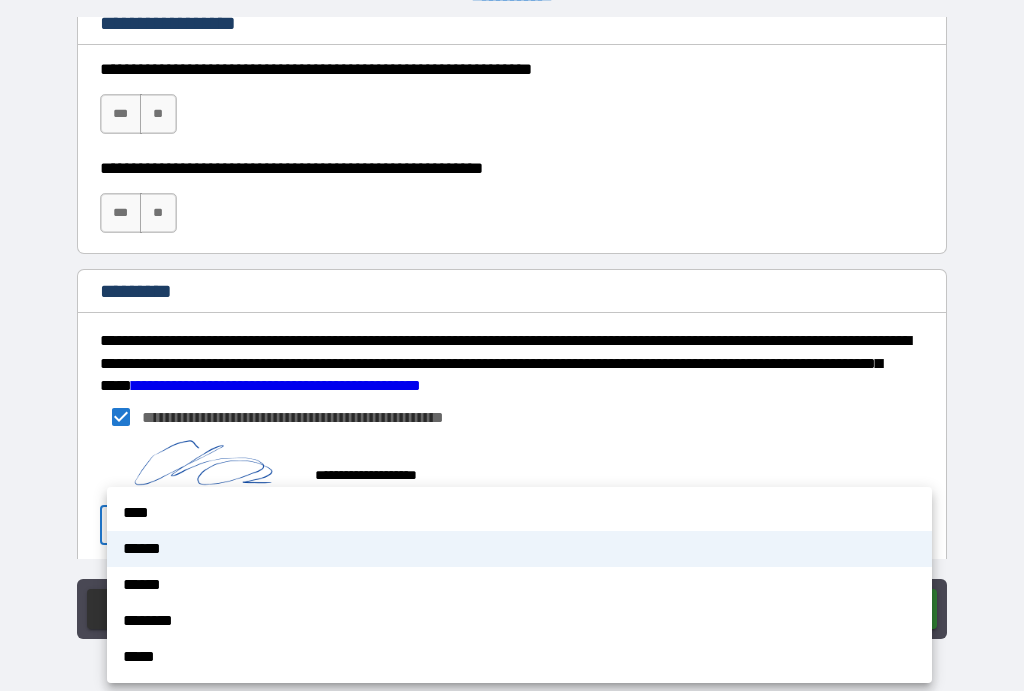 click on "****" at bounding box center (519, 514) 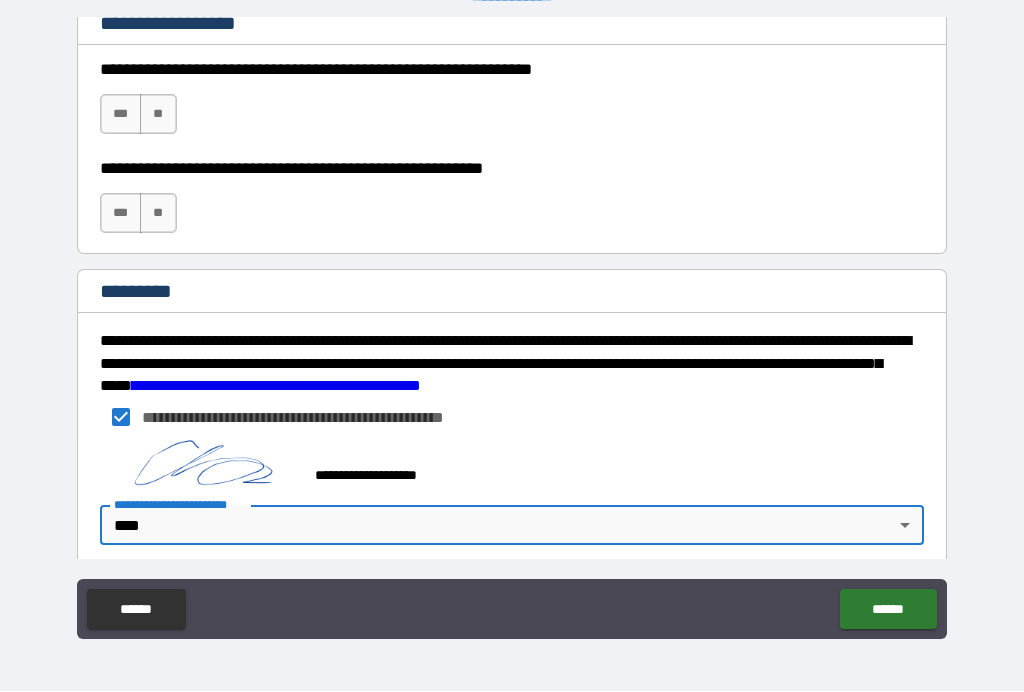 click at bounding box center (200, 467) 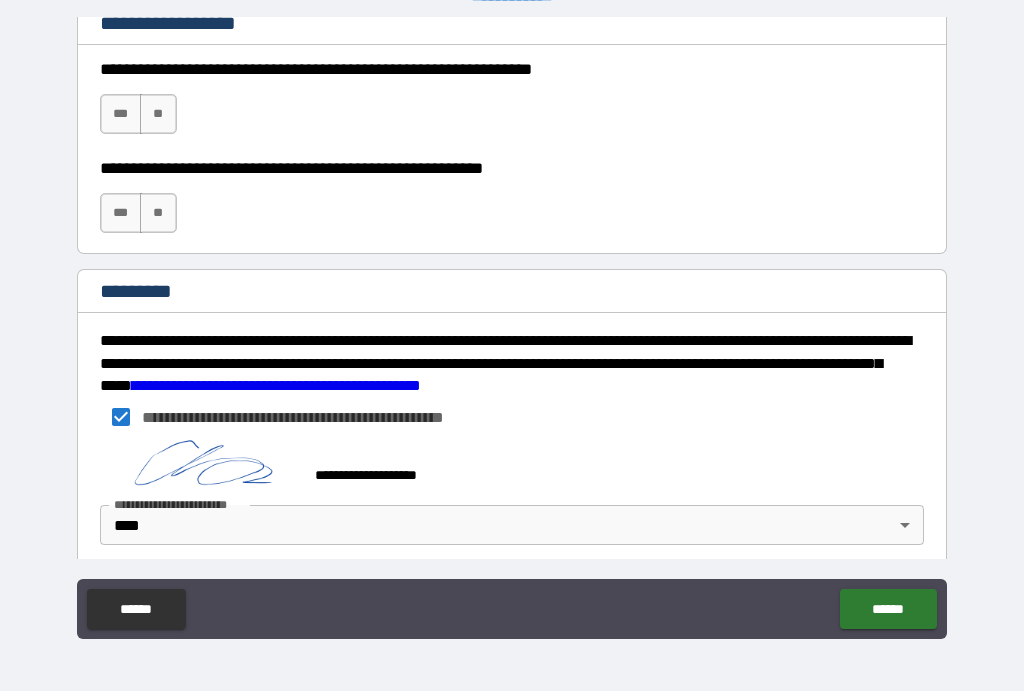 click at bounding box center [200, 467] 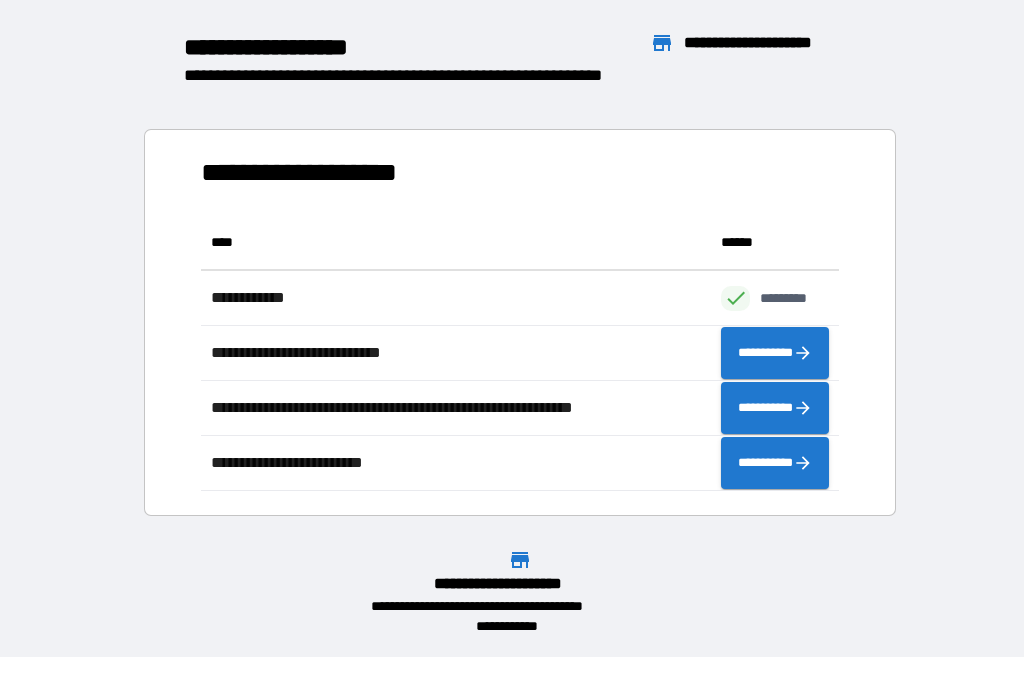 scroll, scrollTop: 1, scrollLeft: 1, axis: both 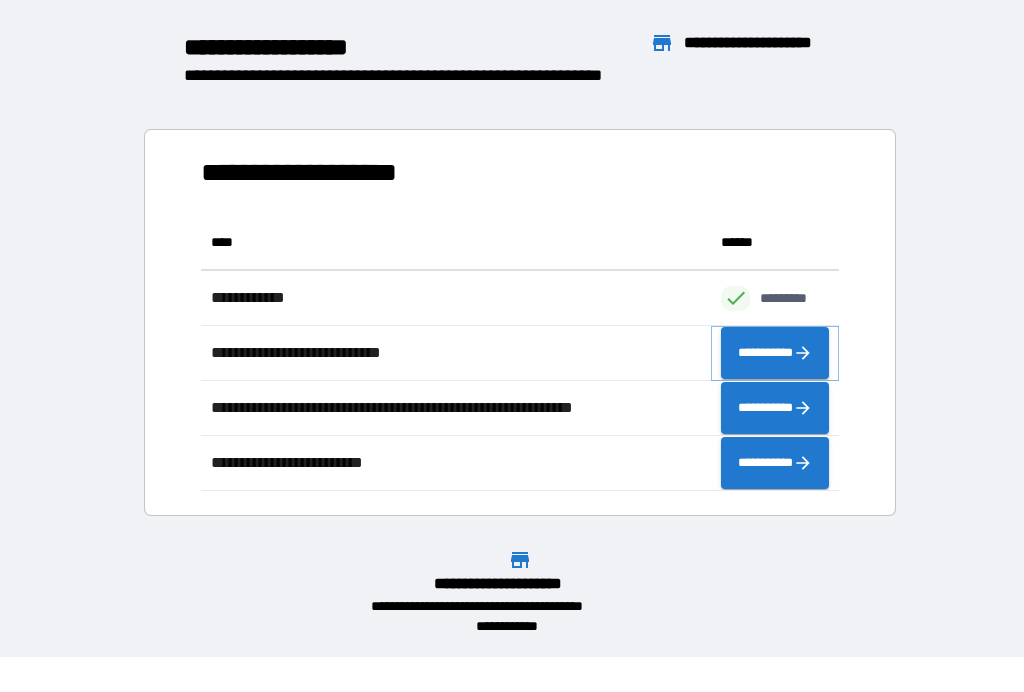 click on "**********" at bounding box center (775, 354) 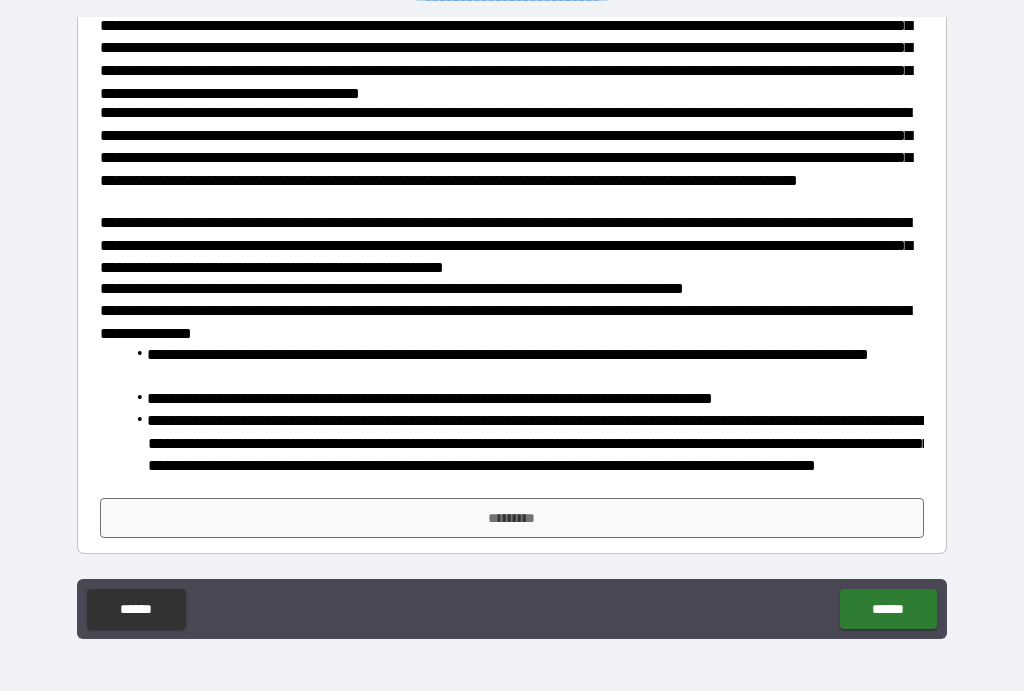 scroll, scrollTop: 433, scrollLeft: 0, axis: vertical 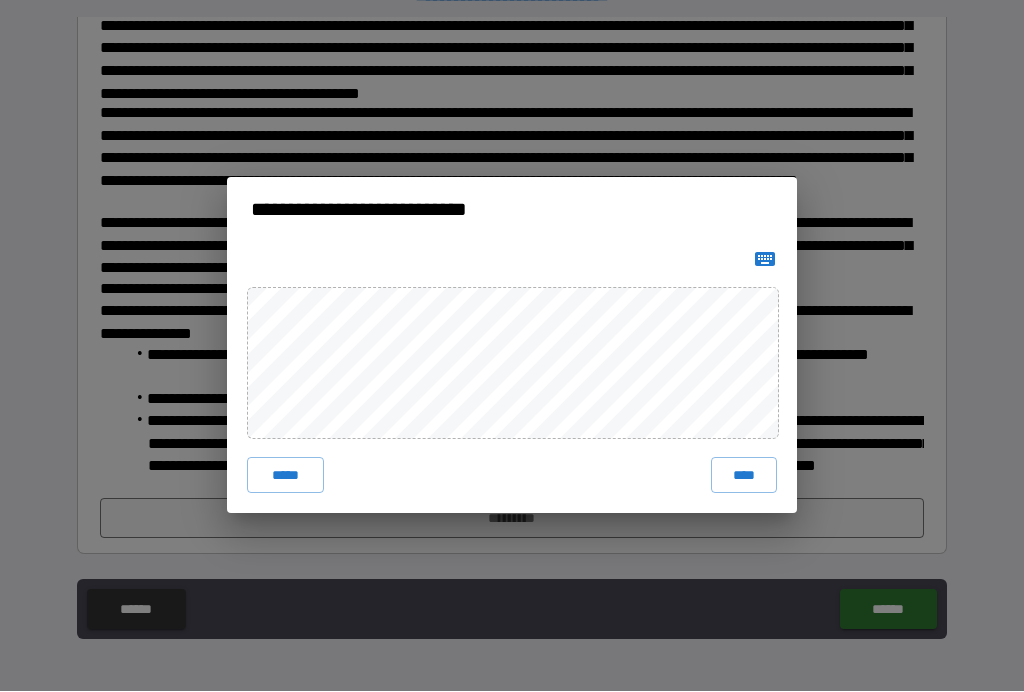 click on "****" at bounding box center [744, 476] 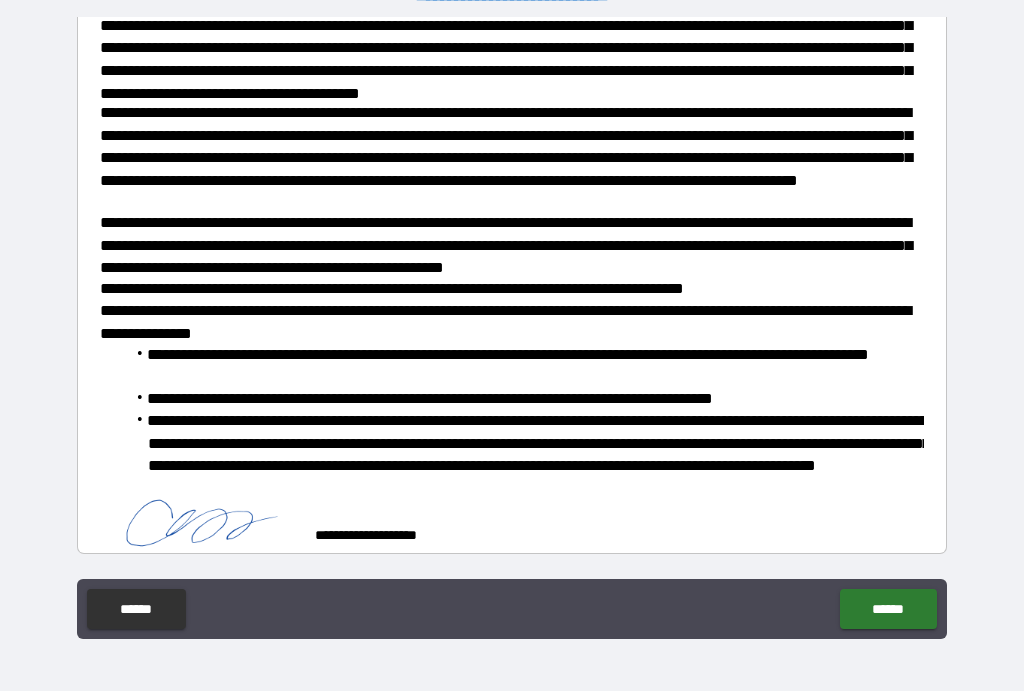 scroll, scrollTop: 423, scrollLeft: 0, axis: vertical 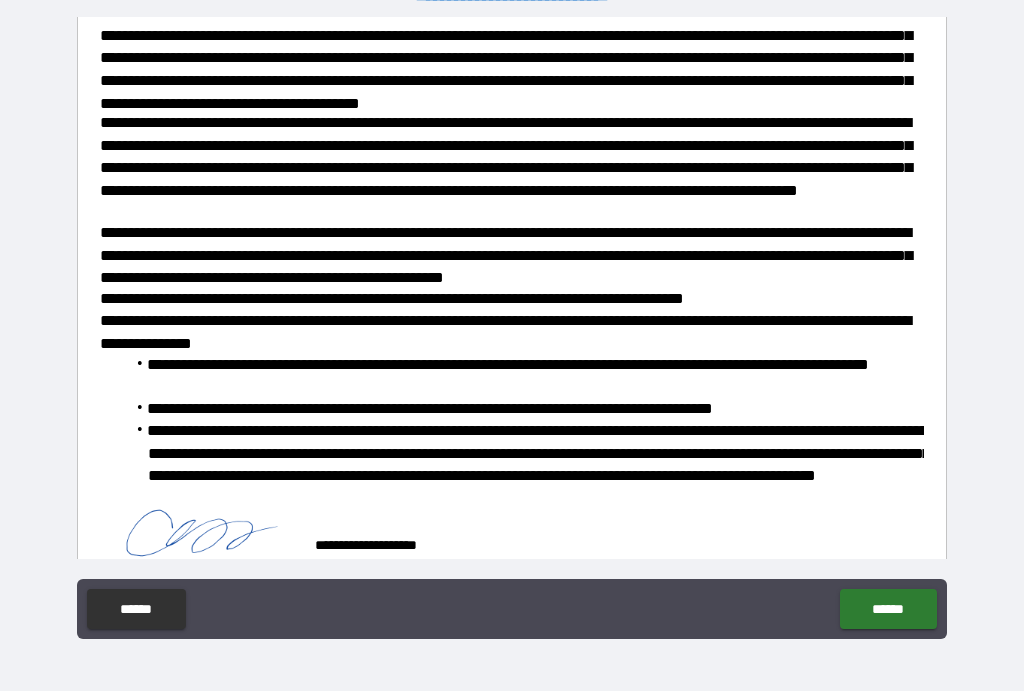 click on "******" at bounding box center [888, 610] 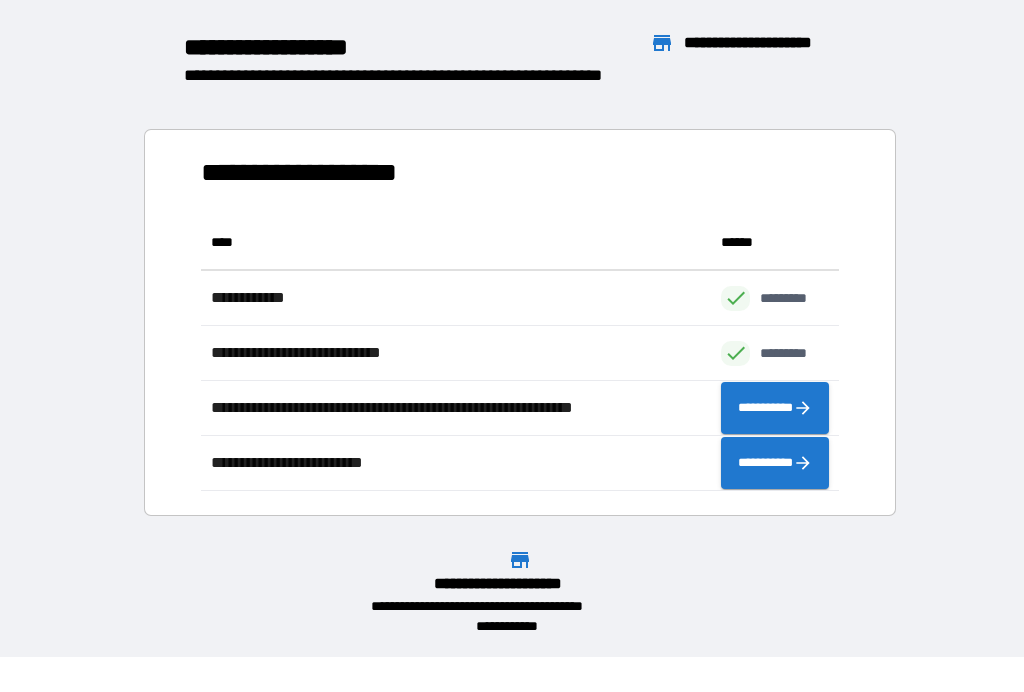 scroll, scrollTop: 1, scrollLeft: 1, axis: both 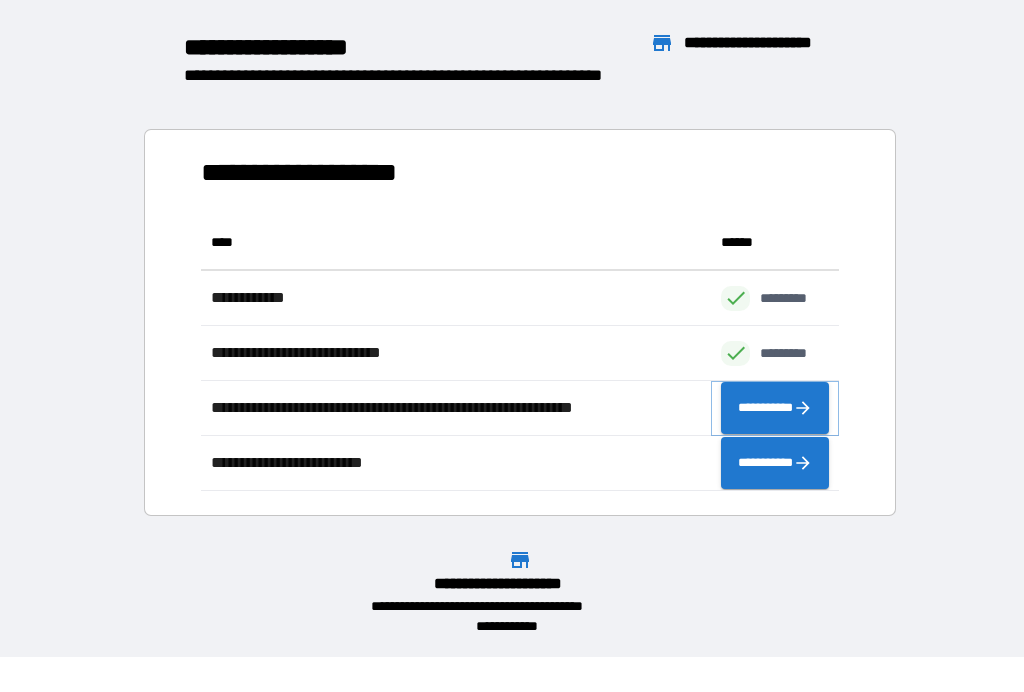 click 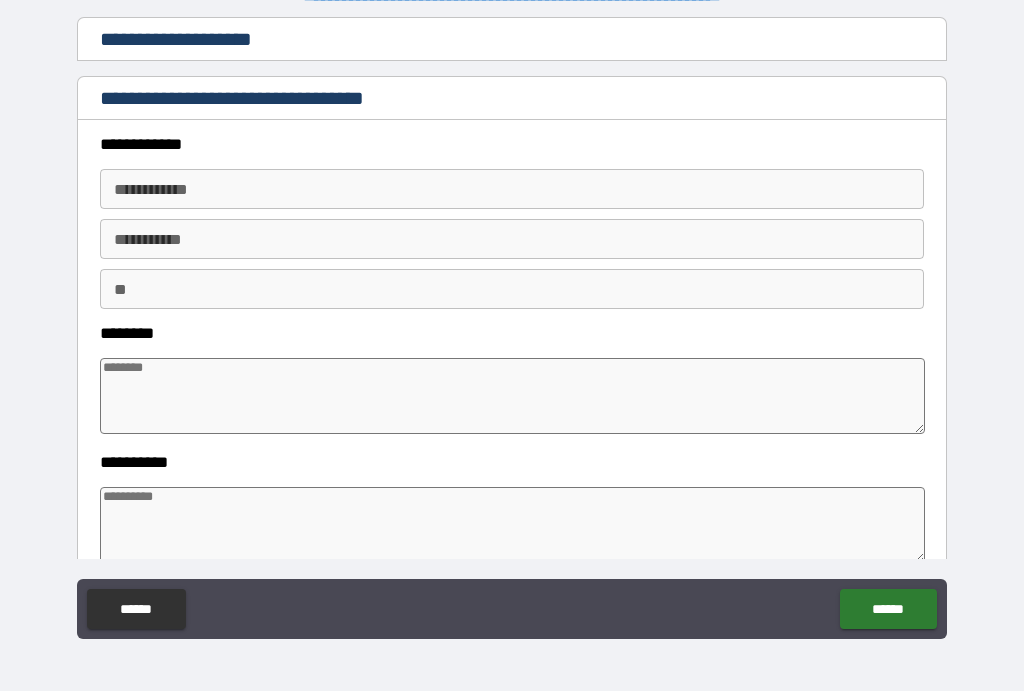 type on "*" 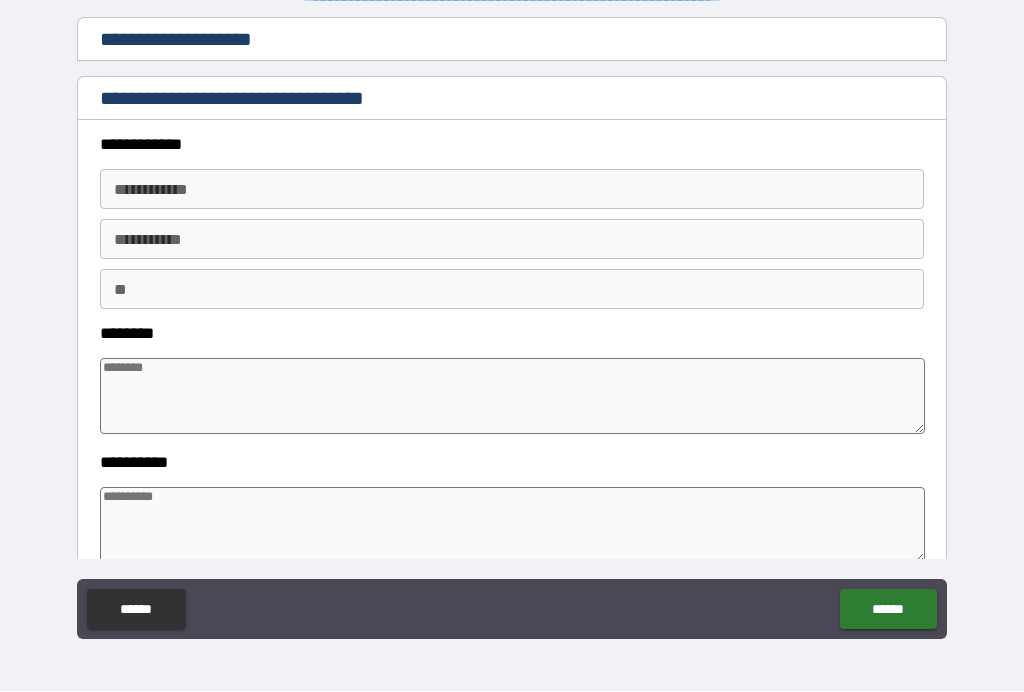 type on "*" 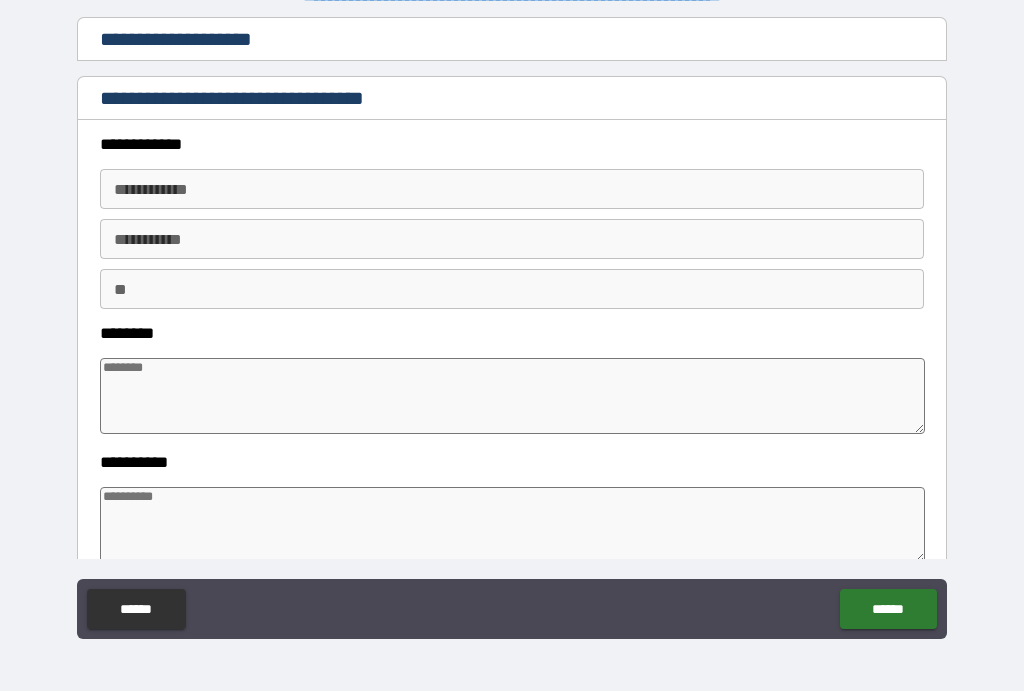 scroll, scrollTop: 0, scrollLeft: 0, axis: both 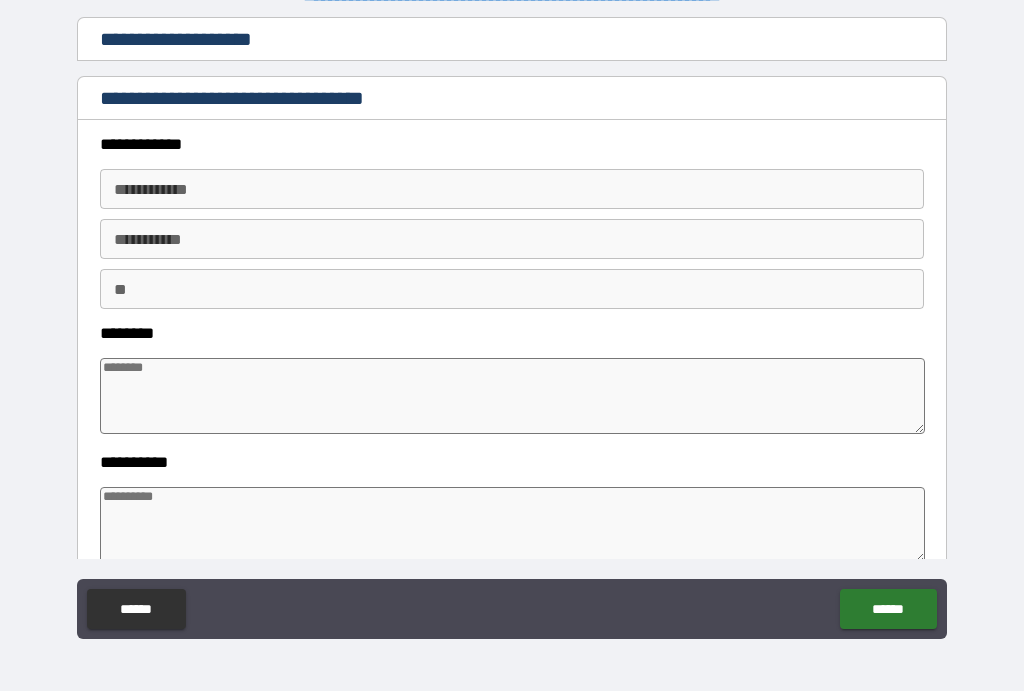 click on "**********" at bounding box center (512, 190) 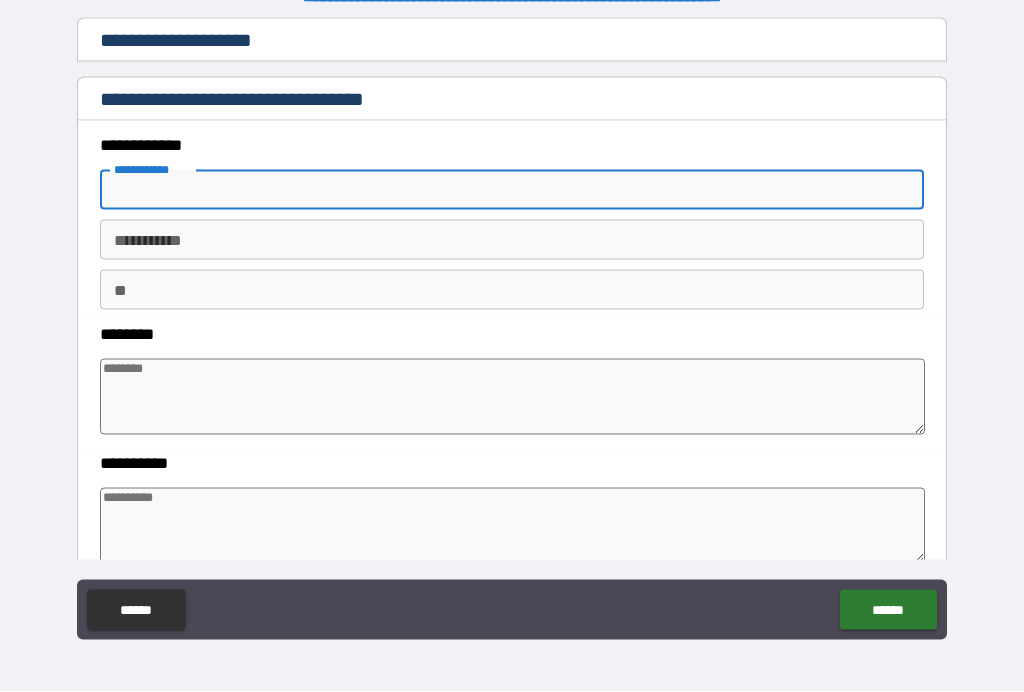 type on "*" 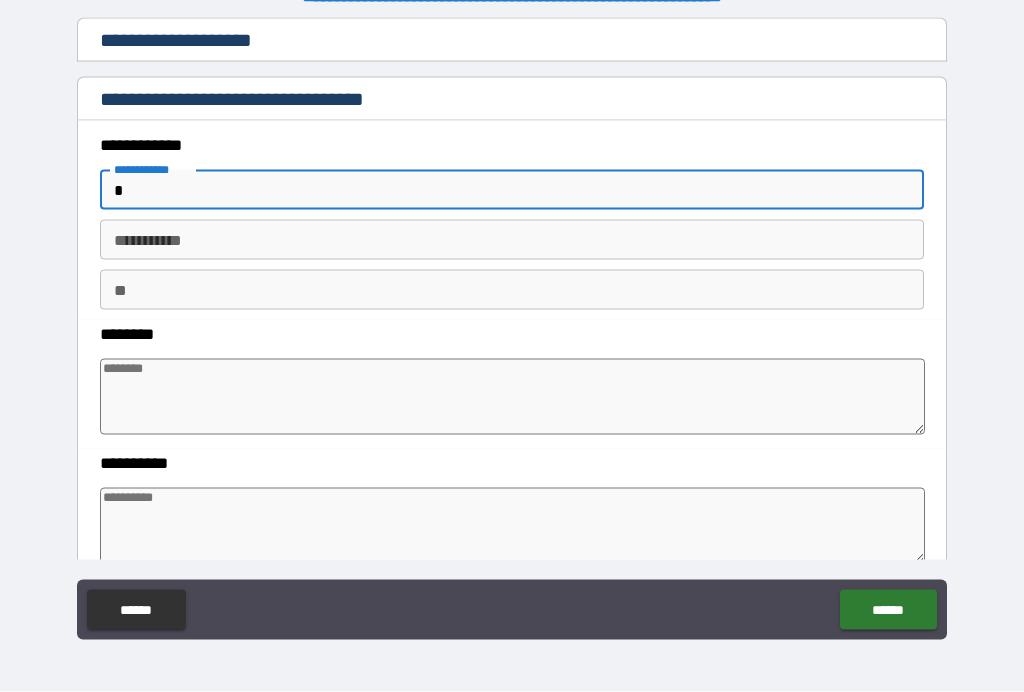 type on "**" 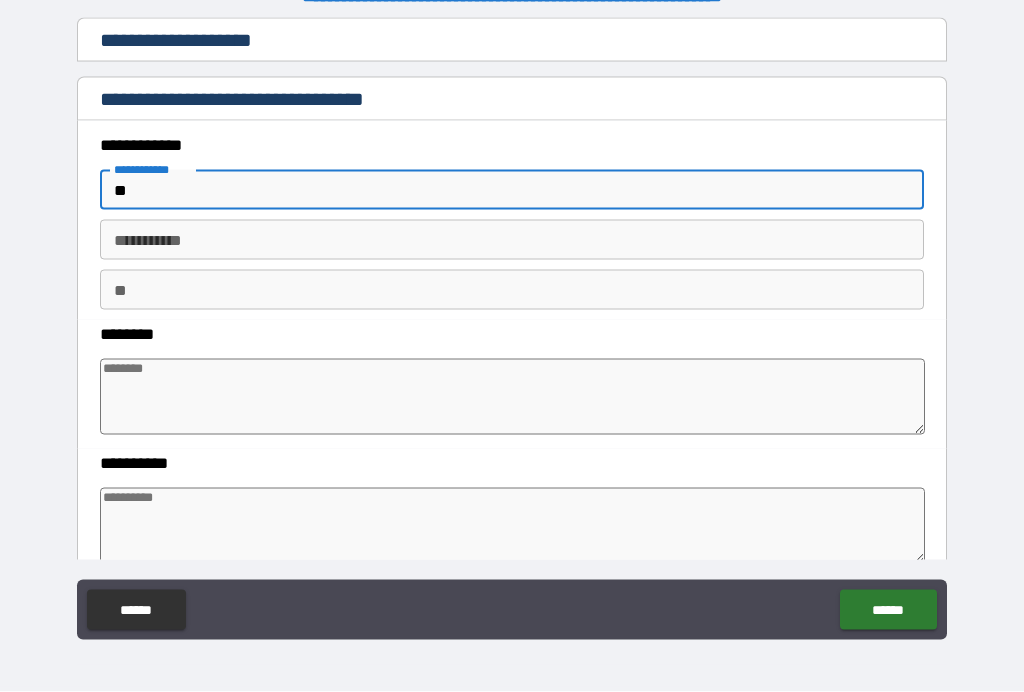 type on "*" 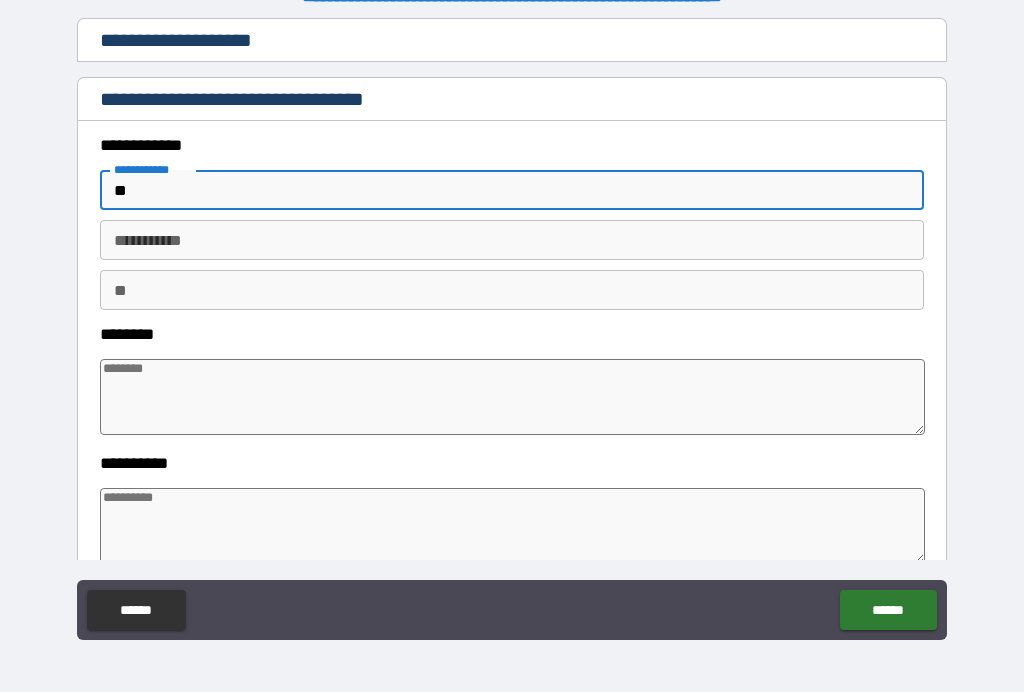 type on "***" 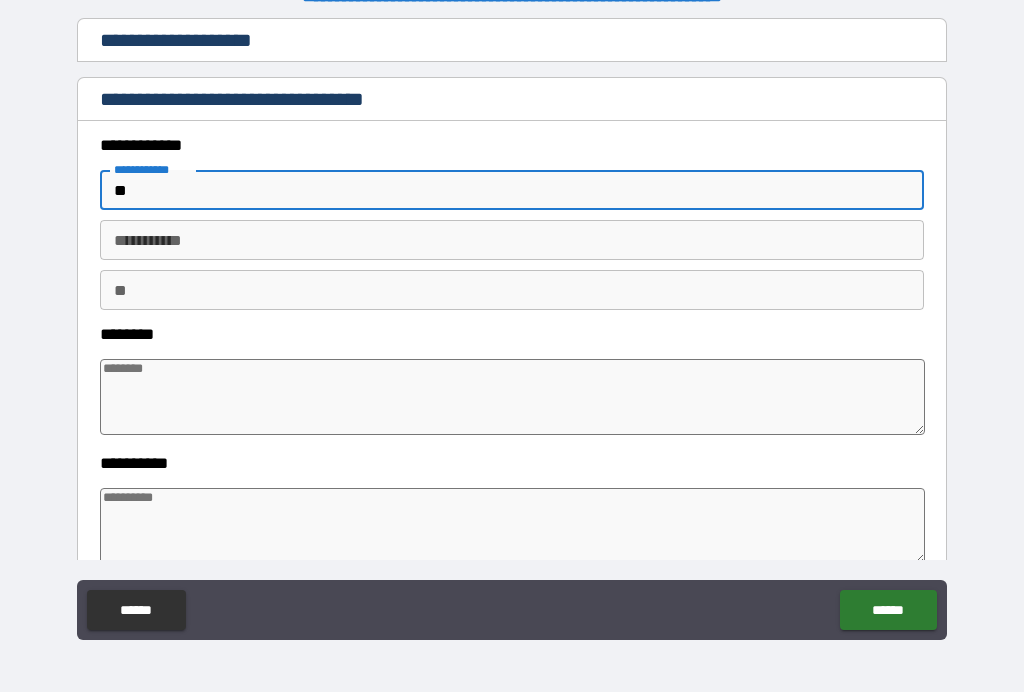 type on "*" 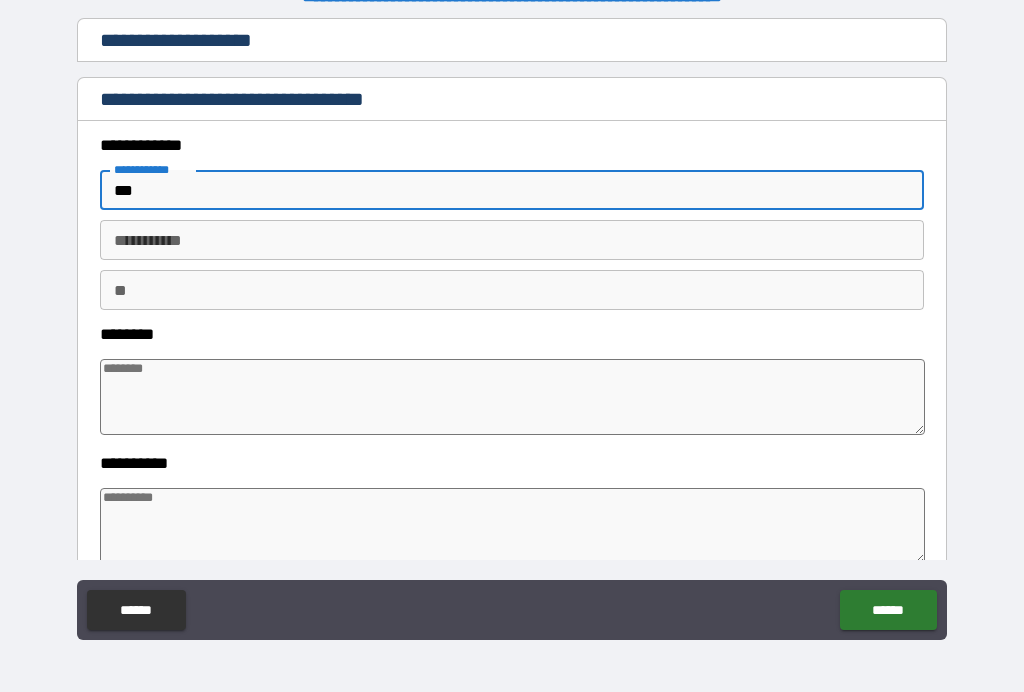 type on "*" 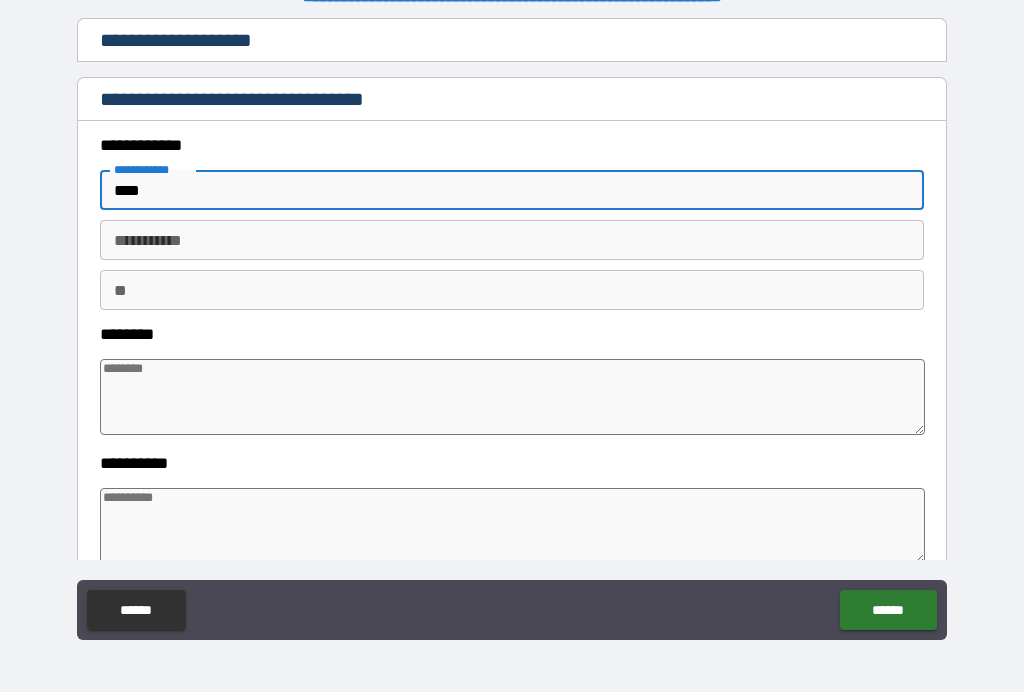 type on "*" 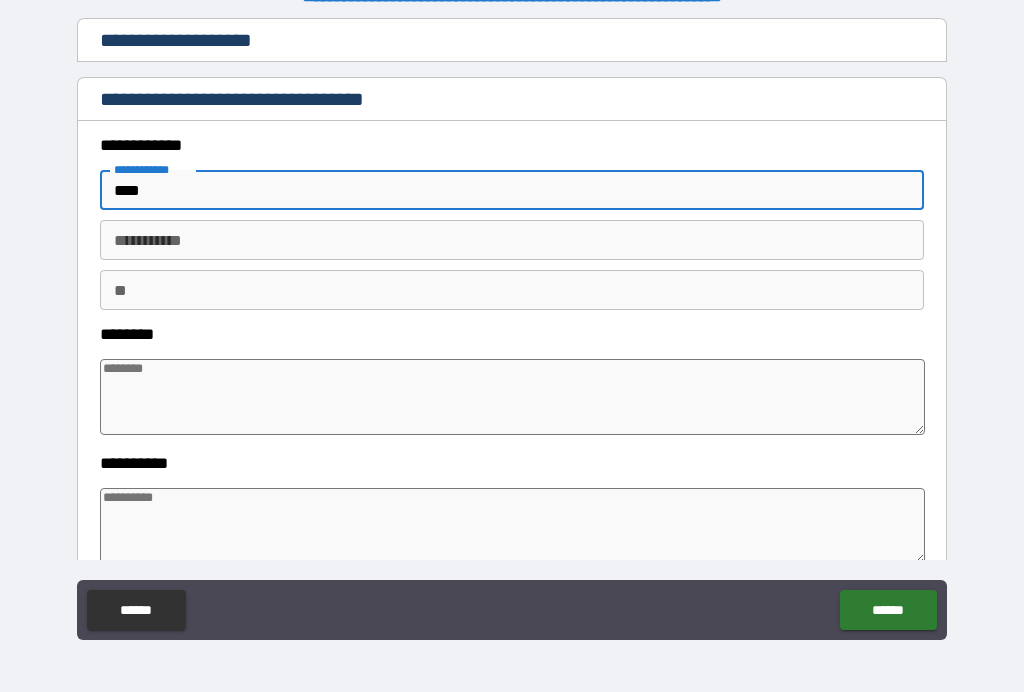 type on "*****" 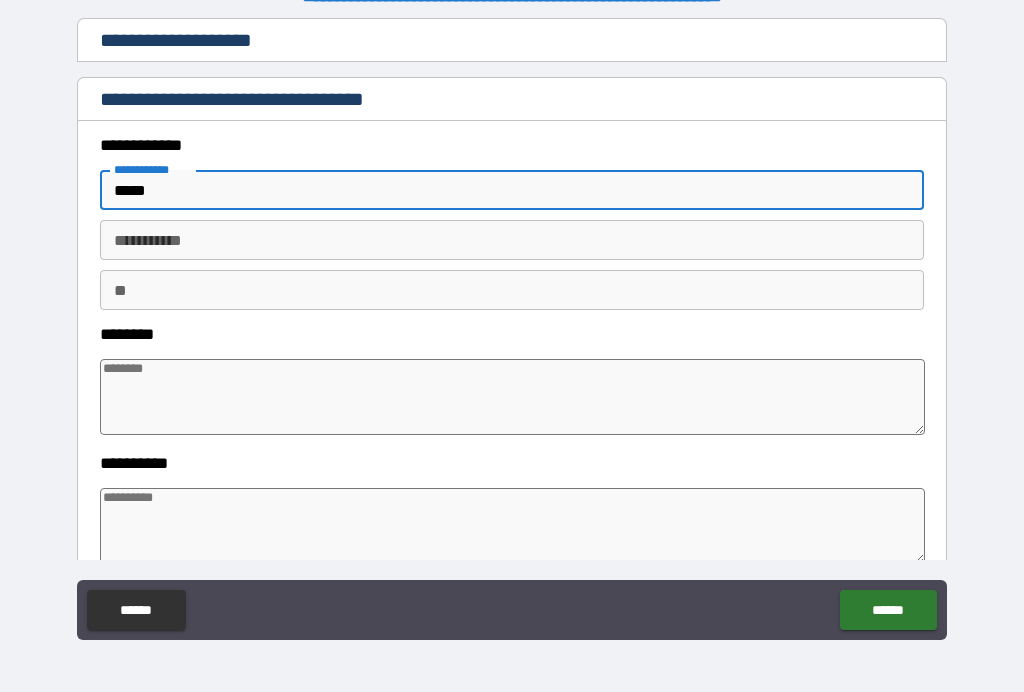 type on "*" 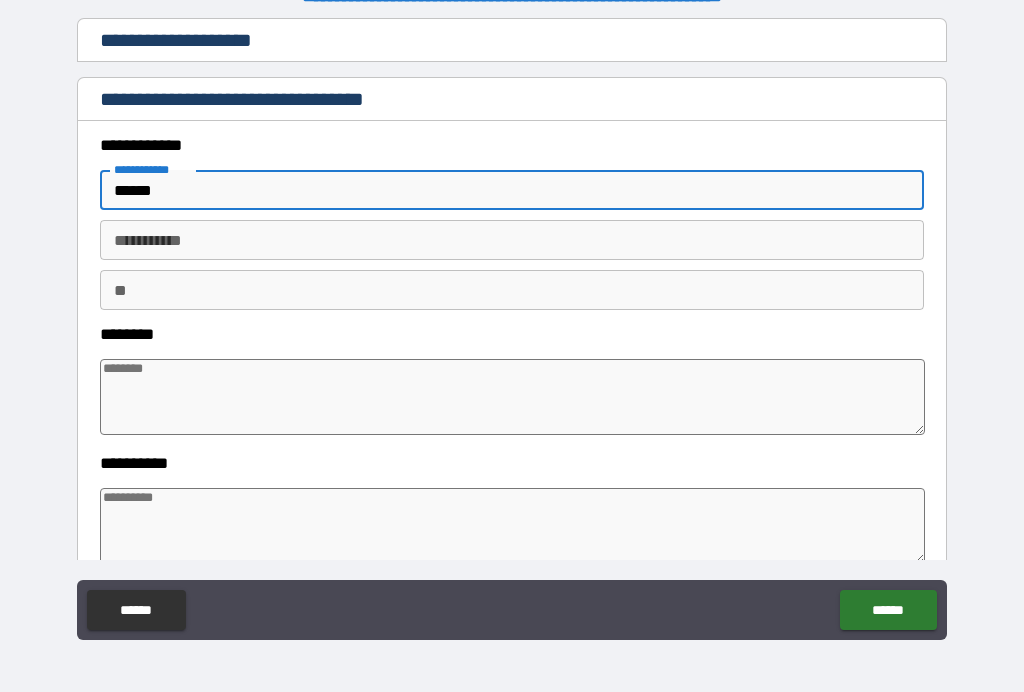 type on "*" 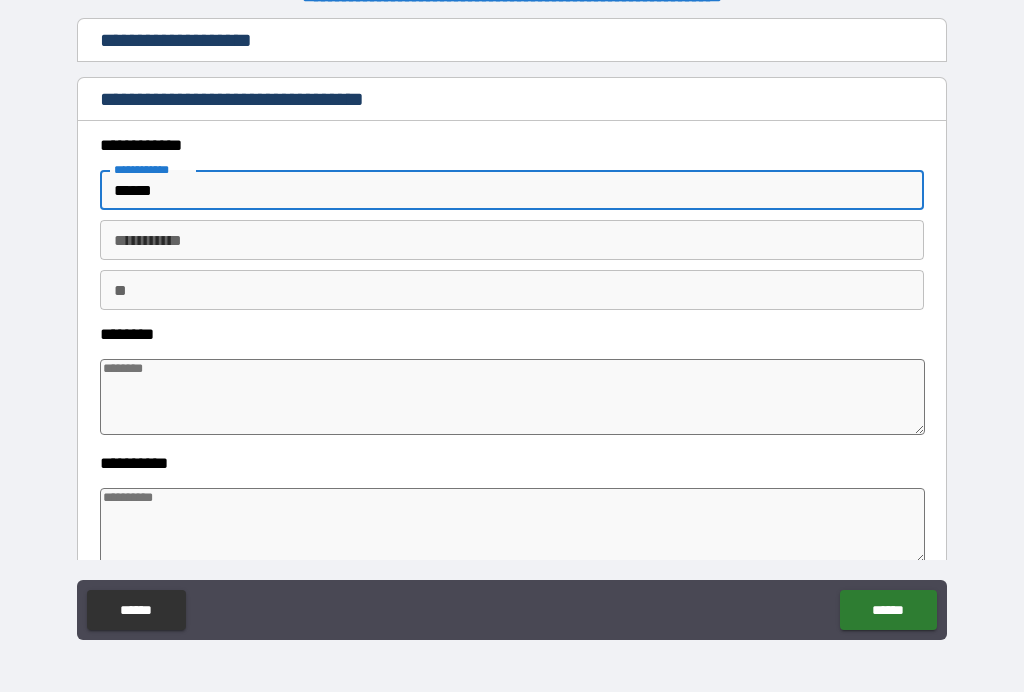 type on "*" 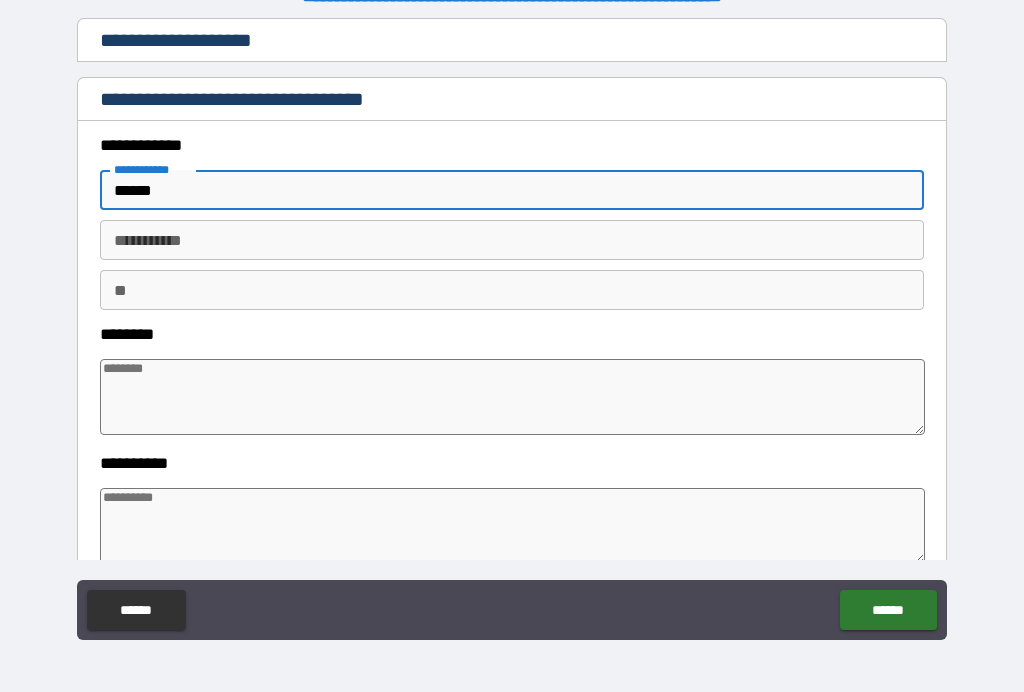 type on "*" 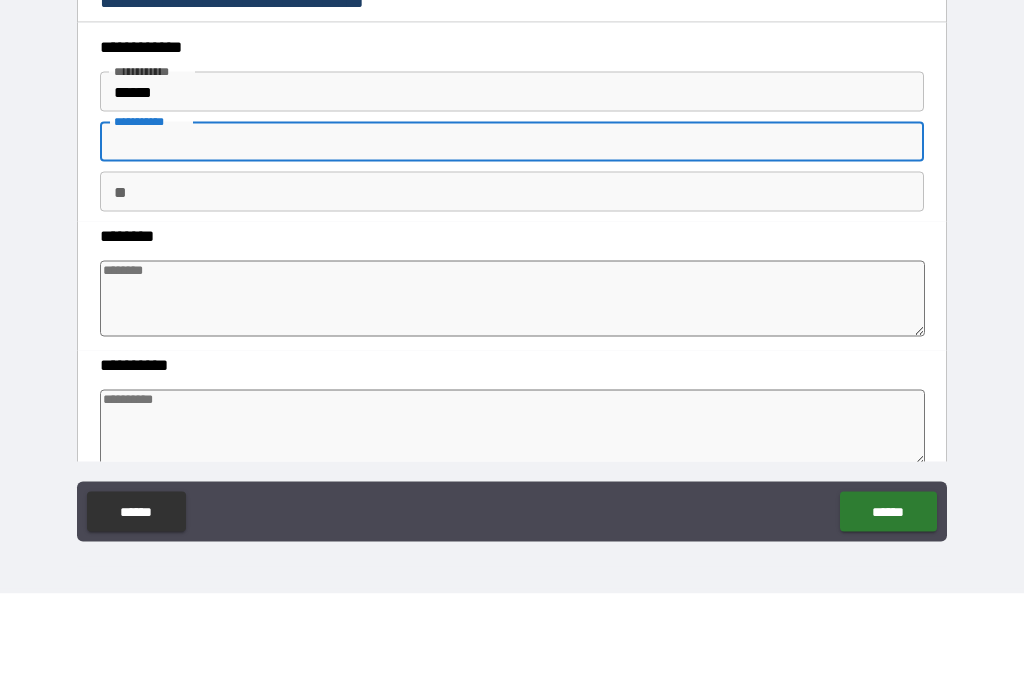 type on "*" 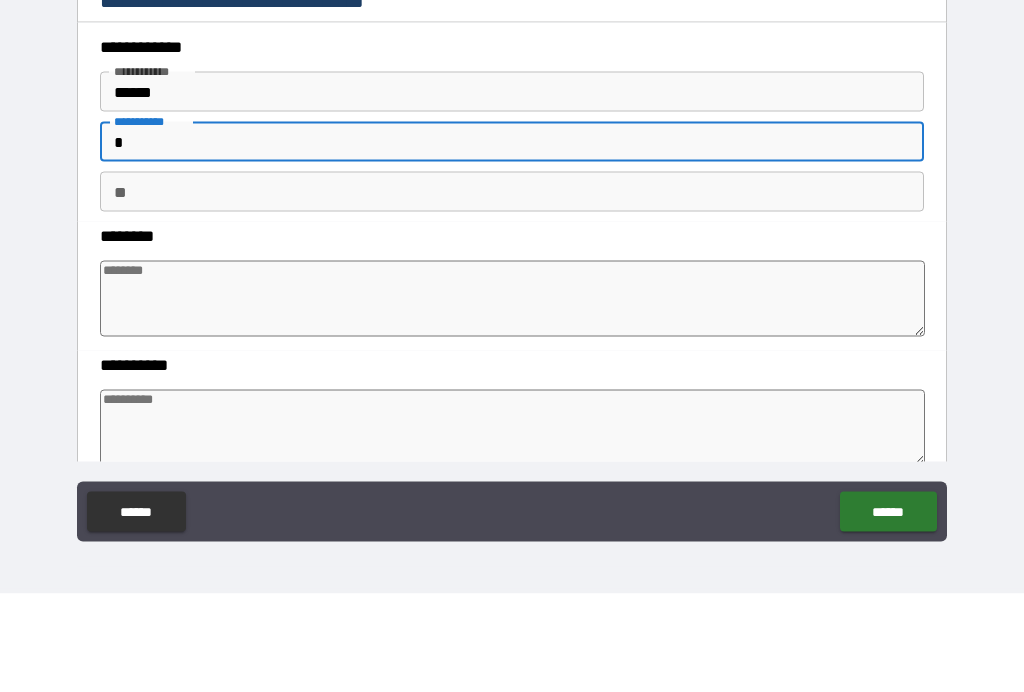 type on "**" 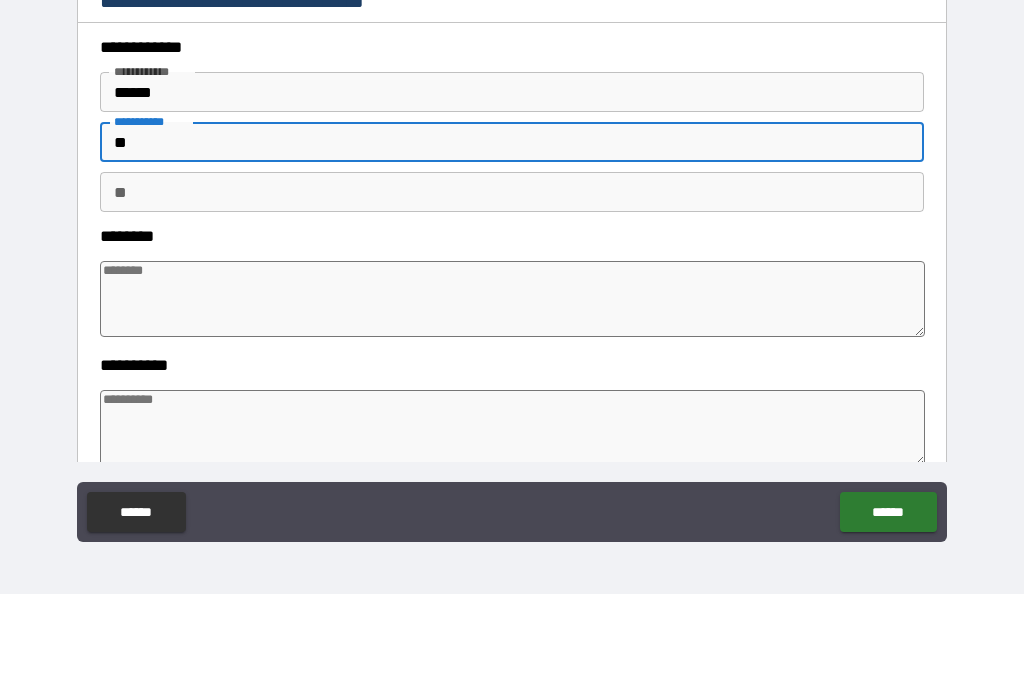 type on "***" 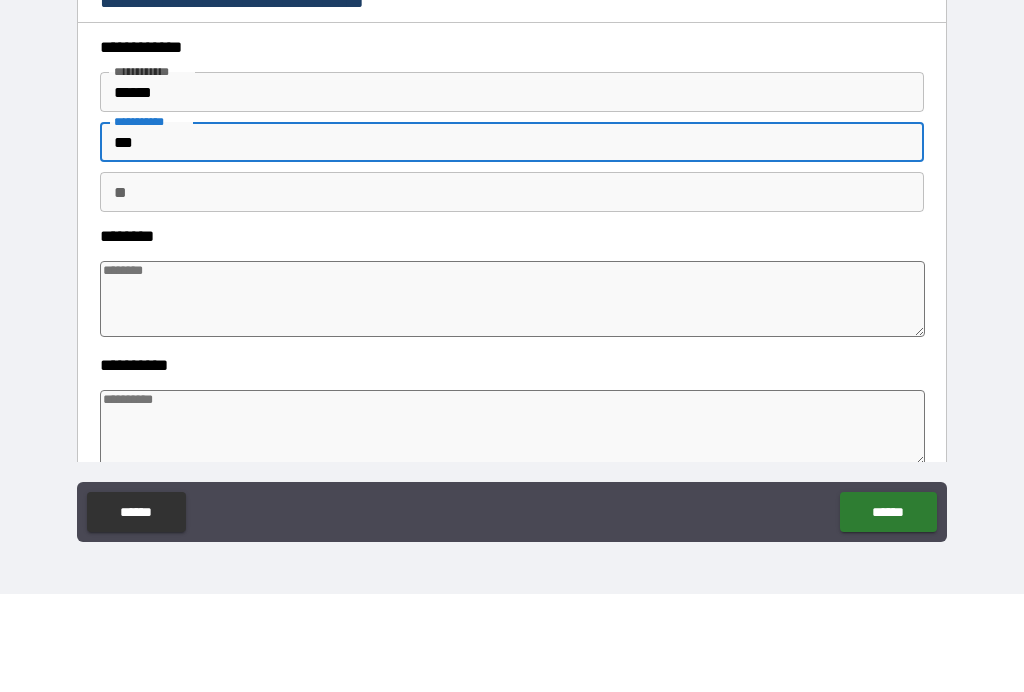 type on "*" 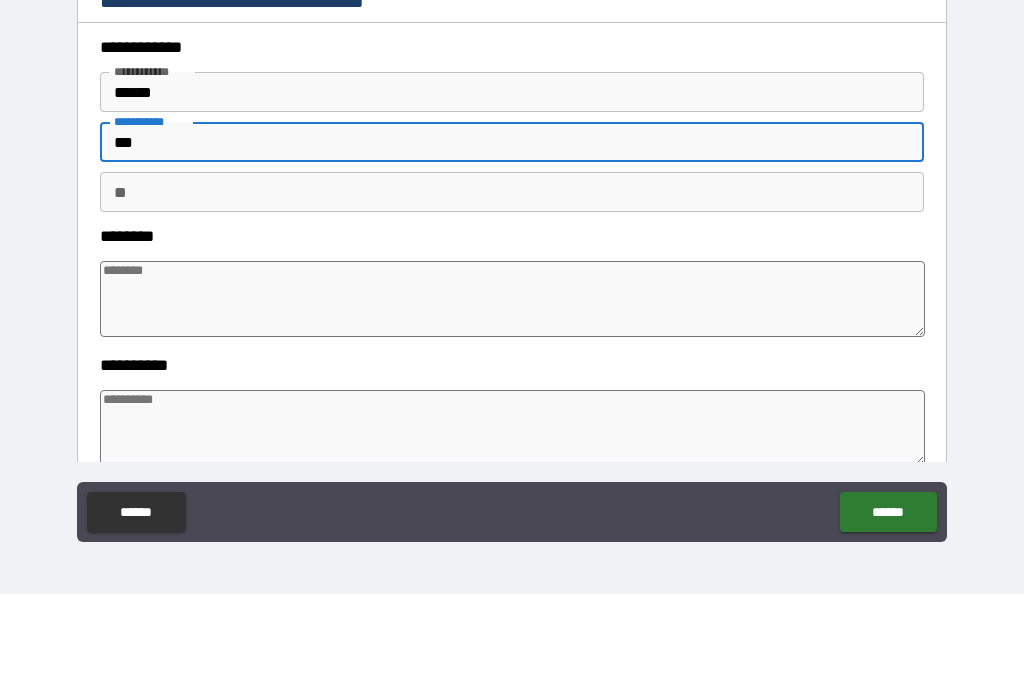 type on "*" 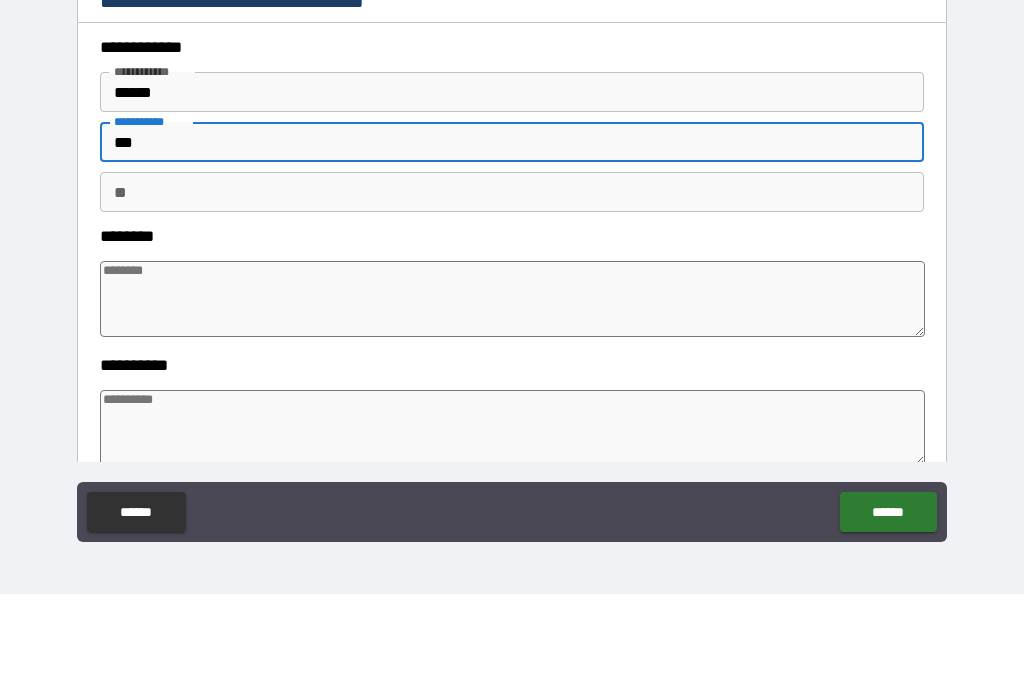 type on "*" 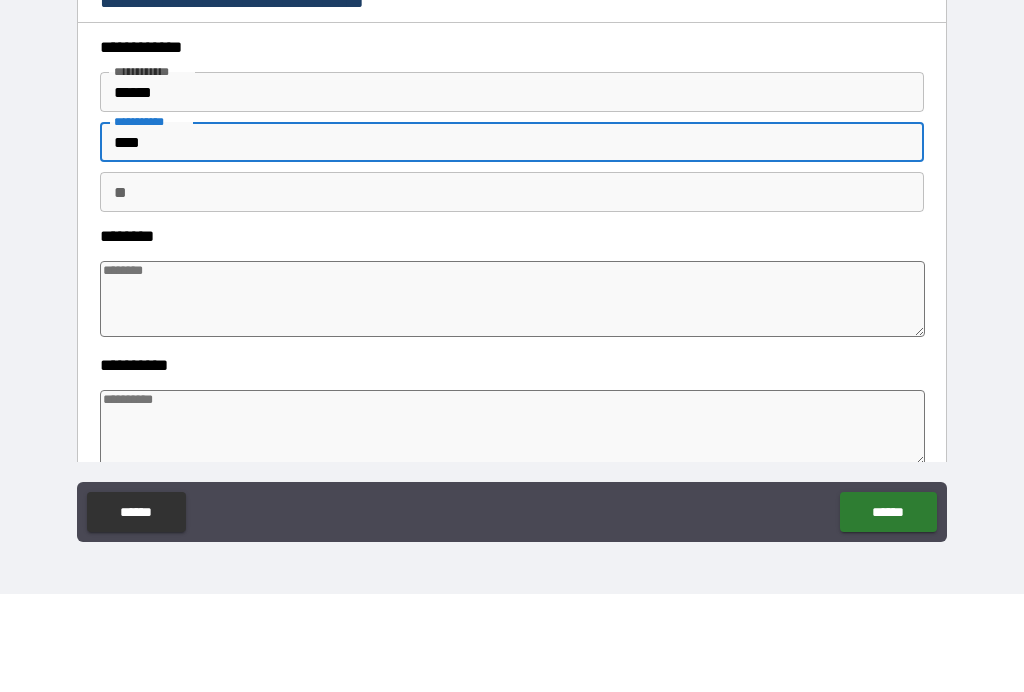 type on "*" 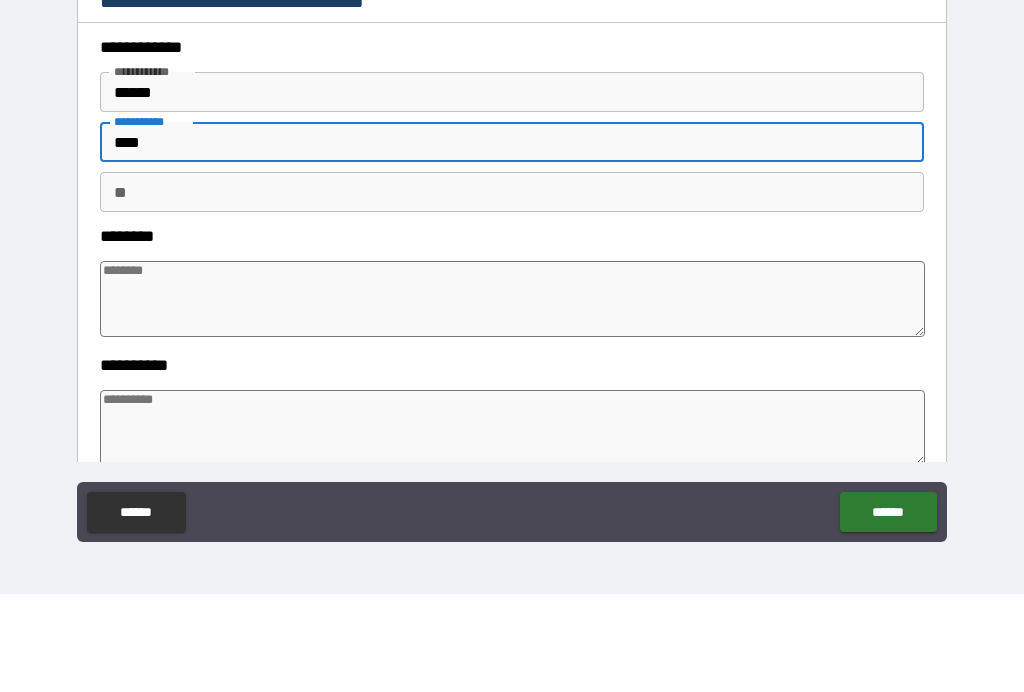 type on "*****" 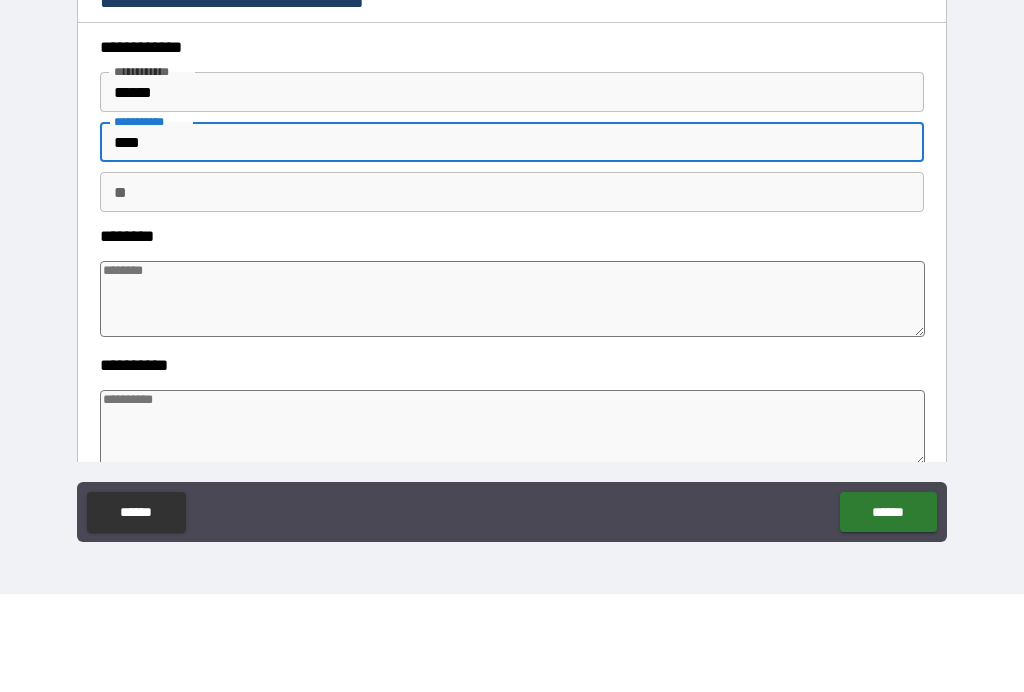 type on "*" 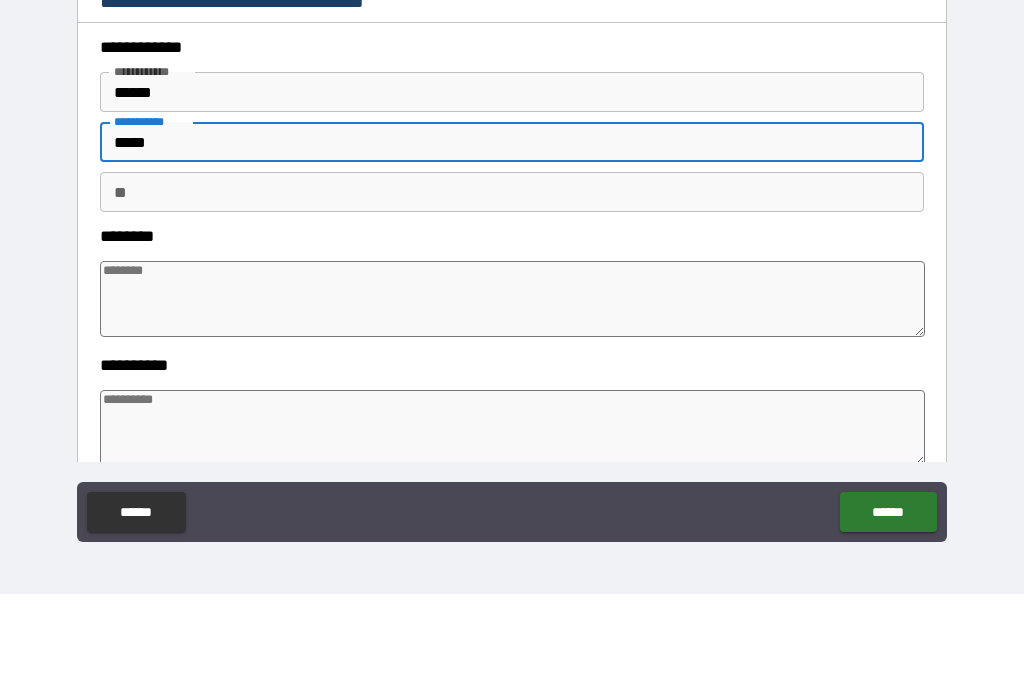 type on "*" 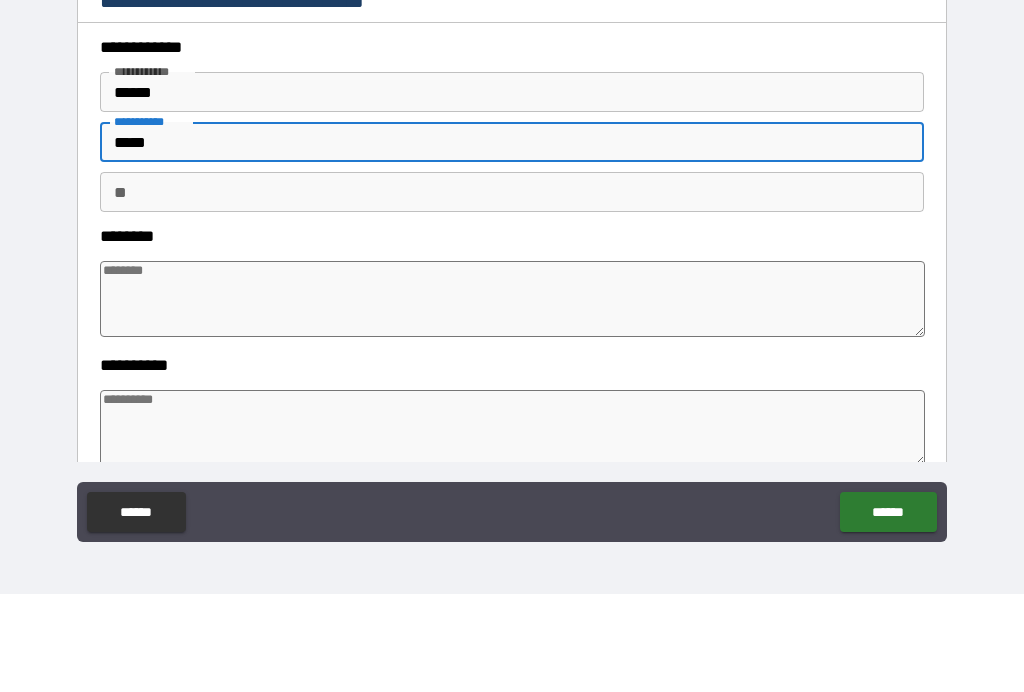 type on "*" 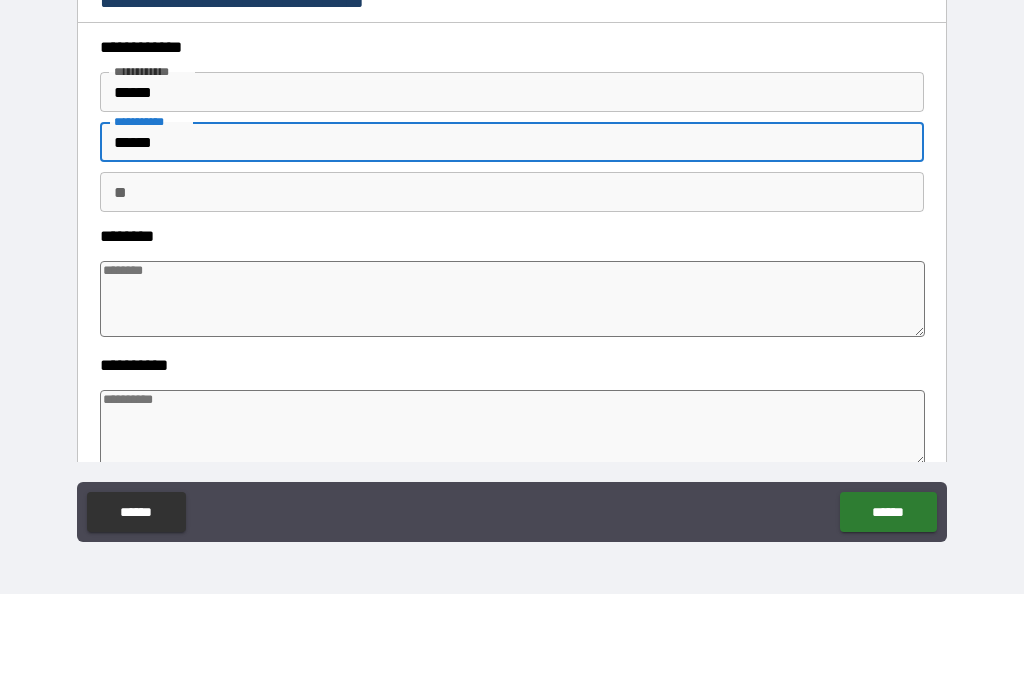 type on "*" 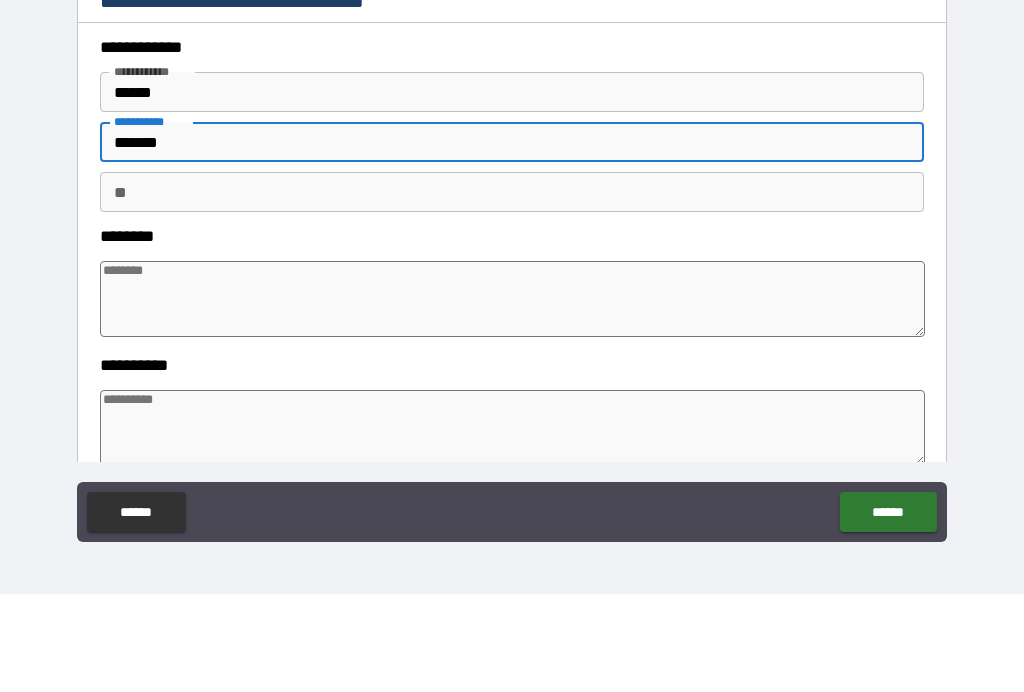 type on "*" 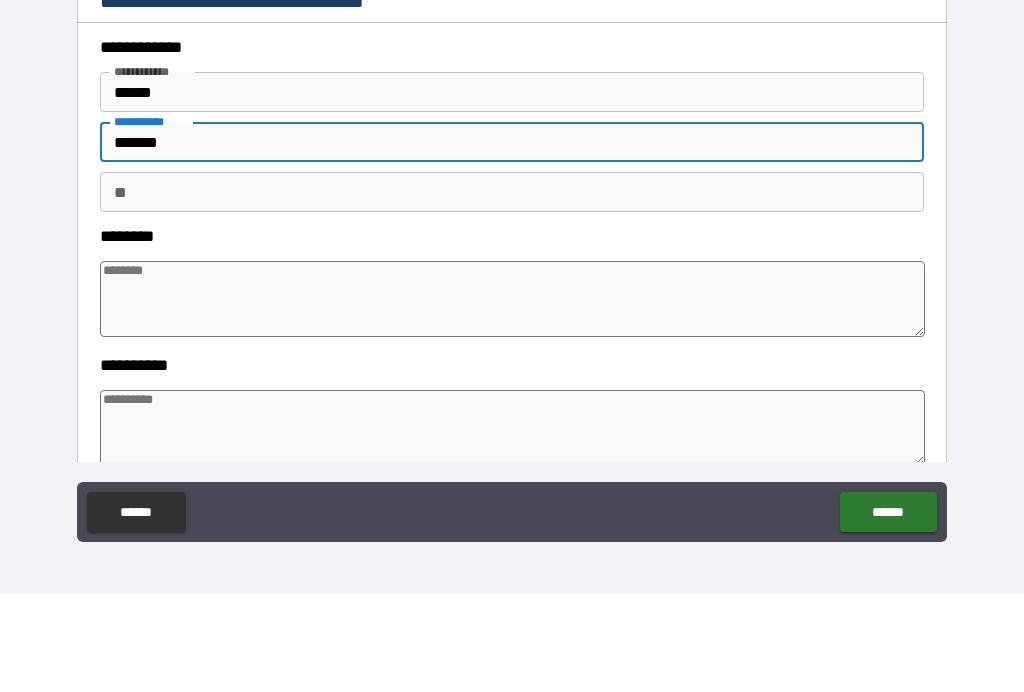 type on "*" 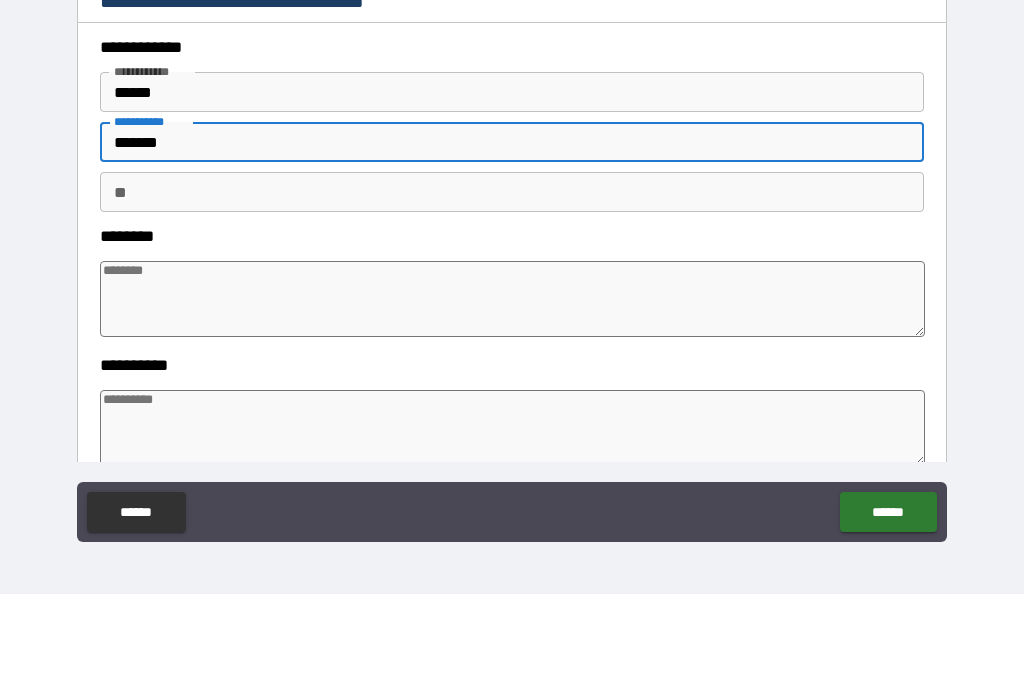type on "*" 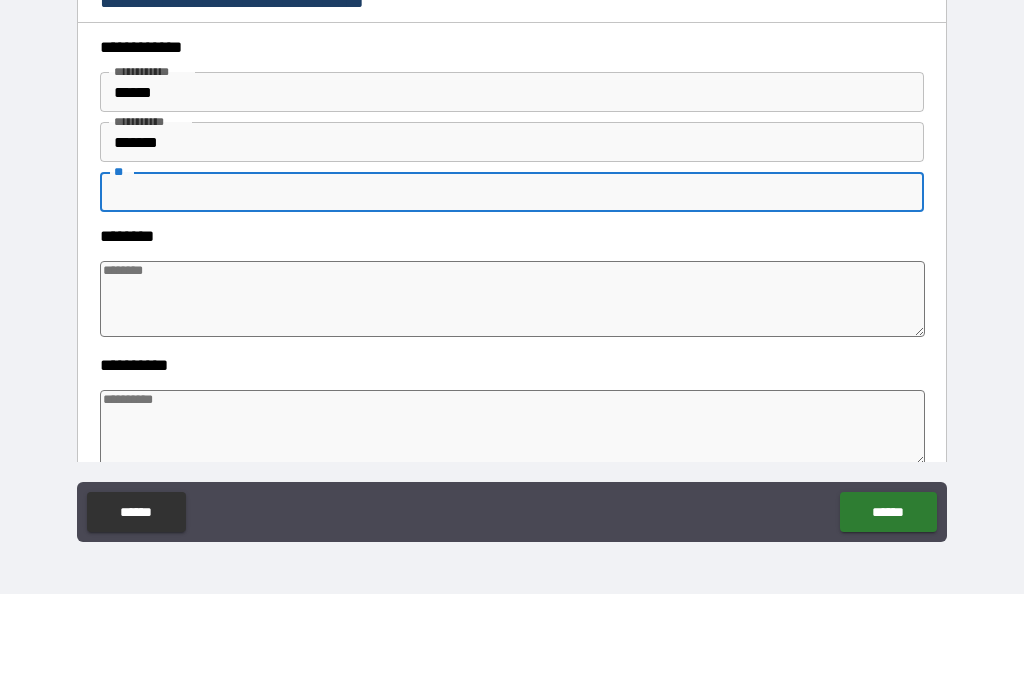 type on "*" 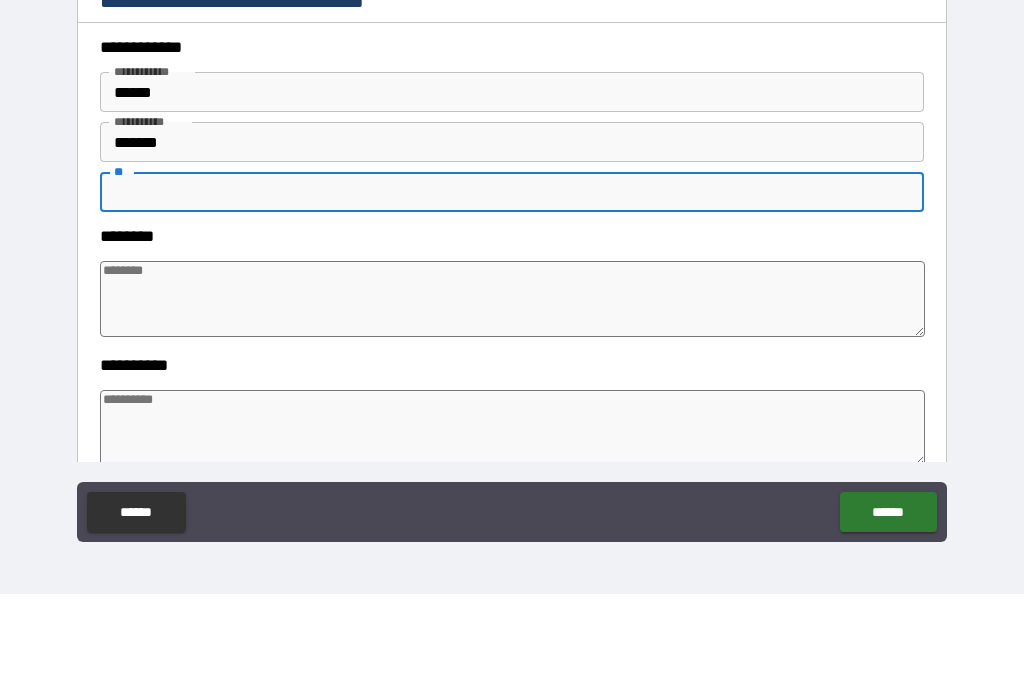 type on "*" 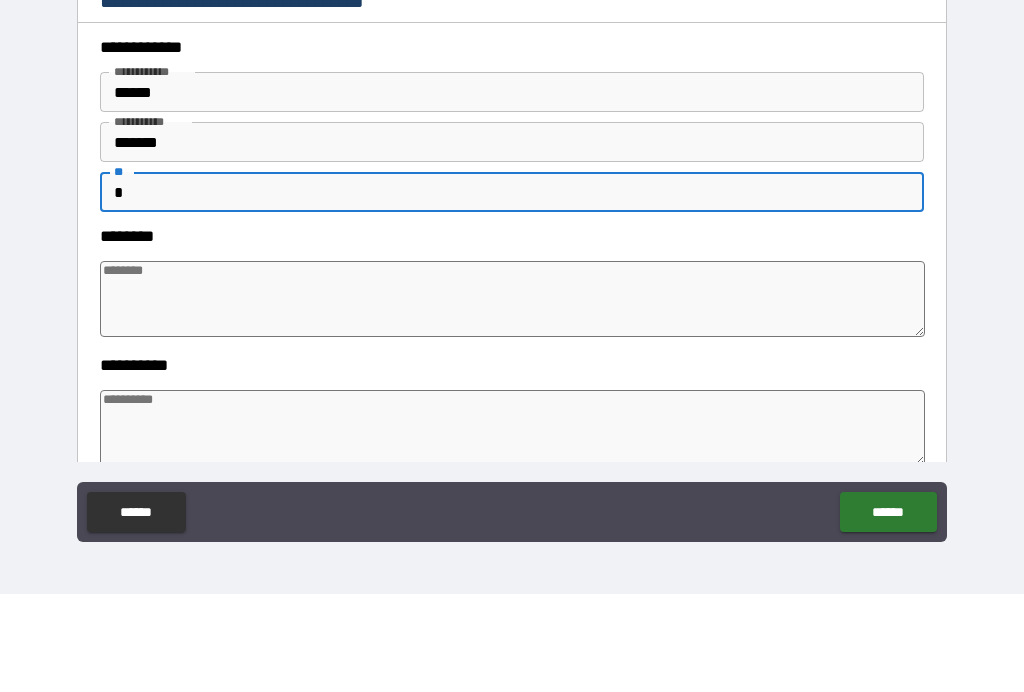 type on "**" 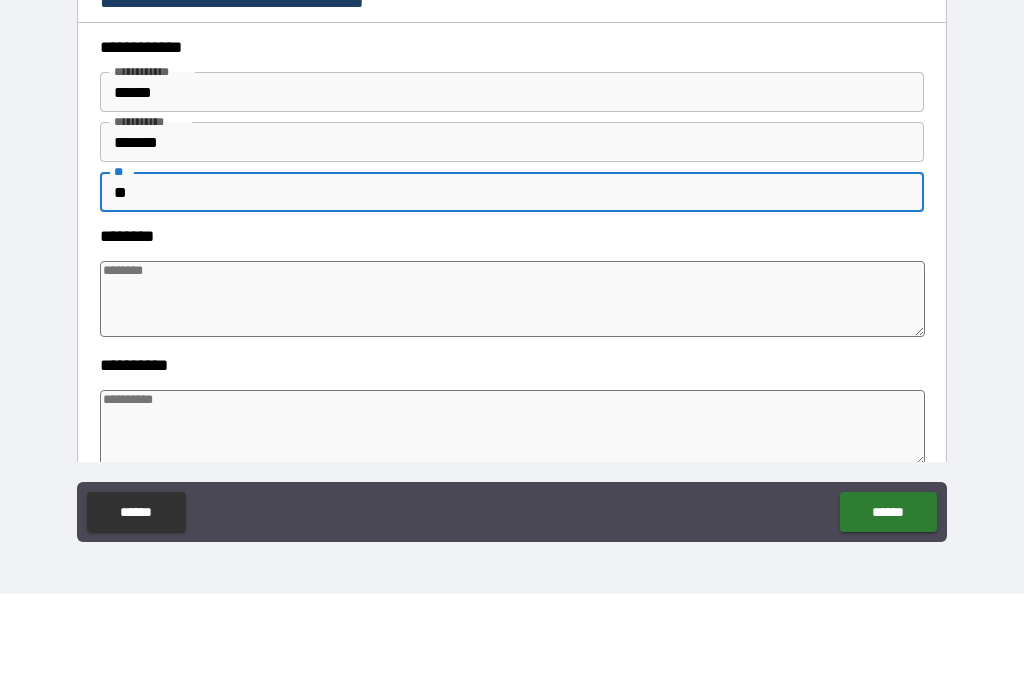 type on "*" 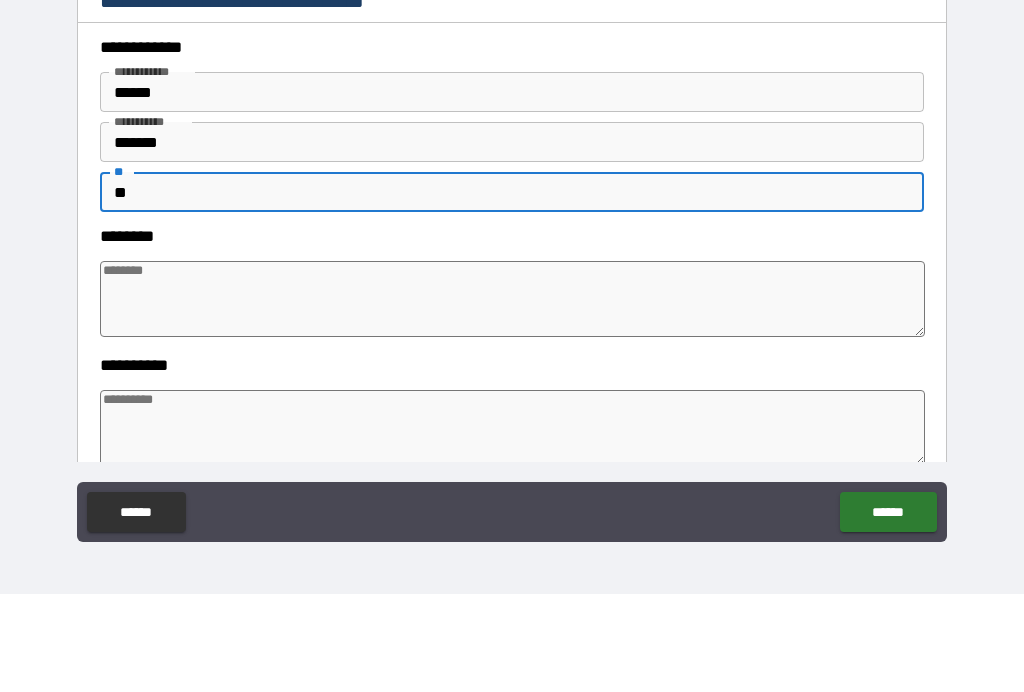 type on "*" 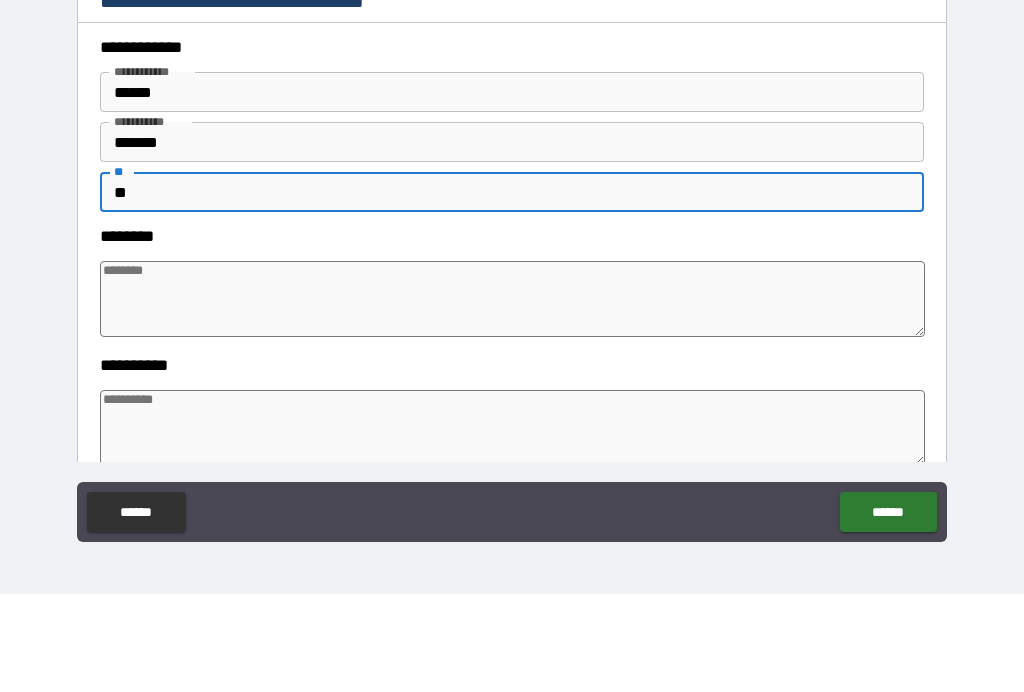 type on "*" 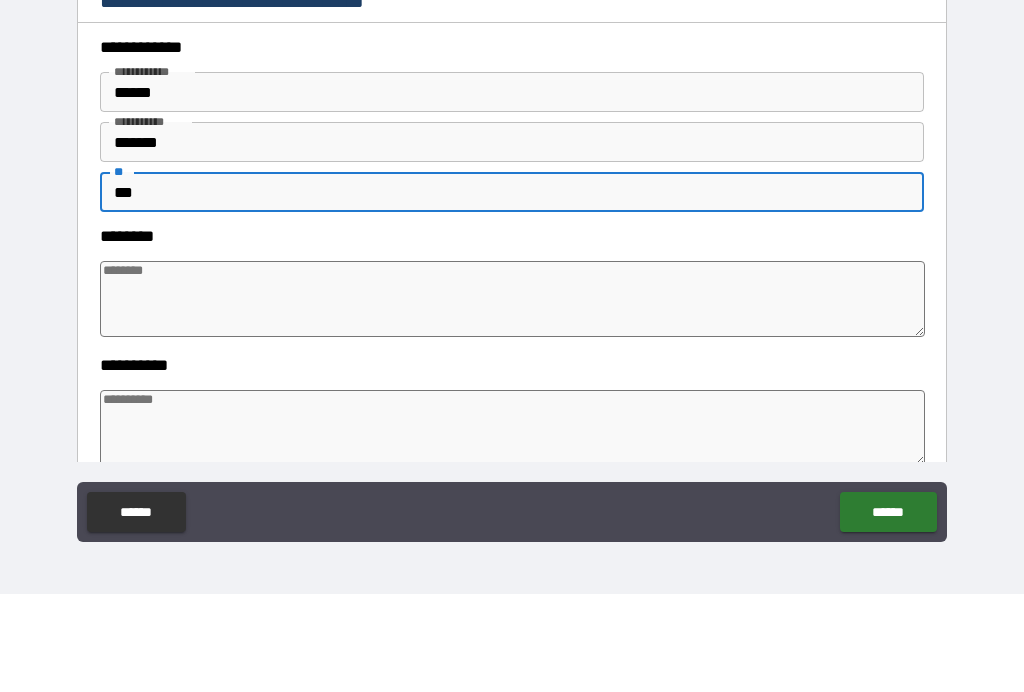 type on "*" 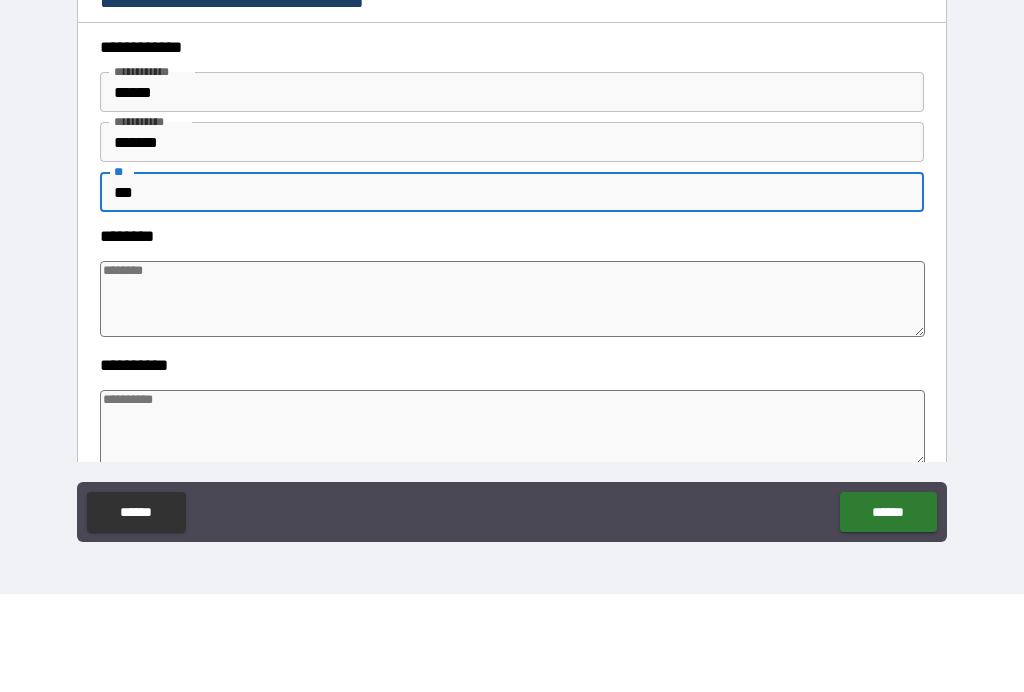 type on "****" 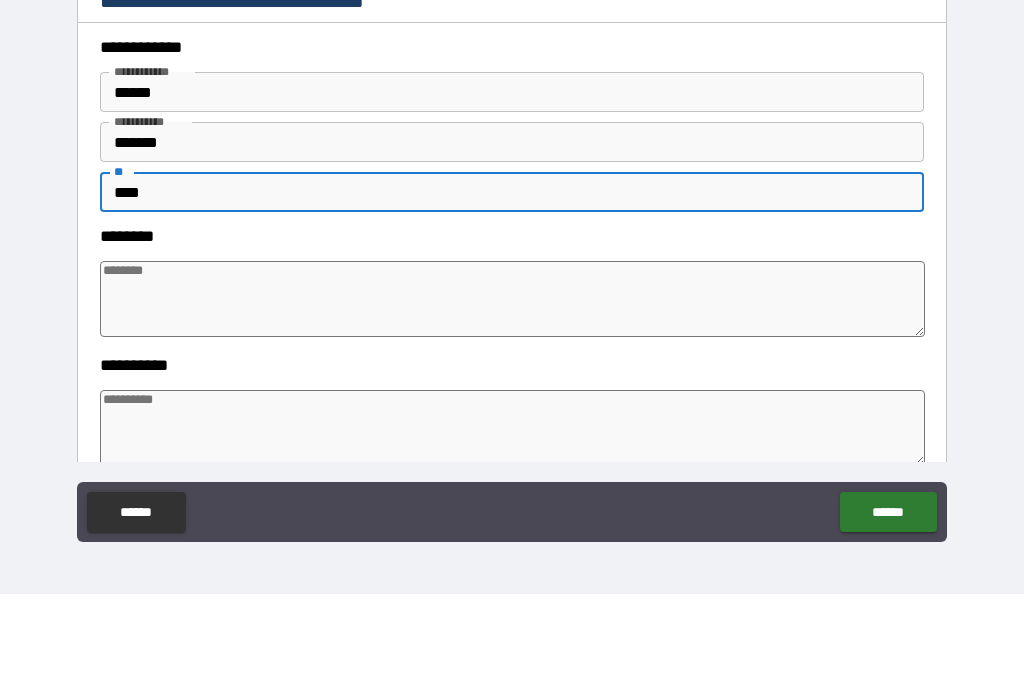 type on "*" 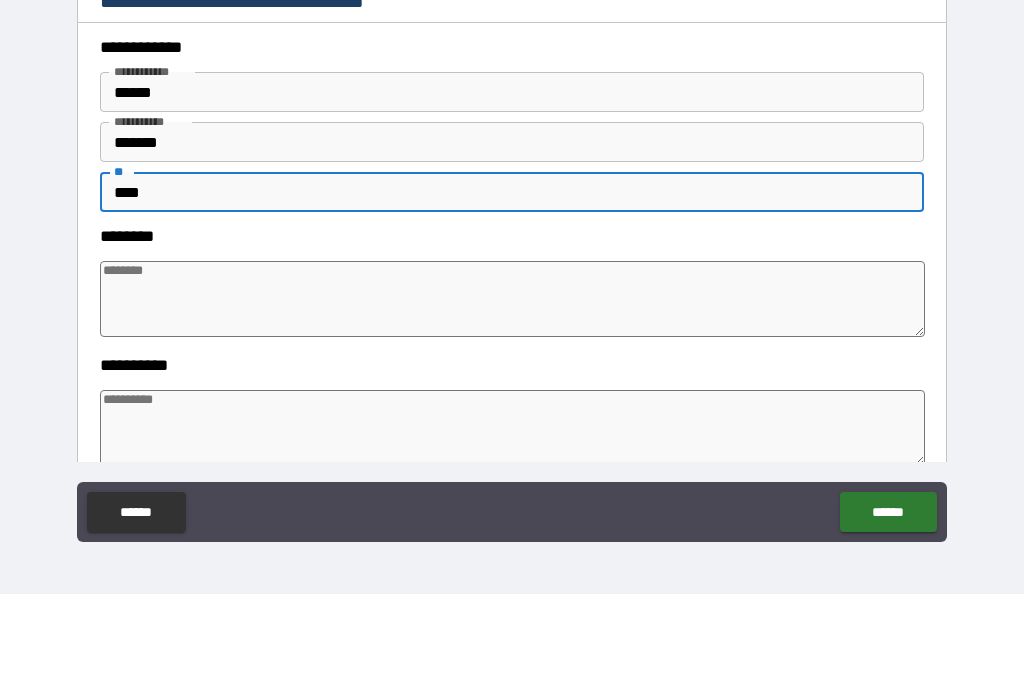 type on "*" 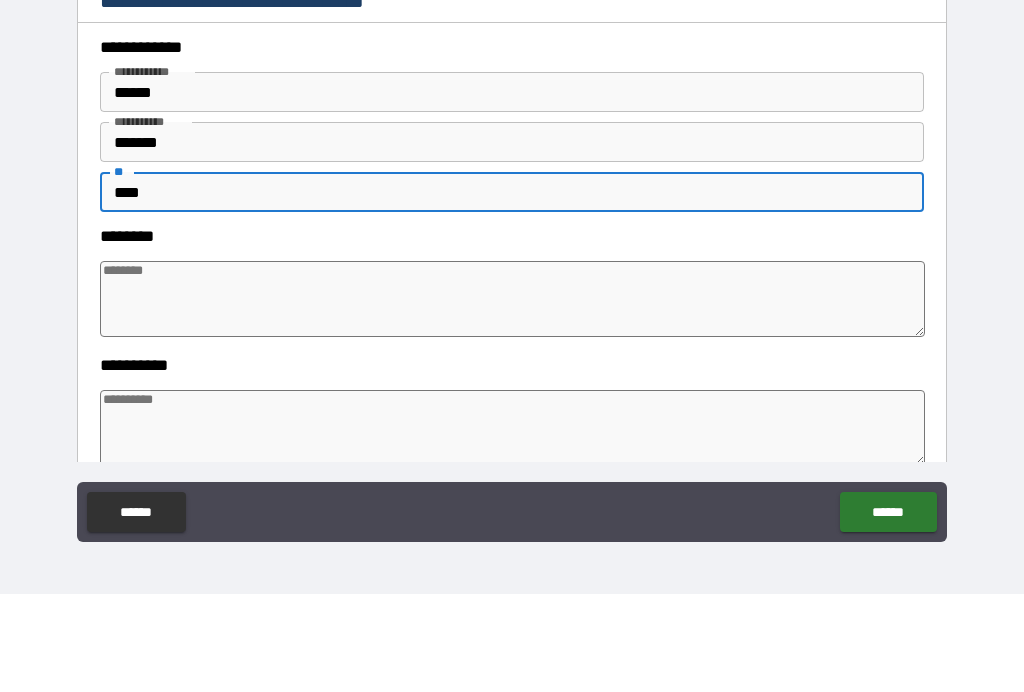 type on "*" 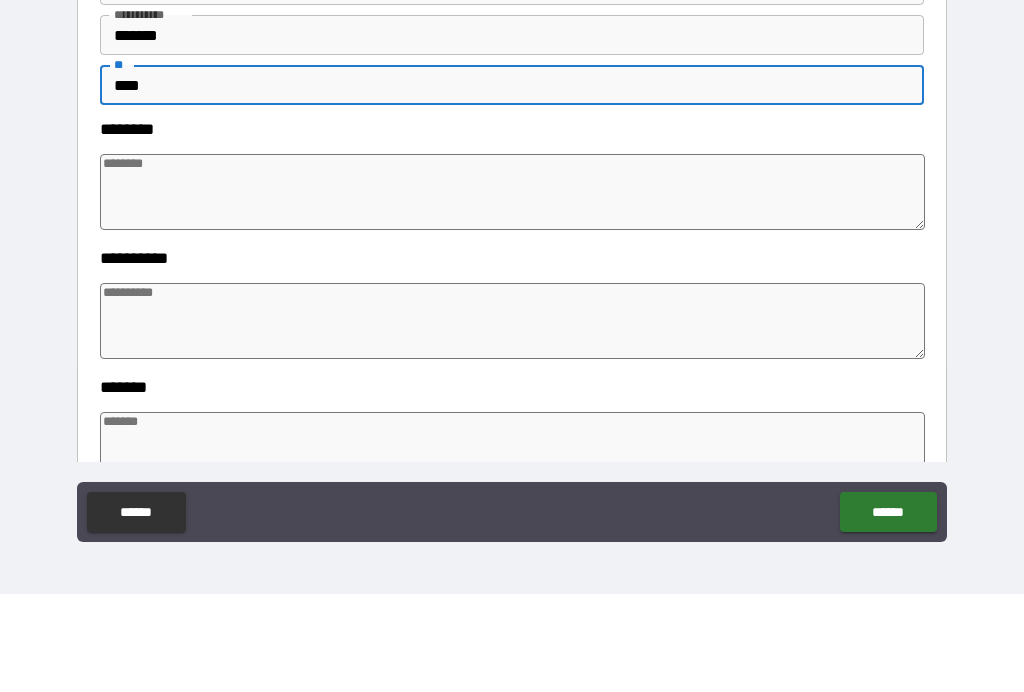 scroll, scrollTop: 107, scrollLeft: 0, axis: vertical 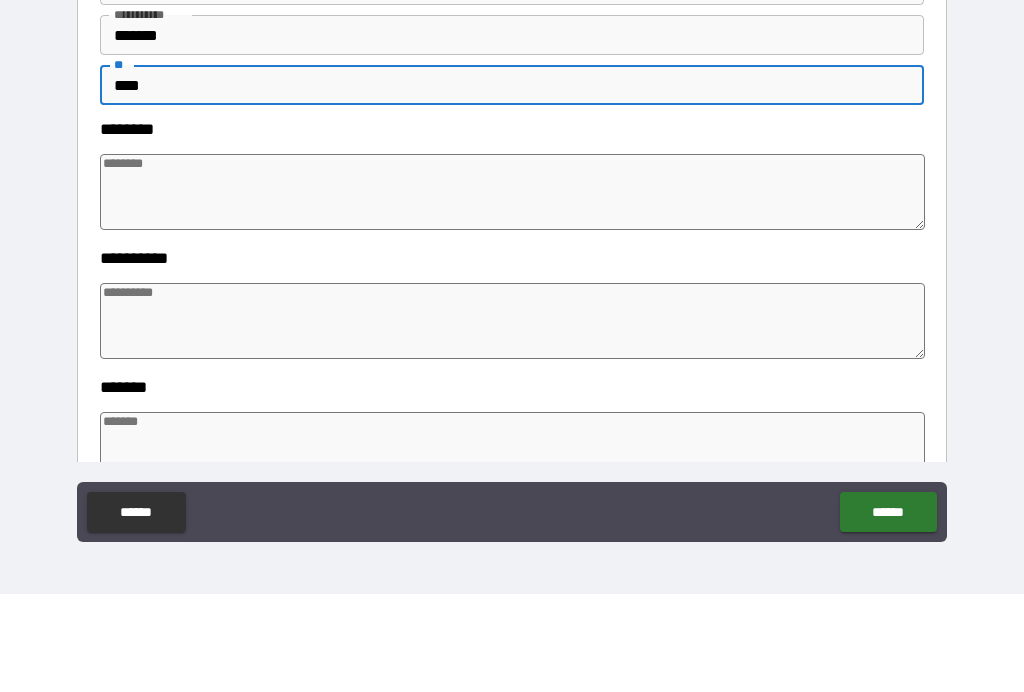 type on "****" 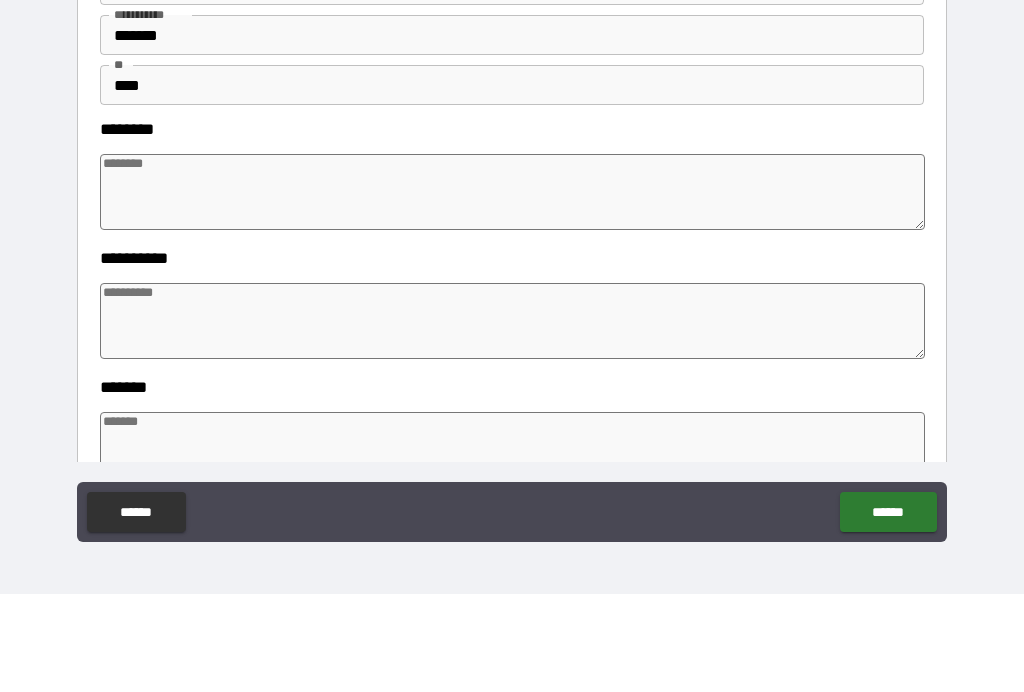 type on "*" 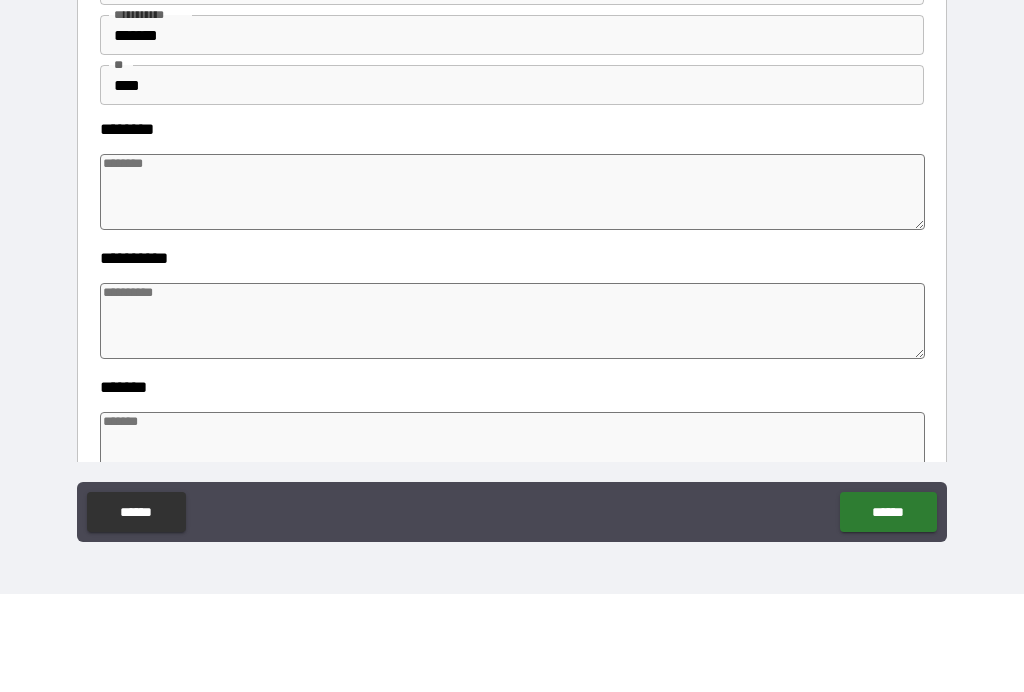 type on "*" 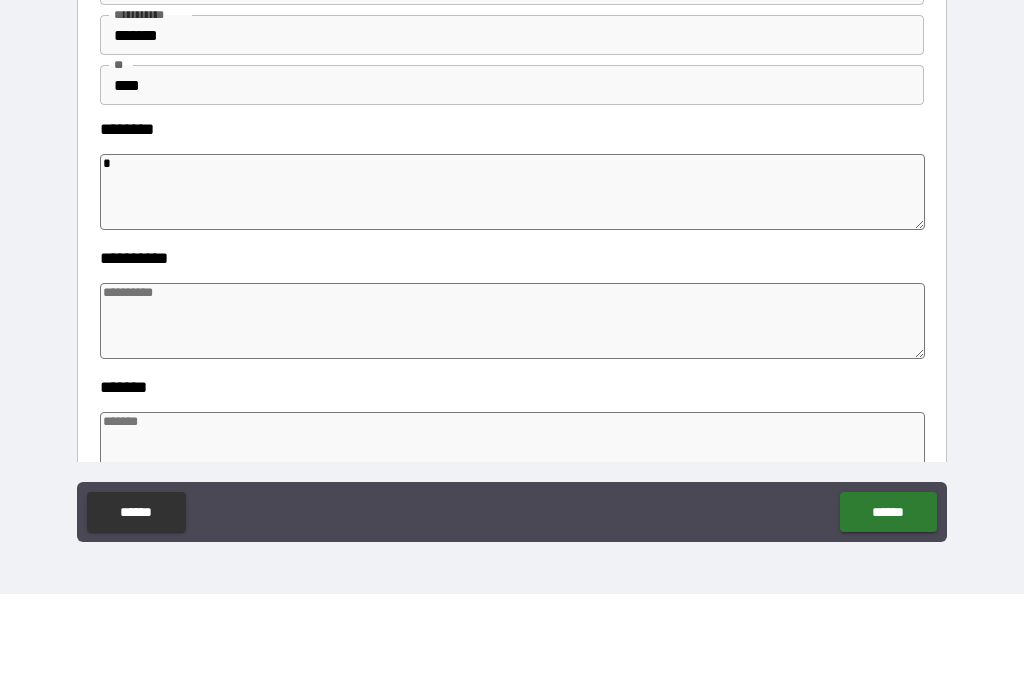 type on "*" 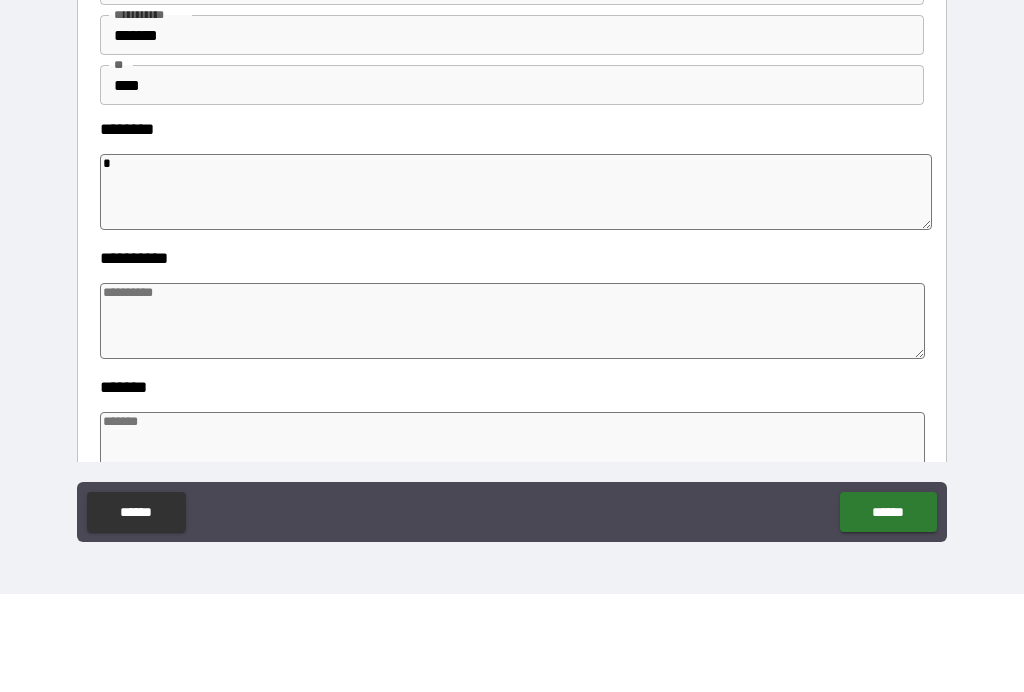type on "**" 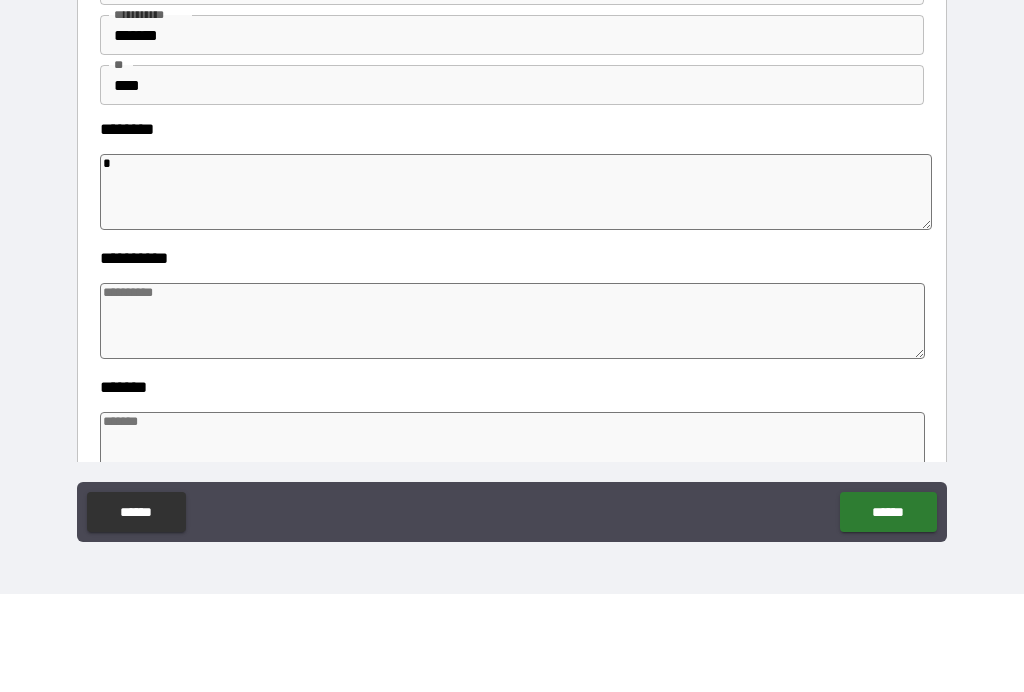 type on "*" 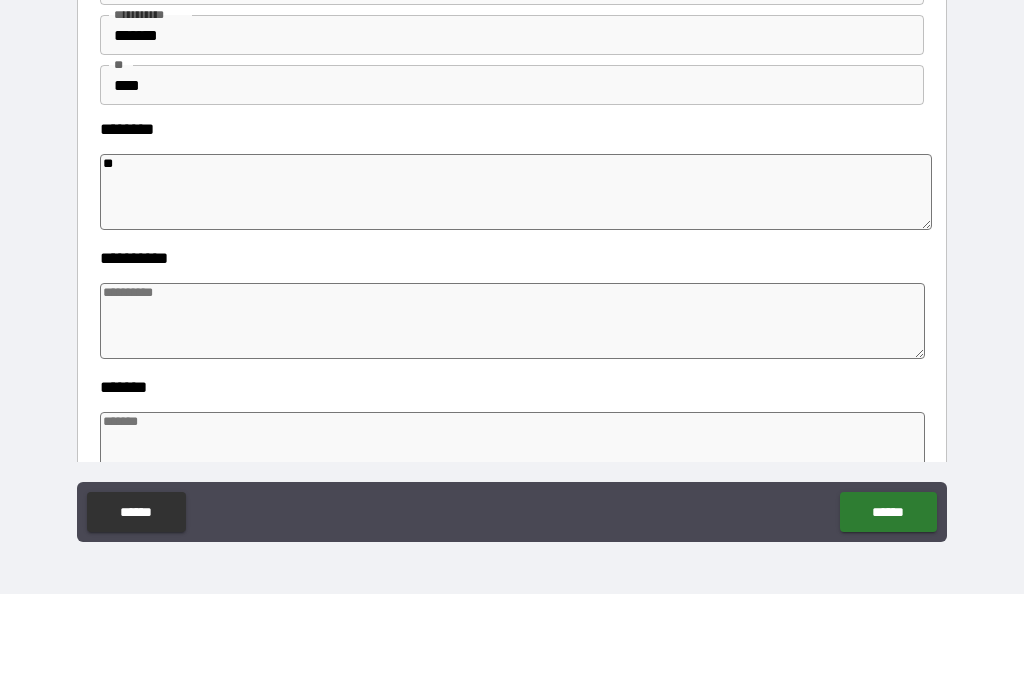 type on "*" 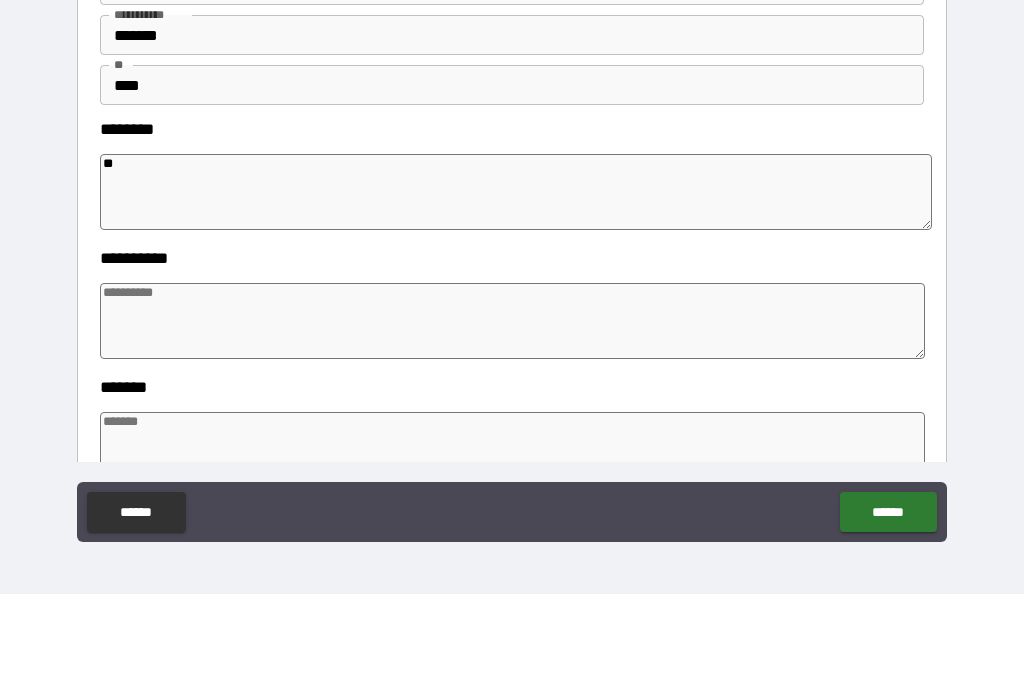 type on "*" 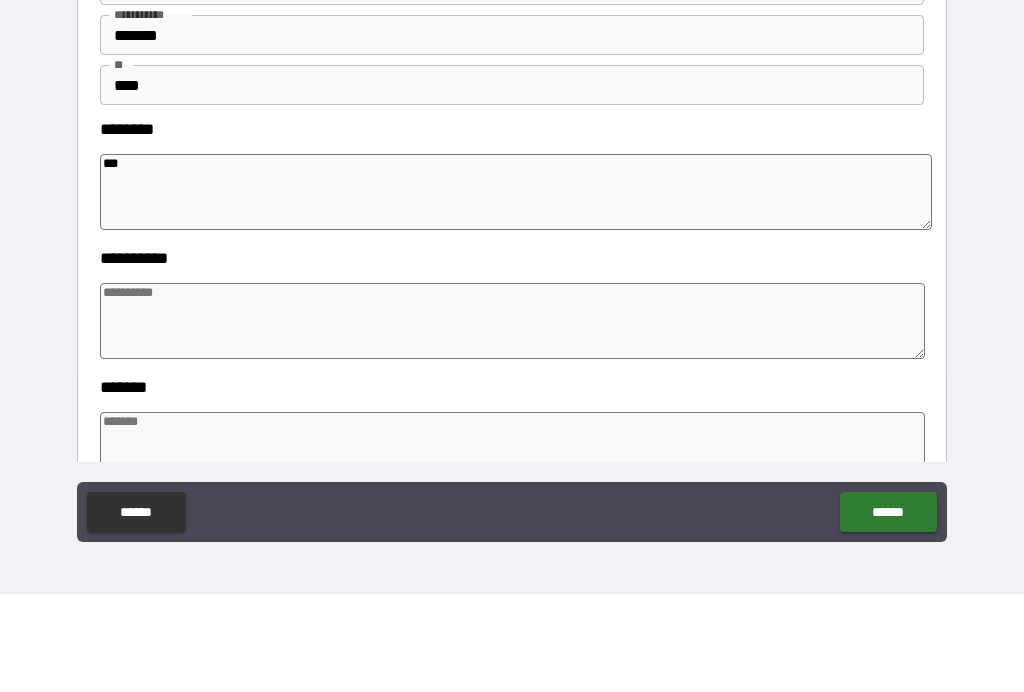 type on "*" 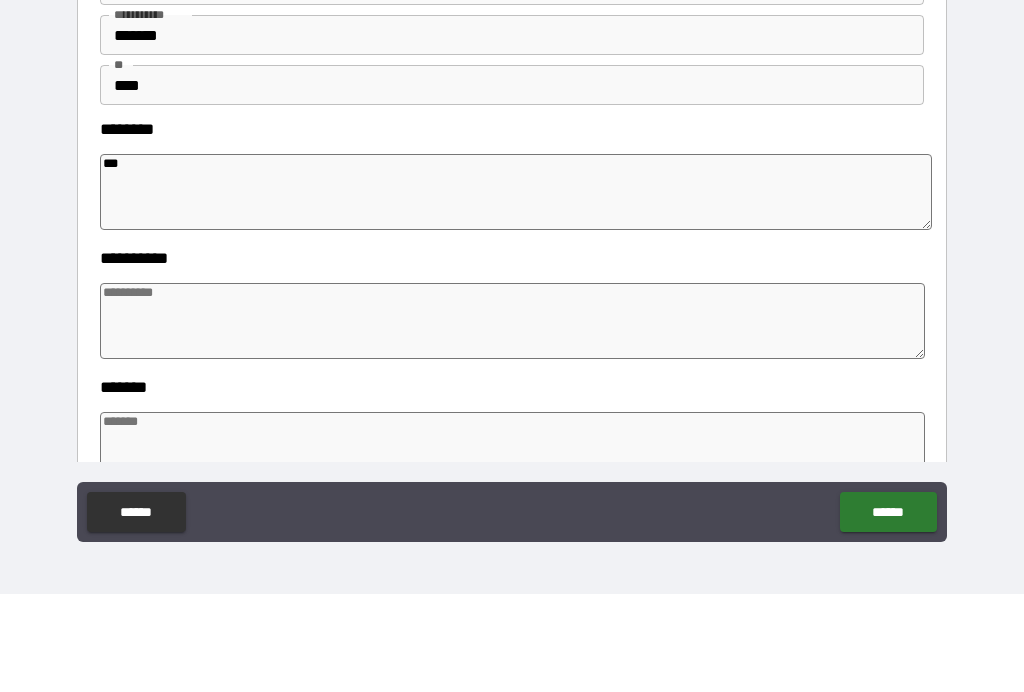 type on "****" 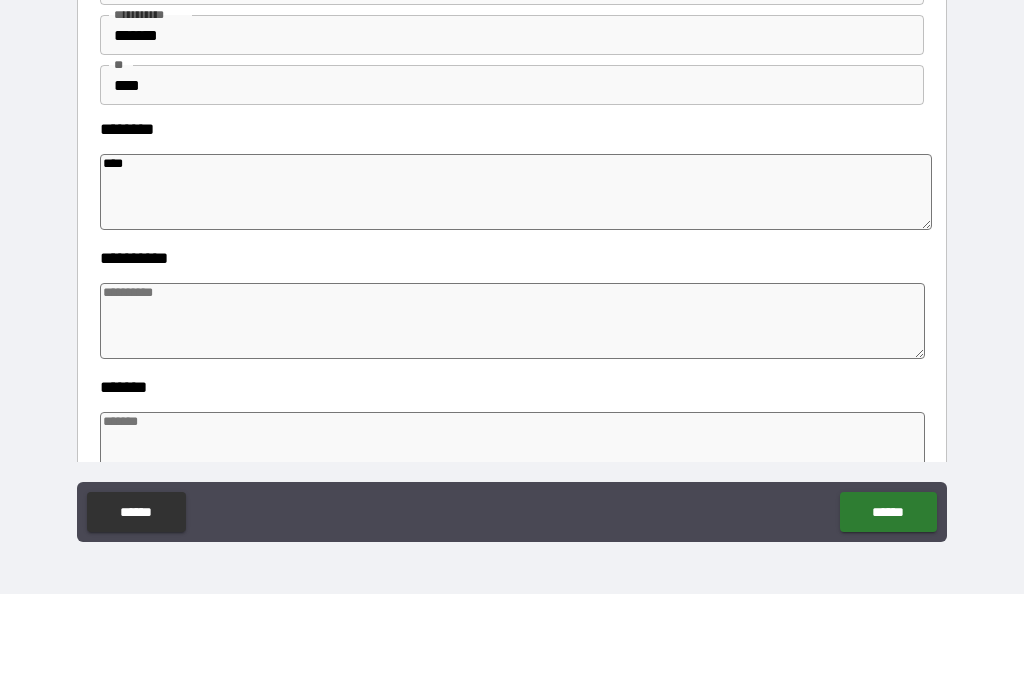 type on "*" 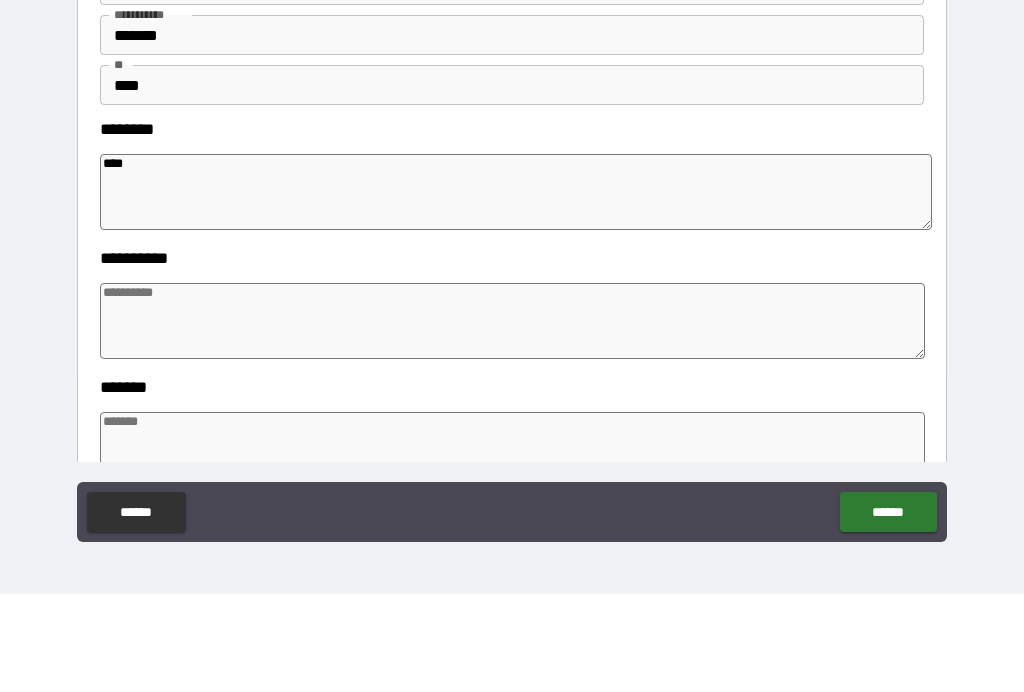 type on "*" 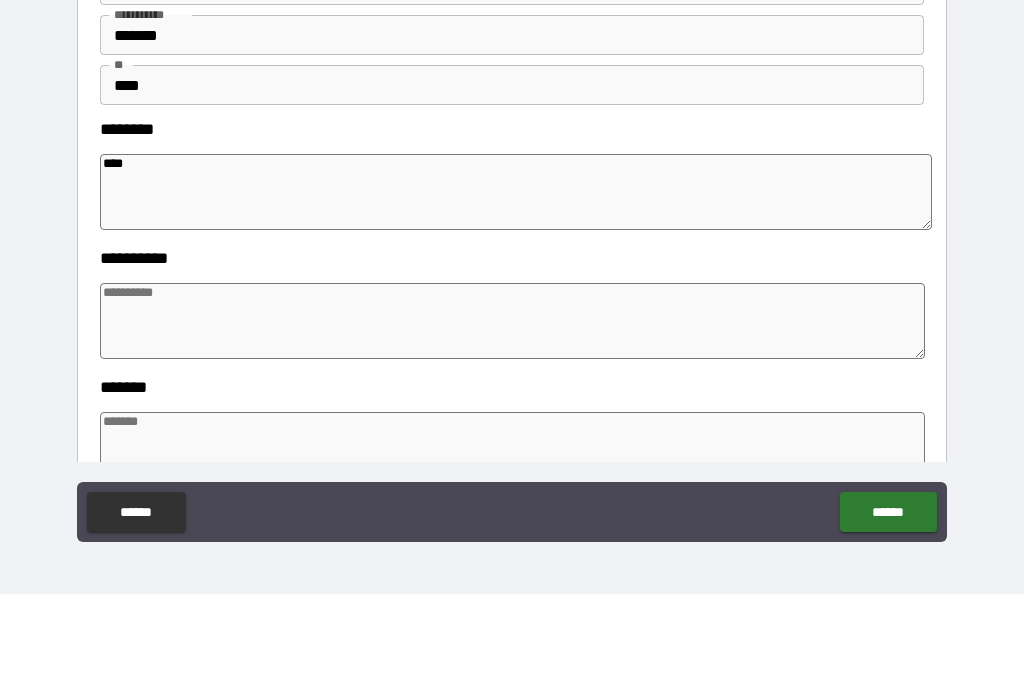 type on "*" 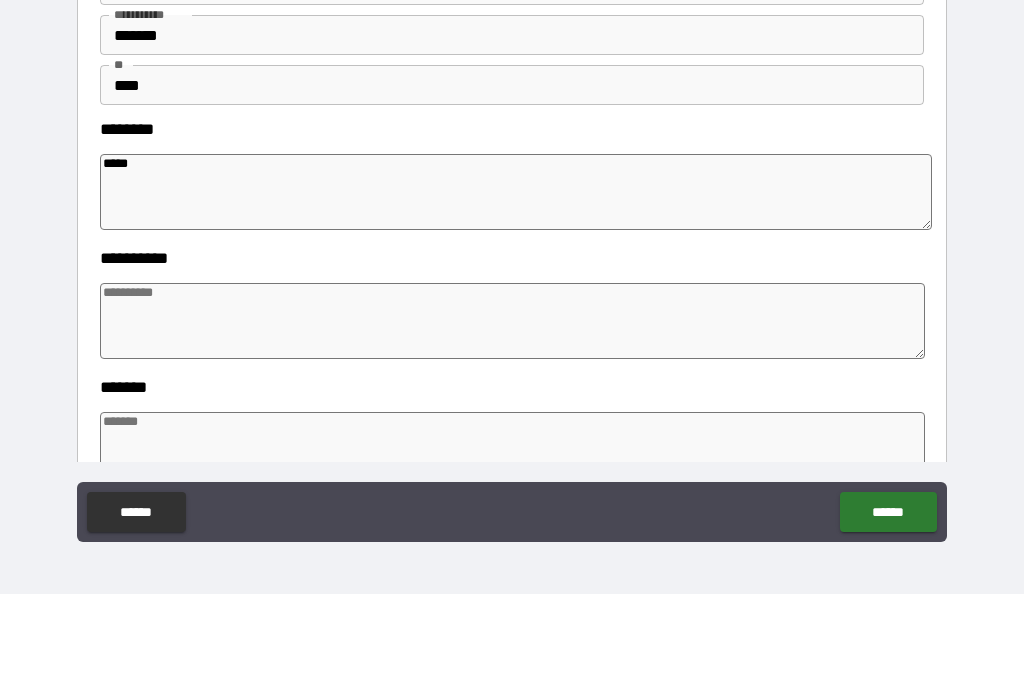 type on "*" 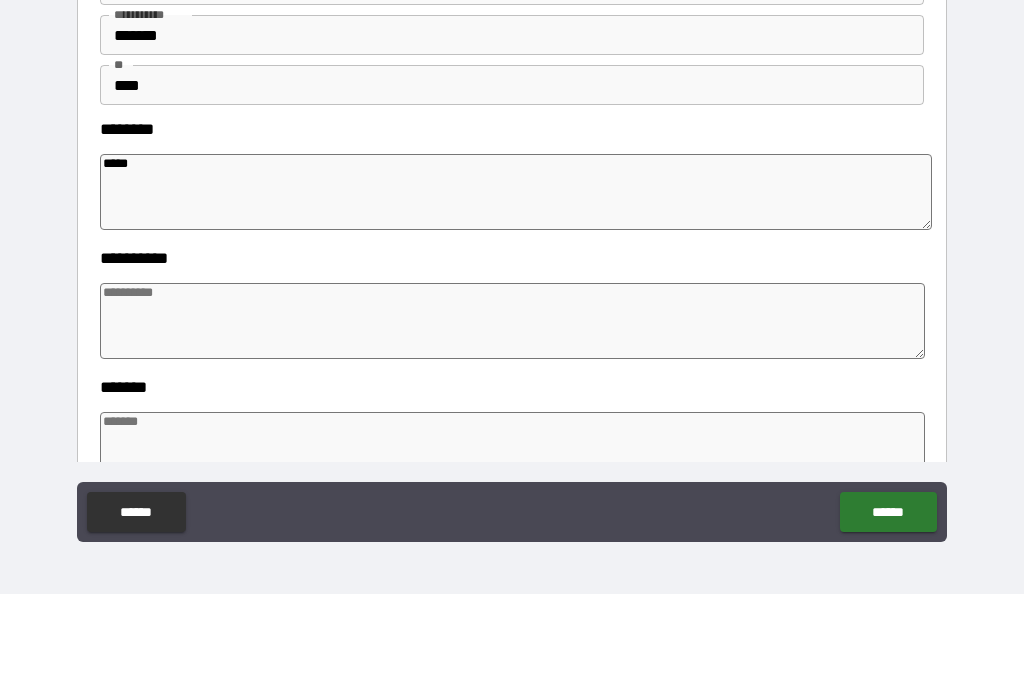 type on "*****" 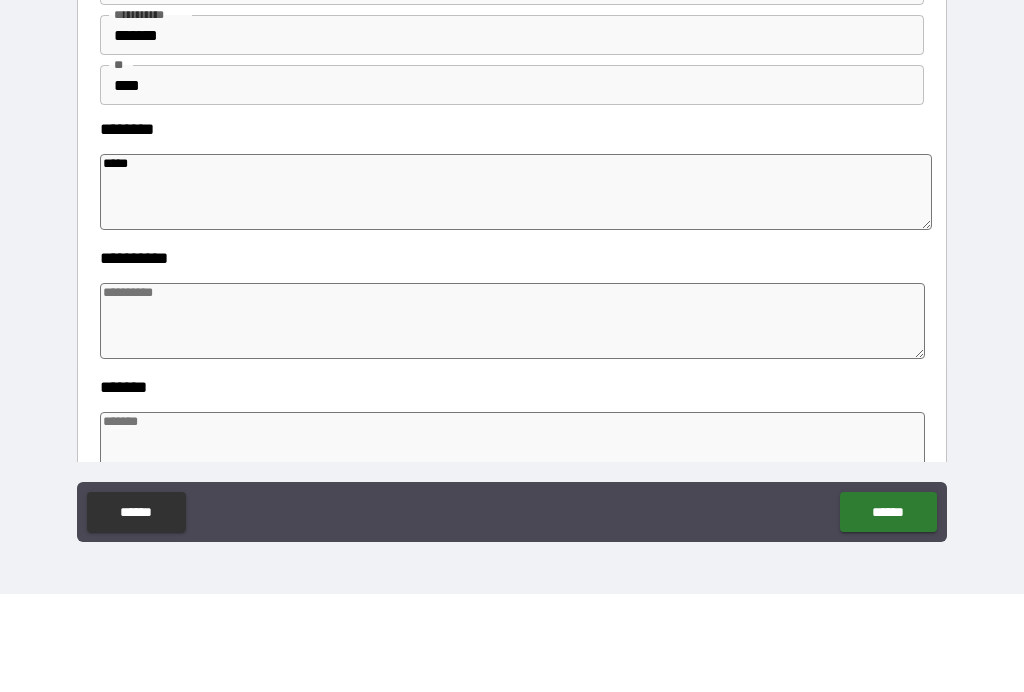type on "*" 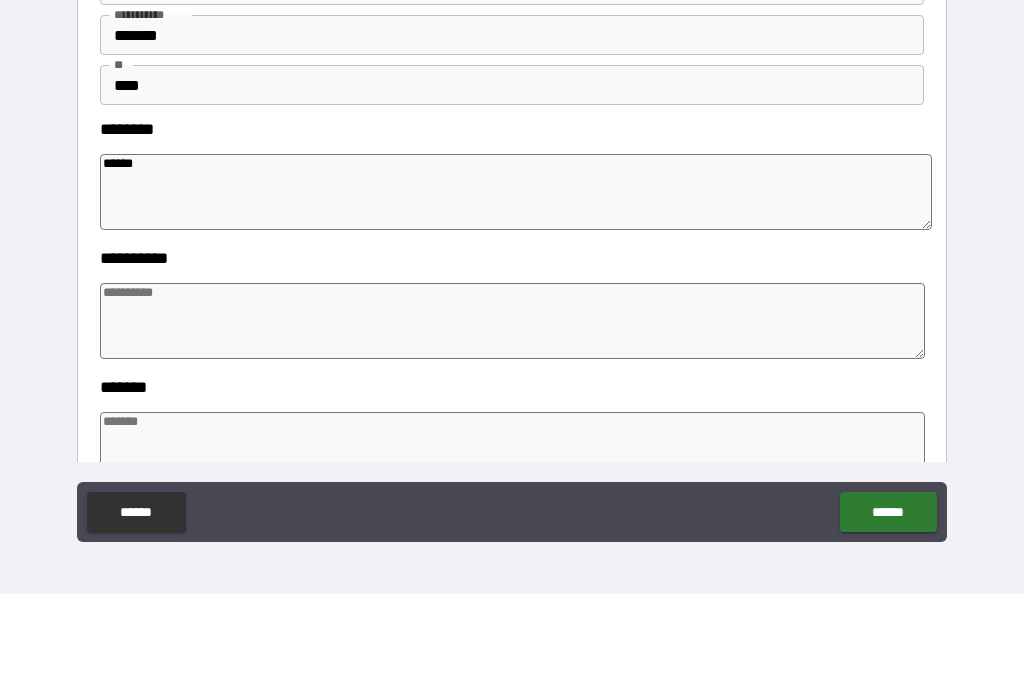 type on "*" 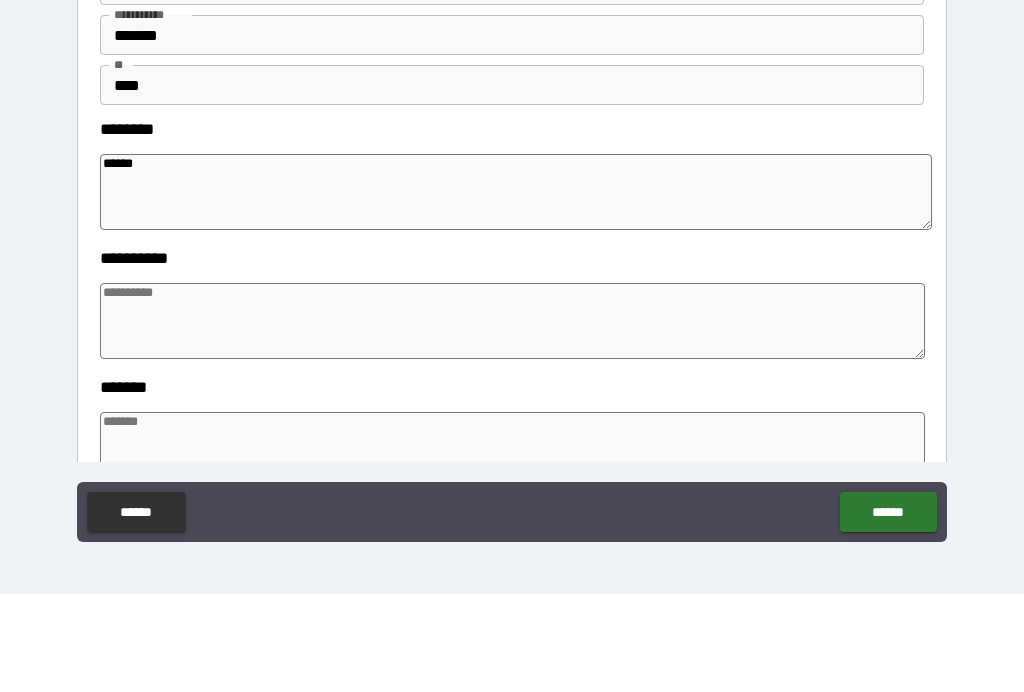 type on "*" 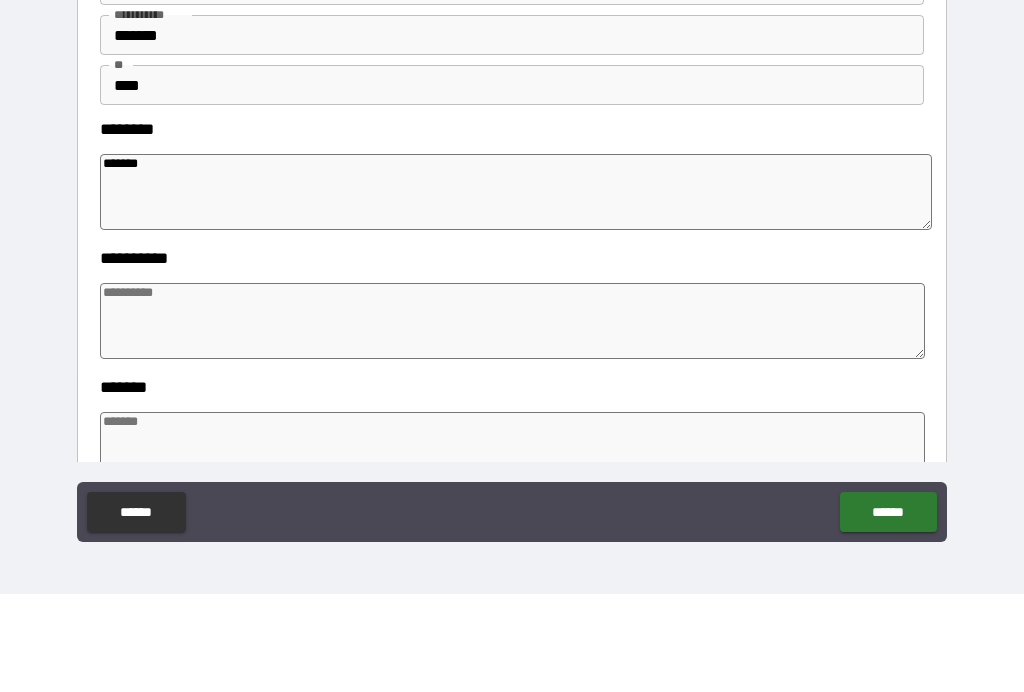type on "*" 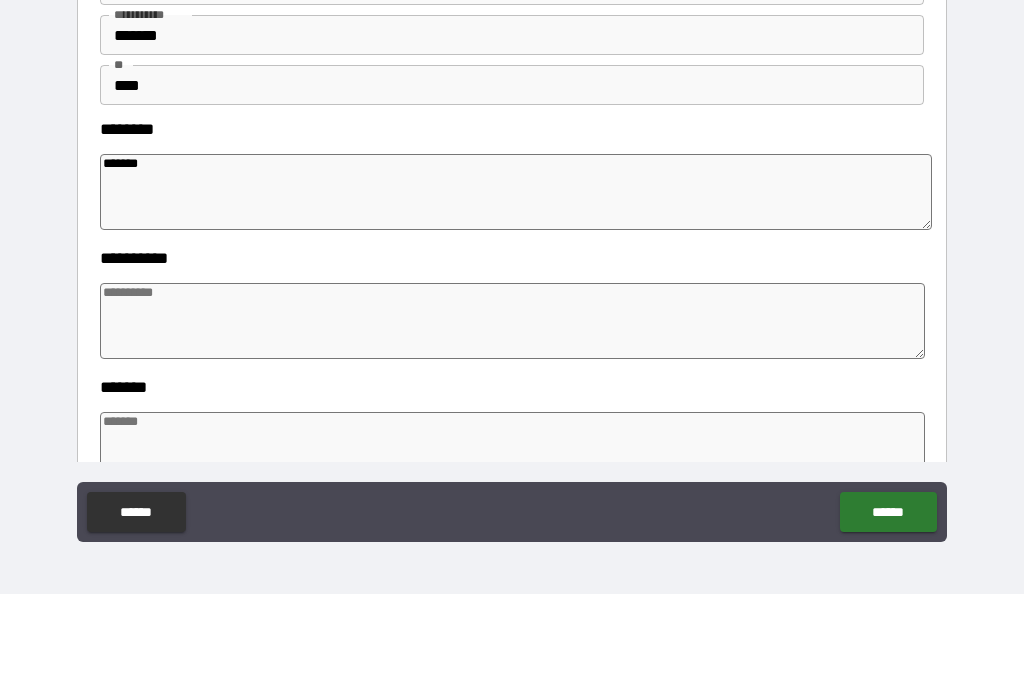 type on "********" 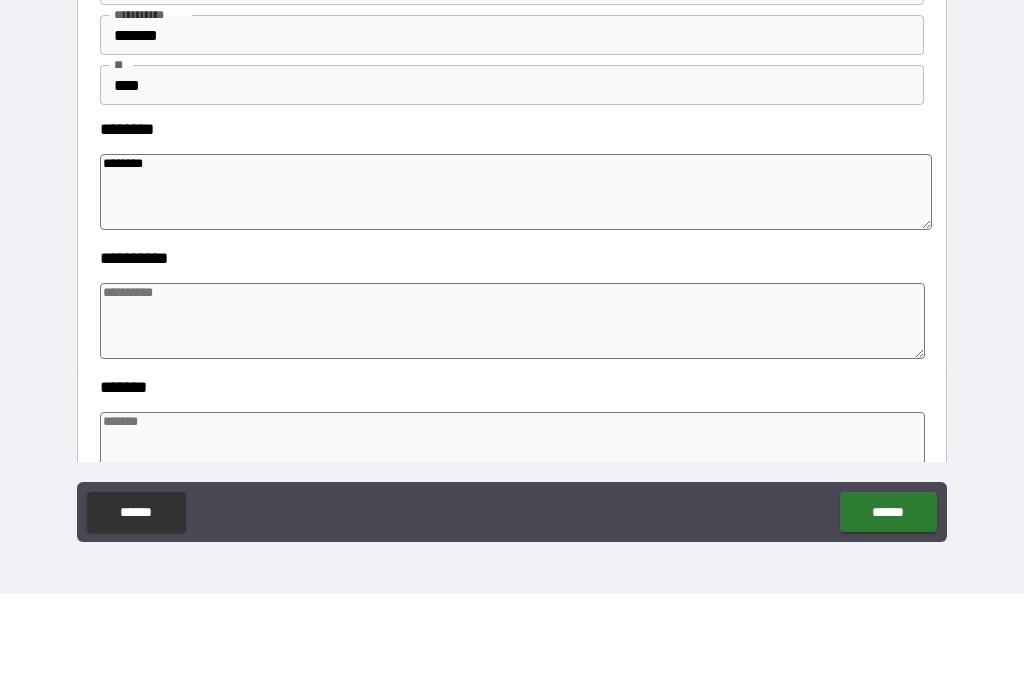 type on "*" 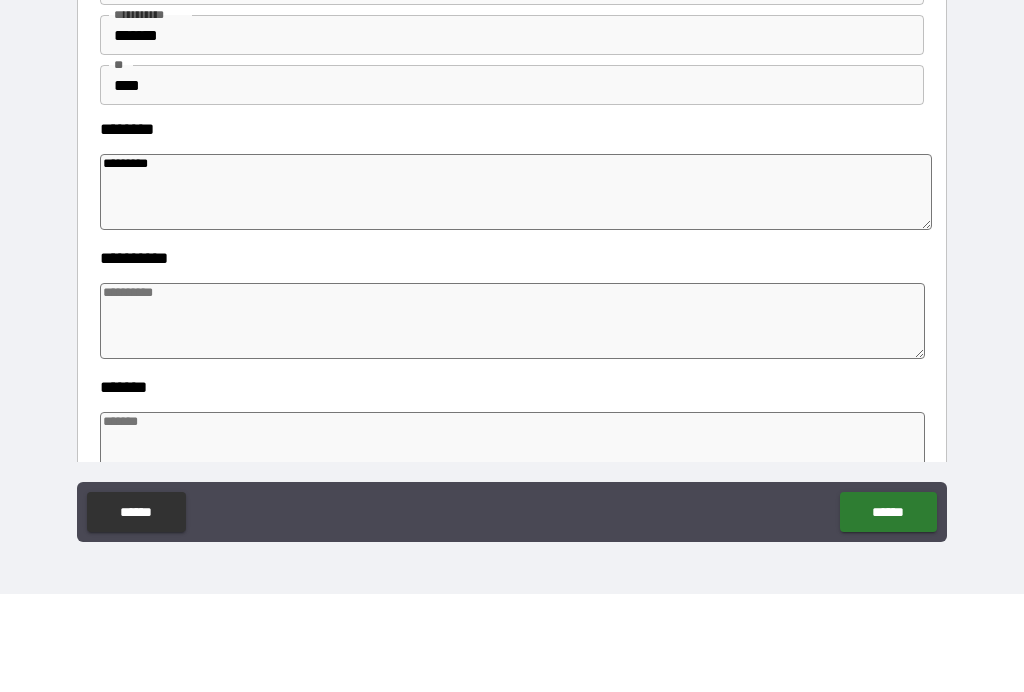 type on "**********" 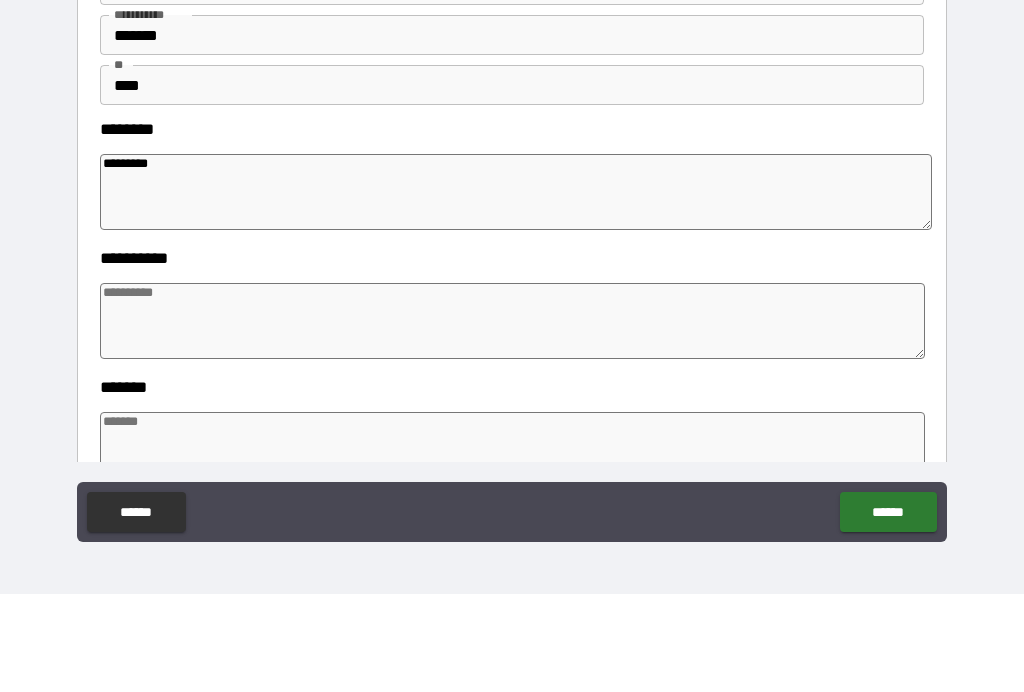 type on "*" 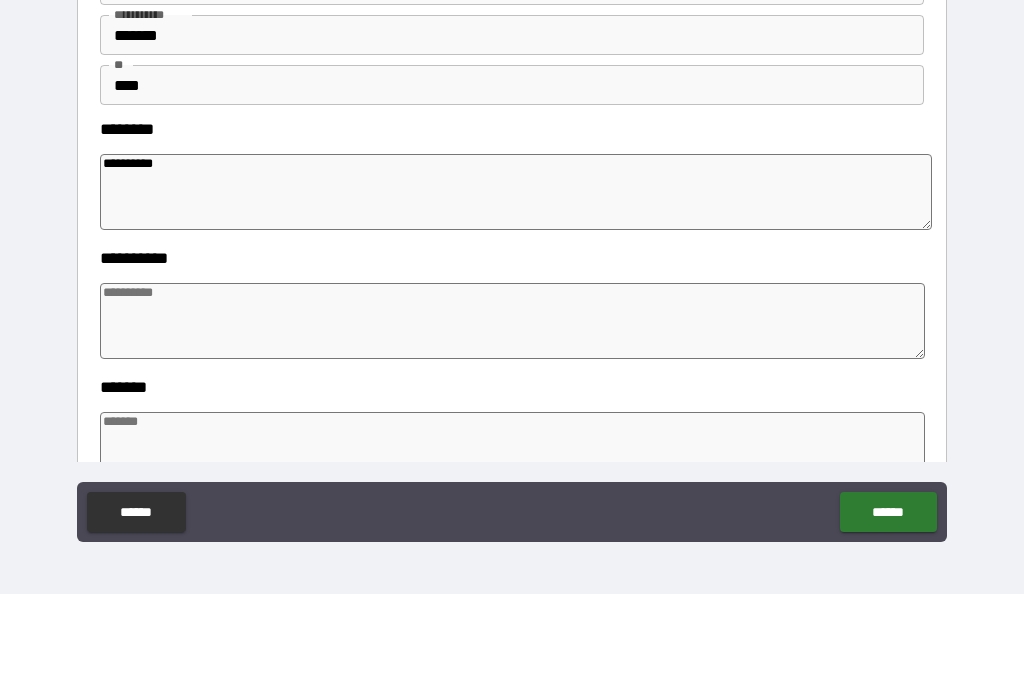 type on "**********" 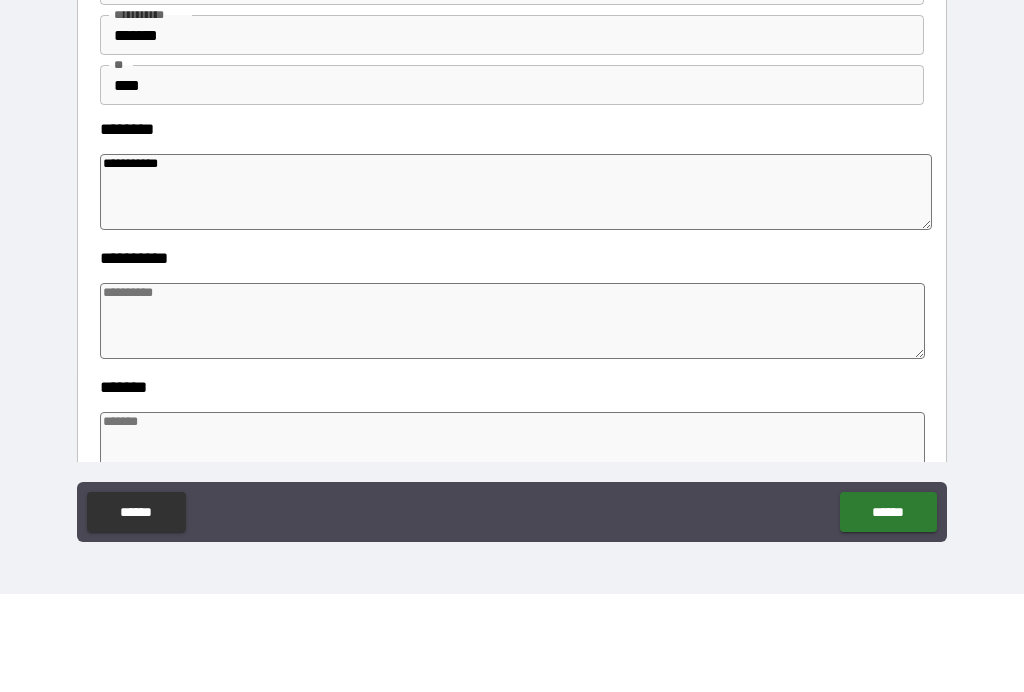 type on "*" 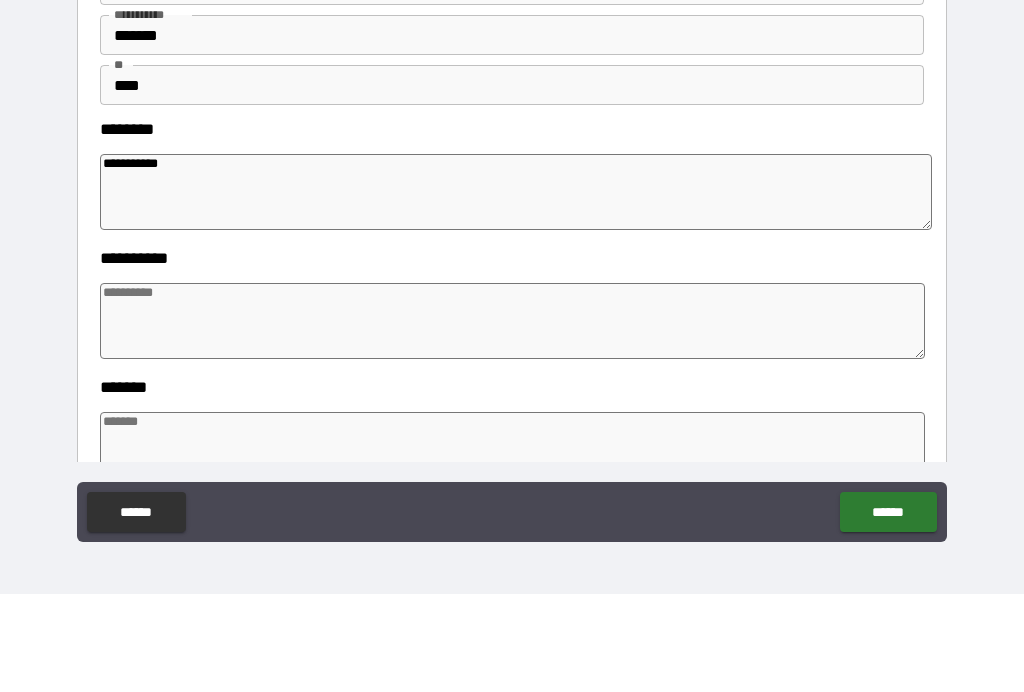type on "*" 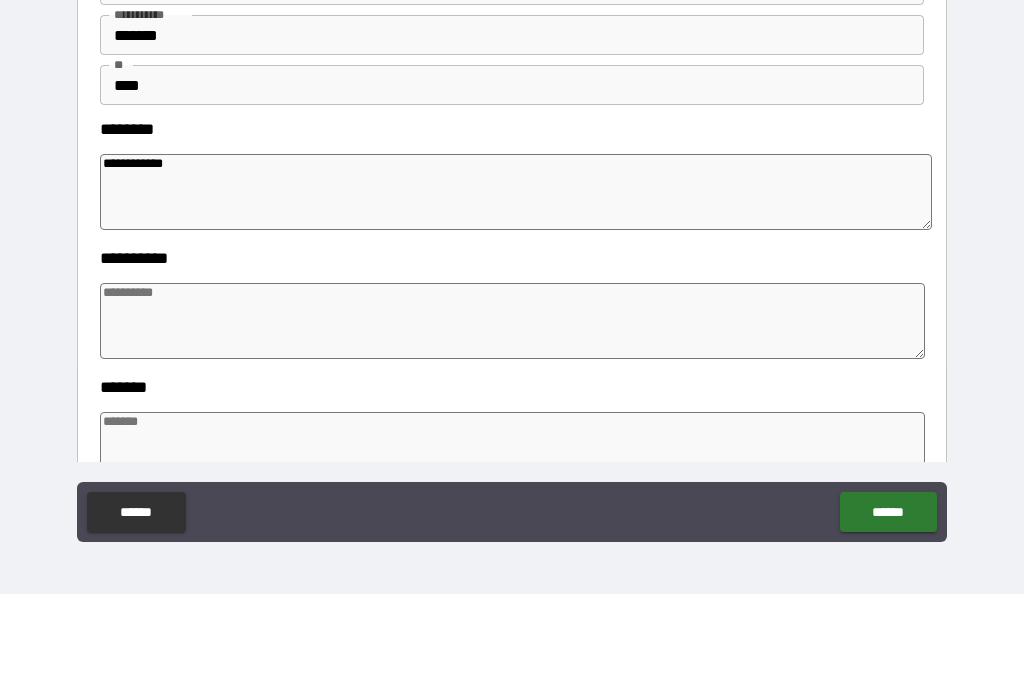 type on "*" 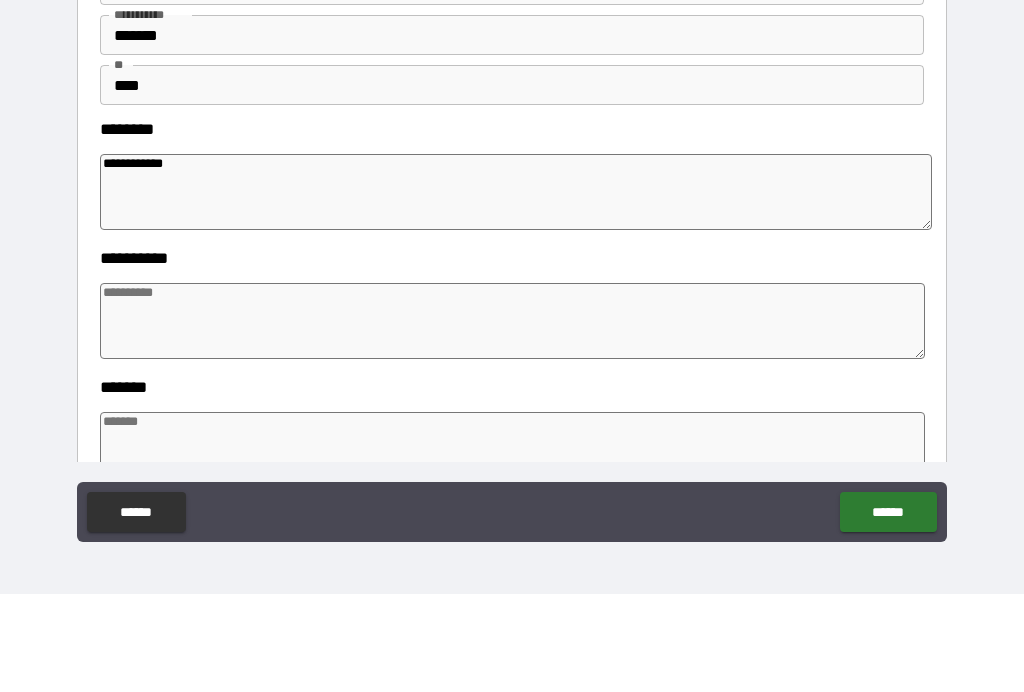 type on "*" 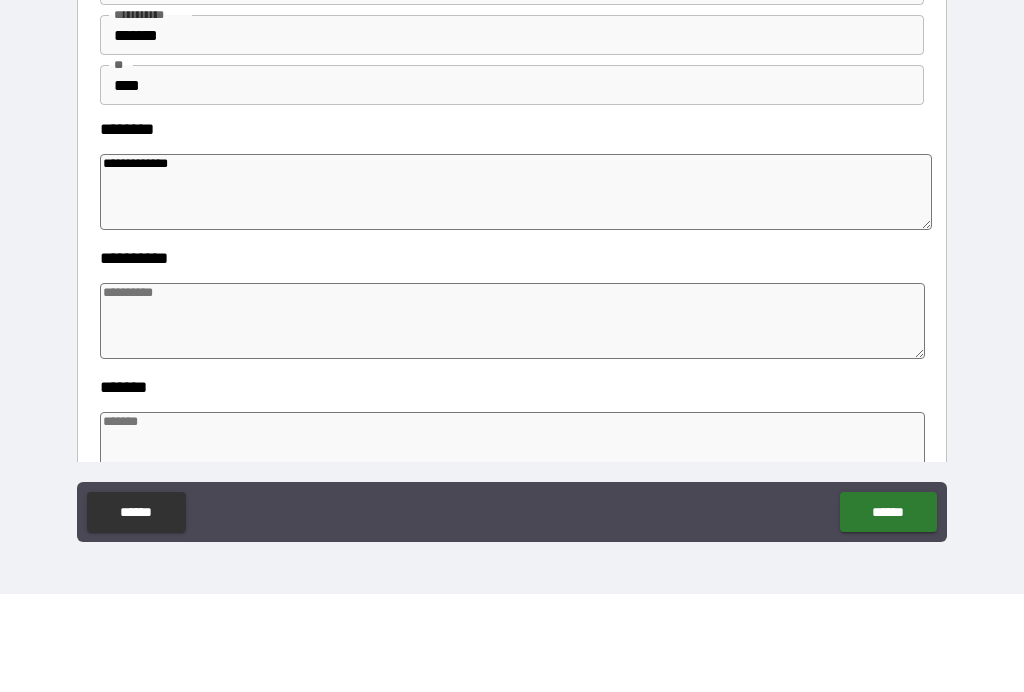 type on "*" 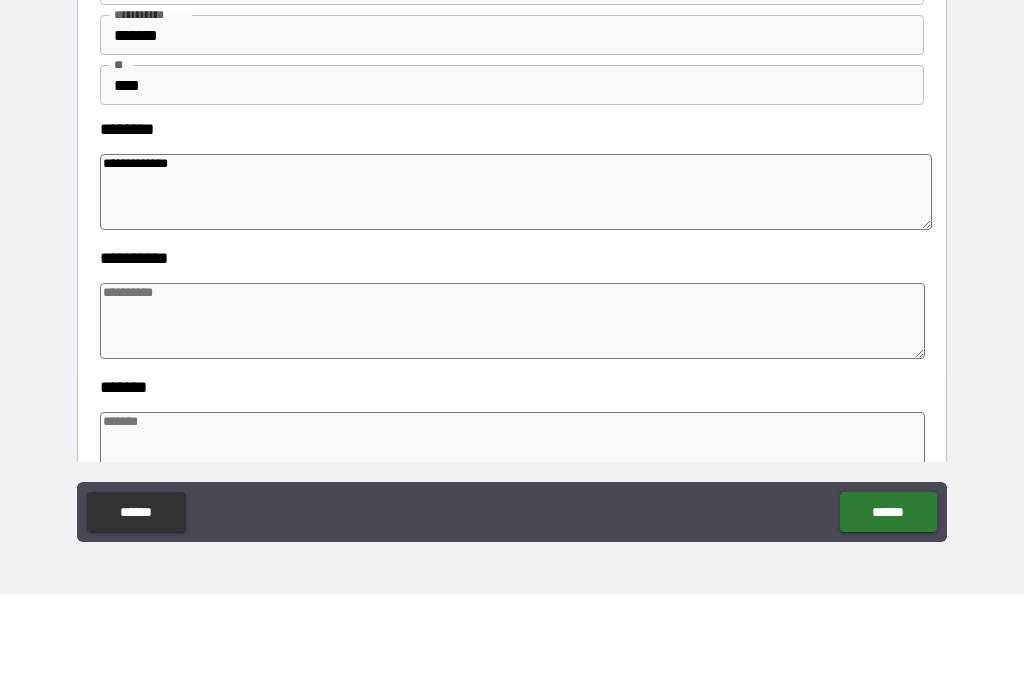type on "*" 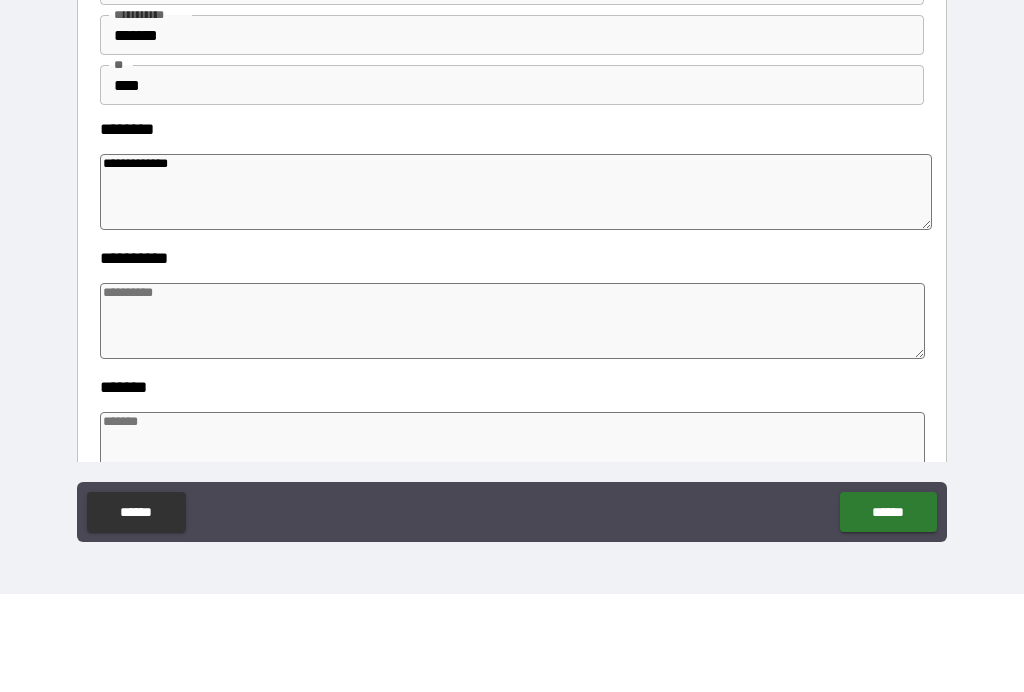 type on "*" 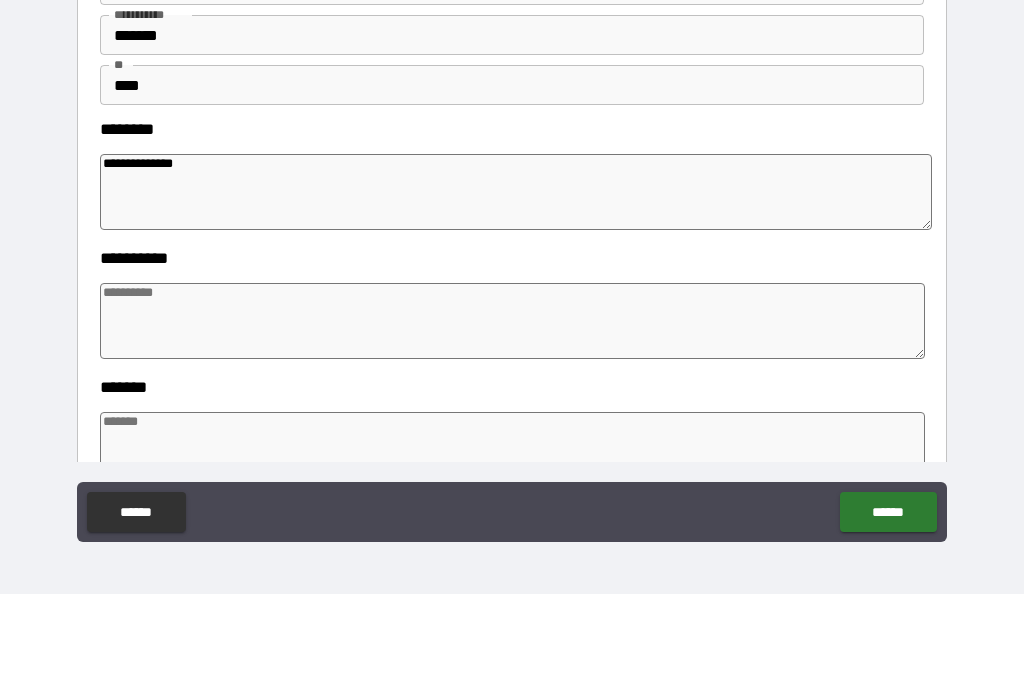 type on "*" 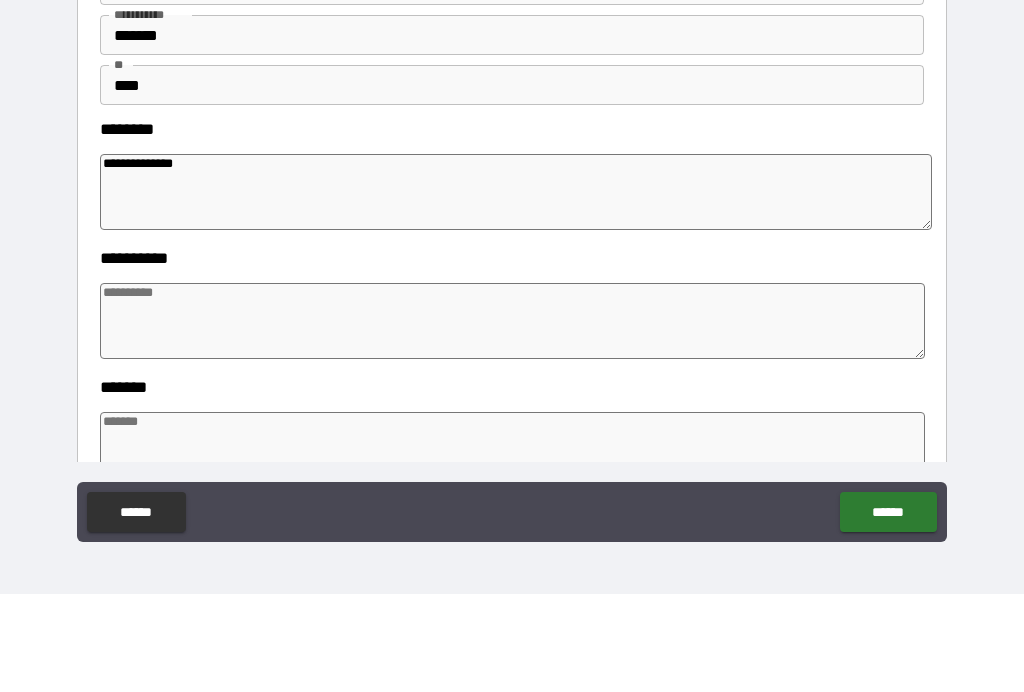 type on "**********" 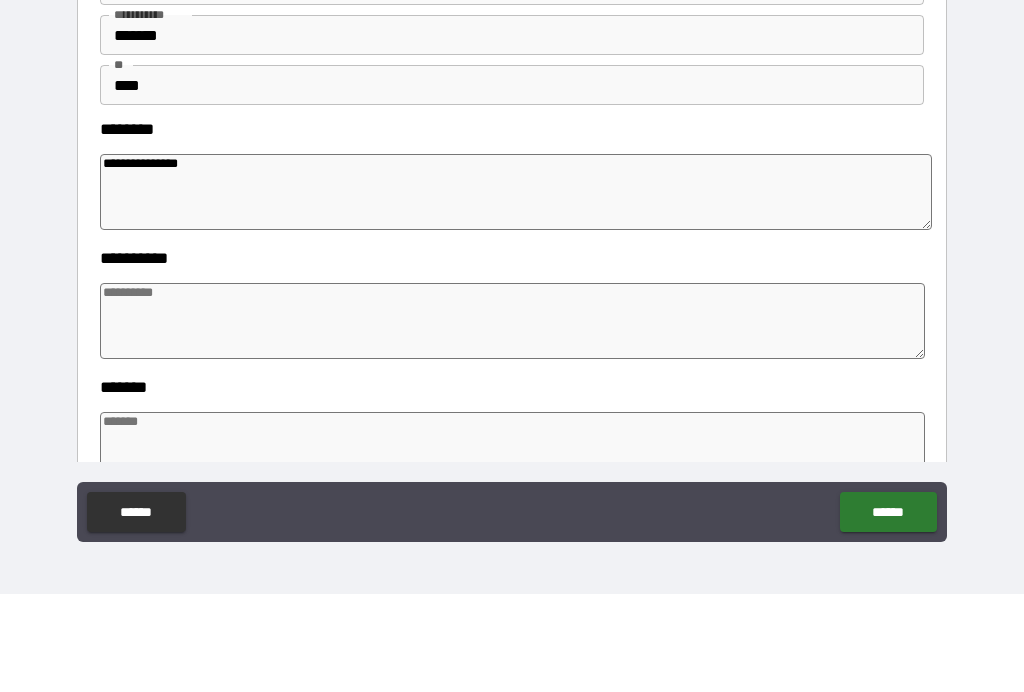 type on "*" 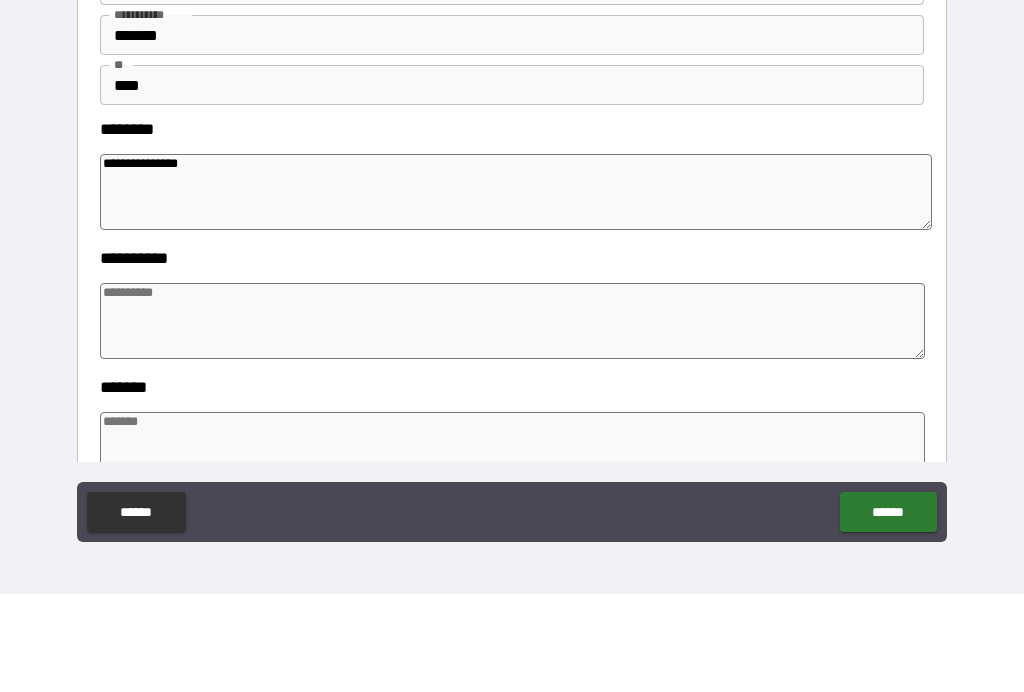 type on "*" 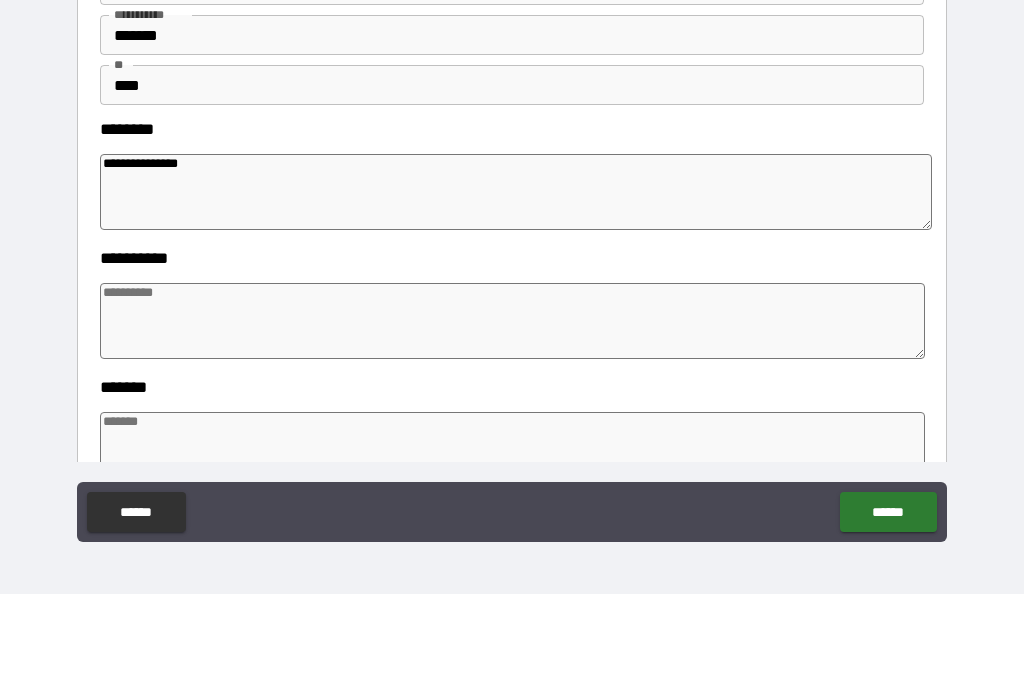 type on "*" 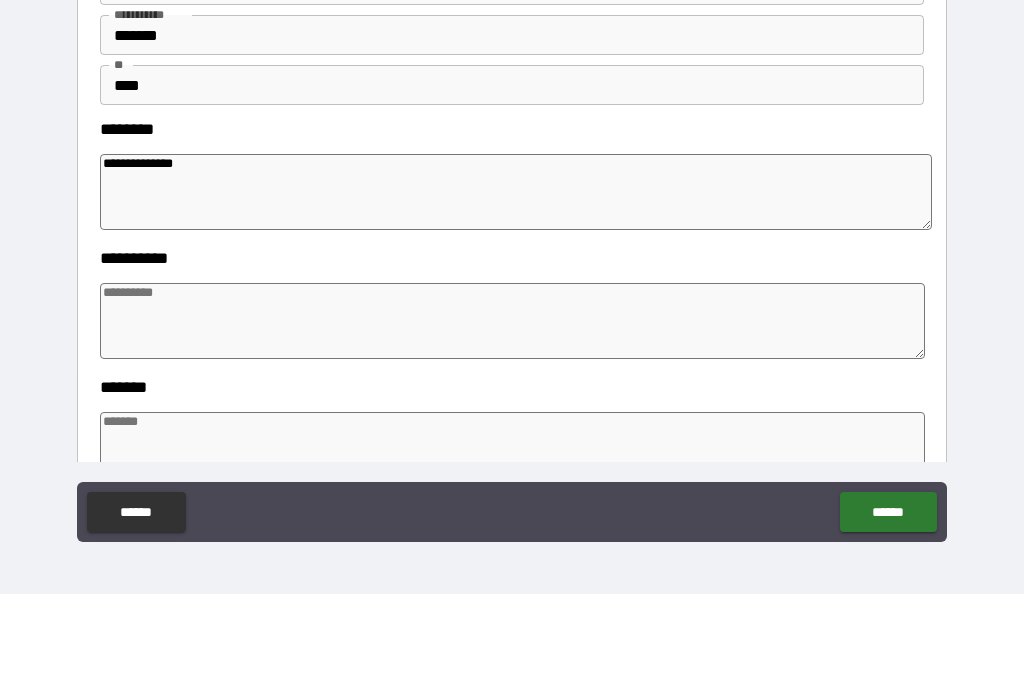 type on "*" 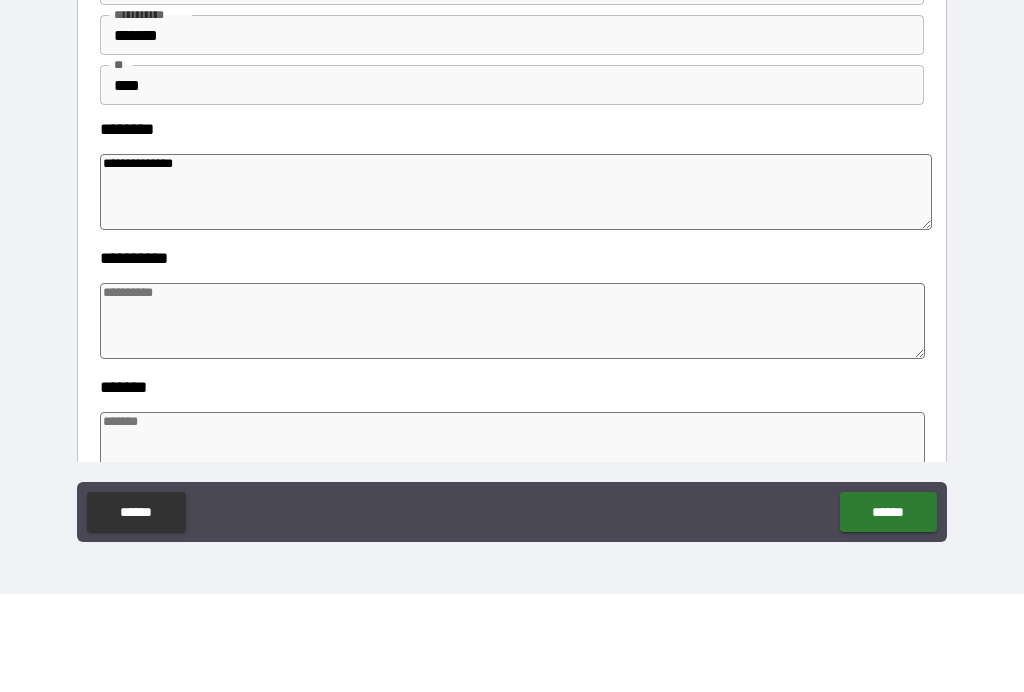 type on "*" 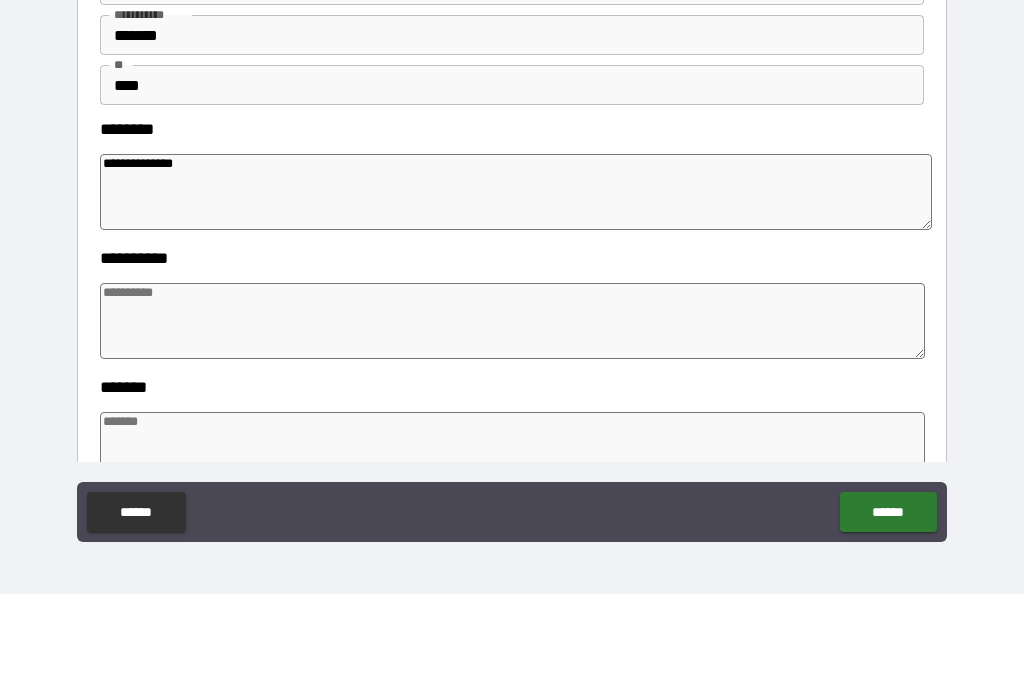type on "*" 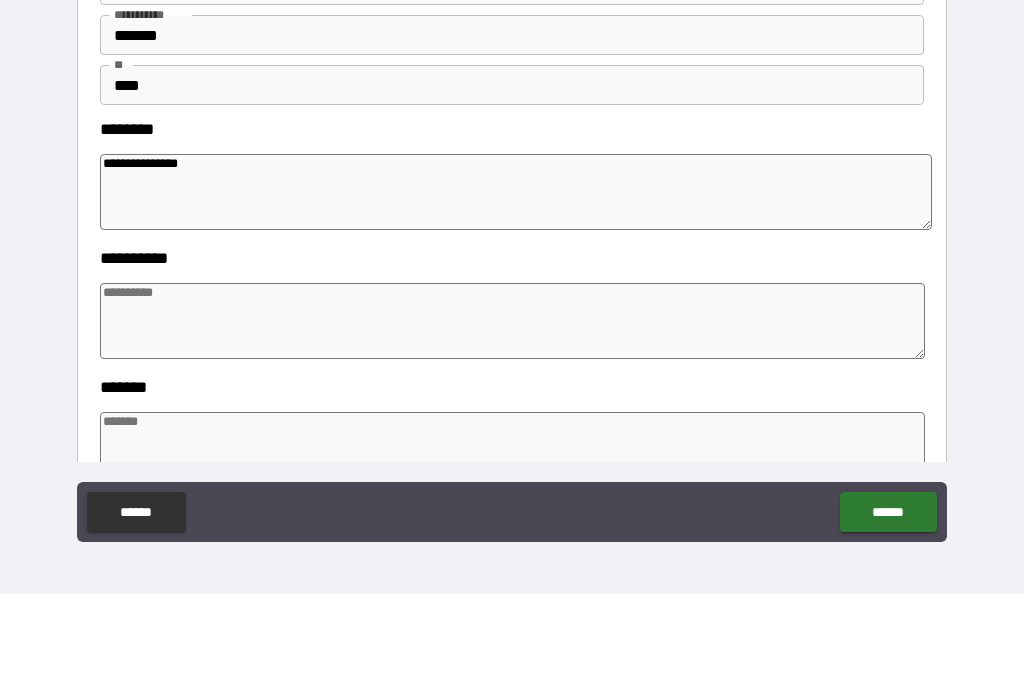 type on "*" 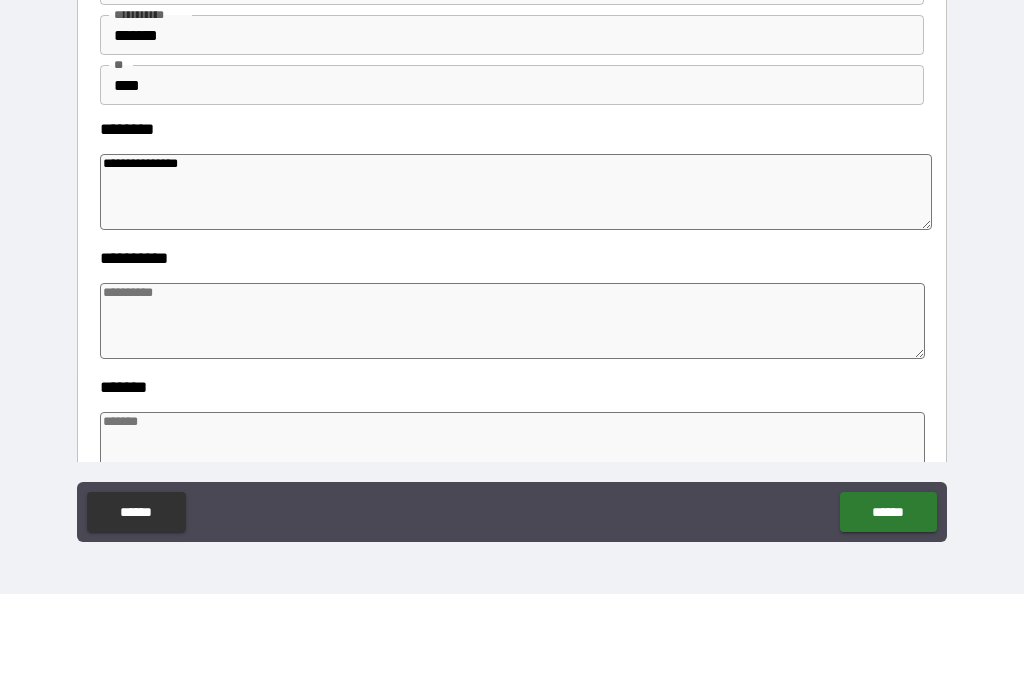 type on "*" 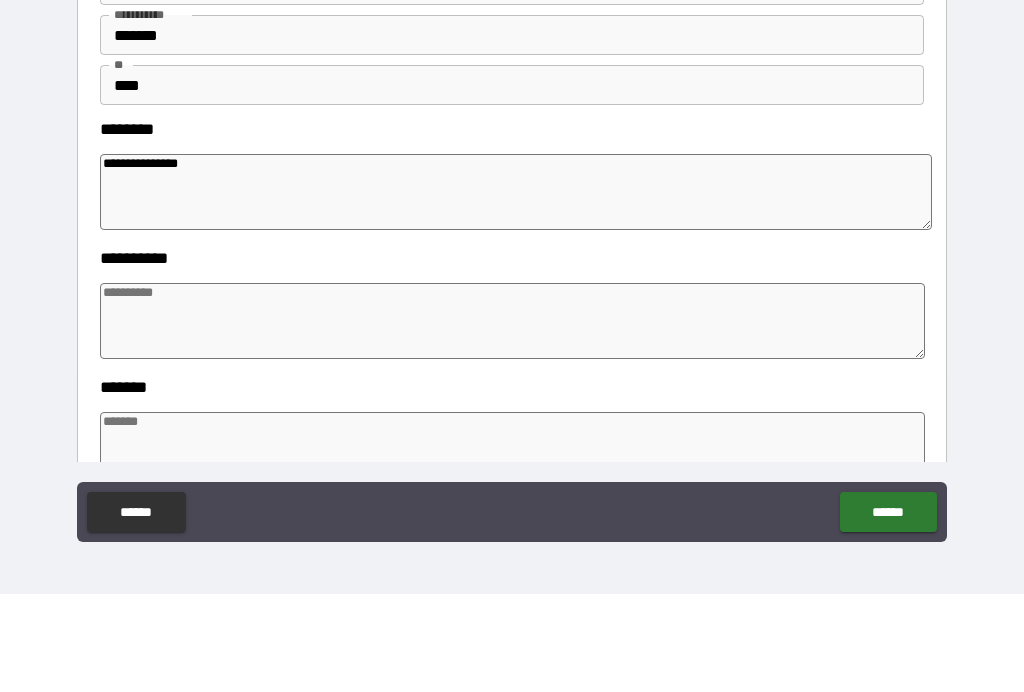 type on "*" 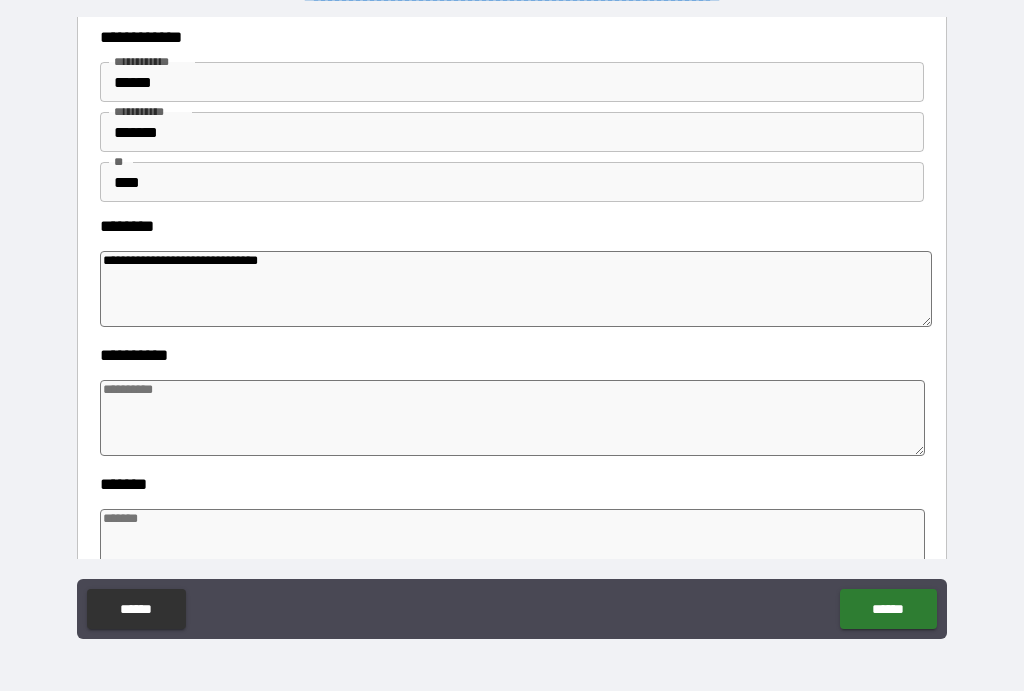 click at bounding box center [513, 419] 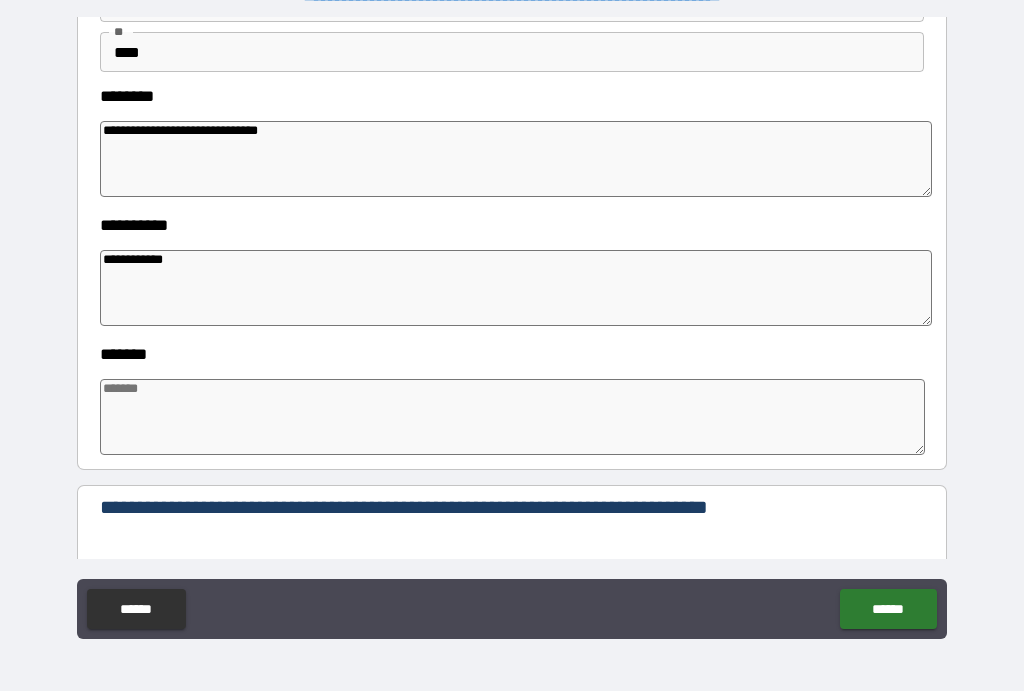 scroll, scrollTop: 245, scrollLeft: 0, axis: vertical 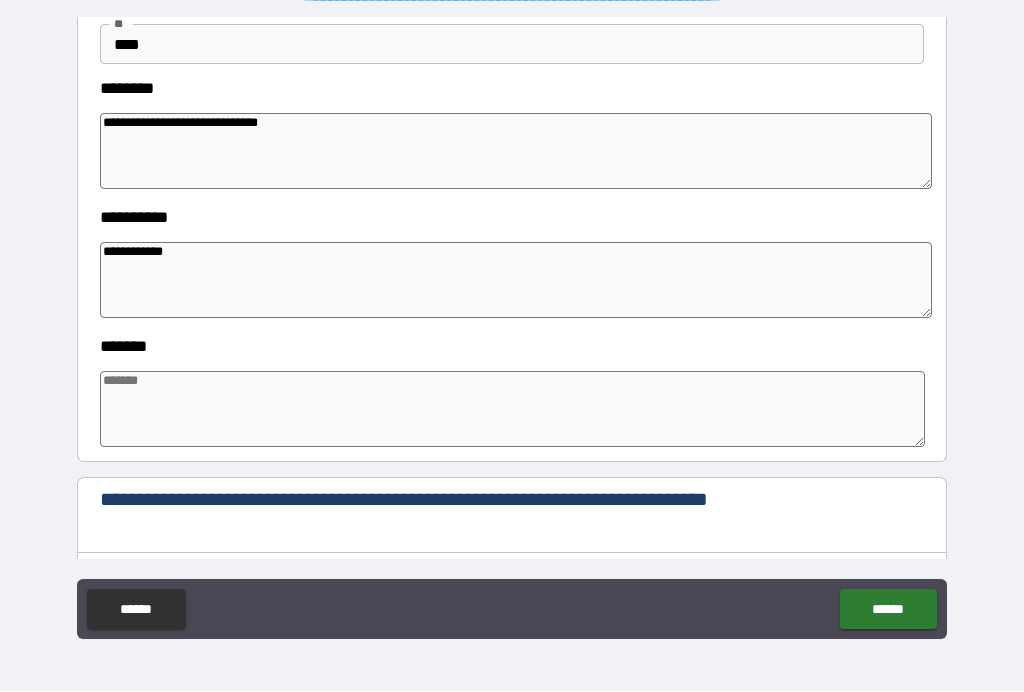 click at bounding box center [513, 410] 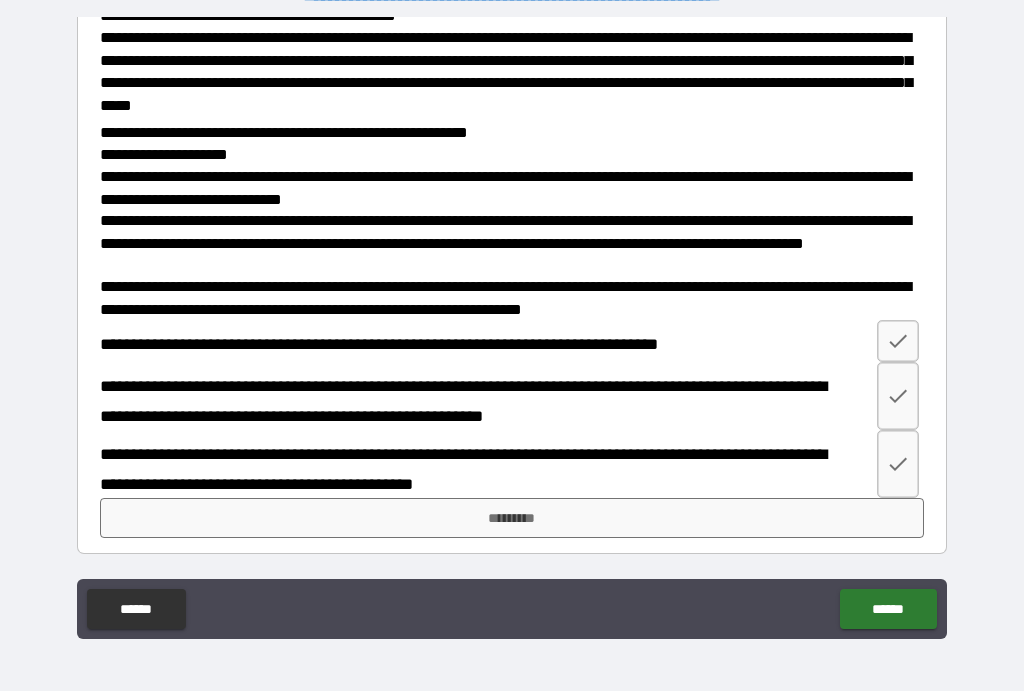 click on "*********" at bounding box center [512, 519] 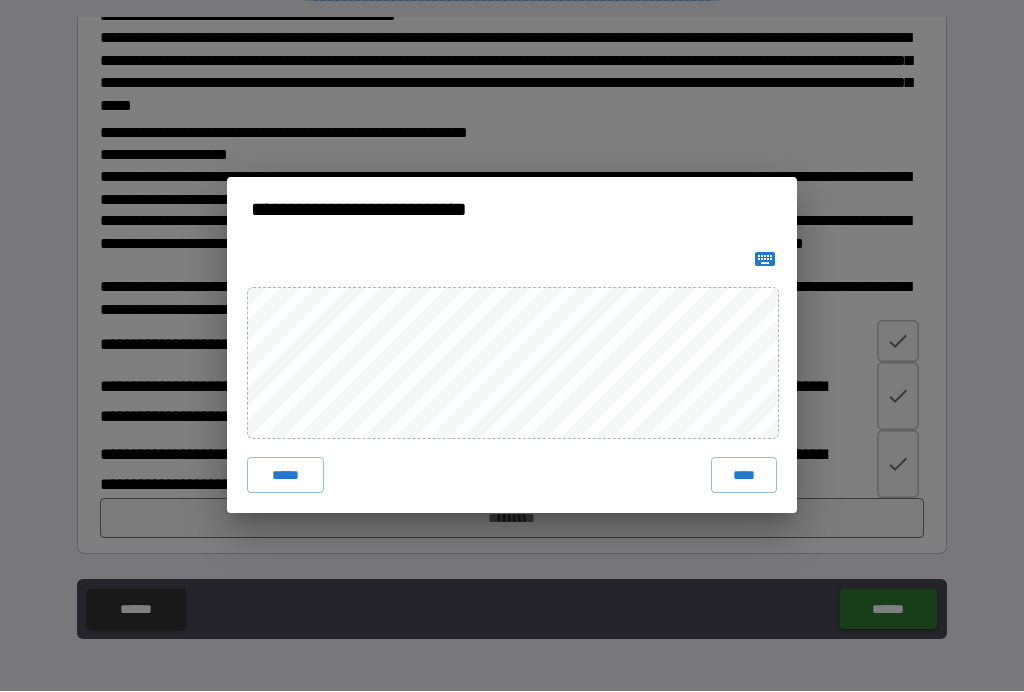 click on "****" at bounding box center (744, 476) 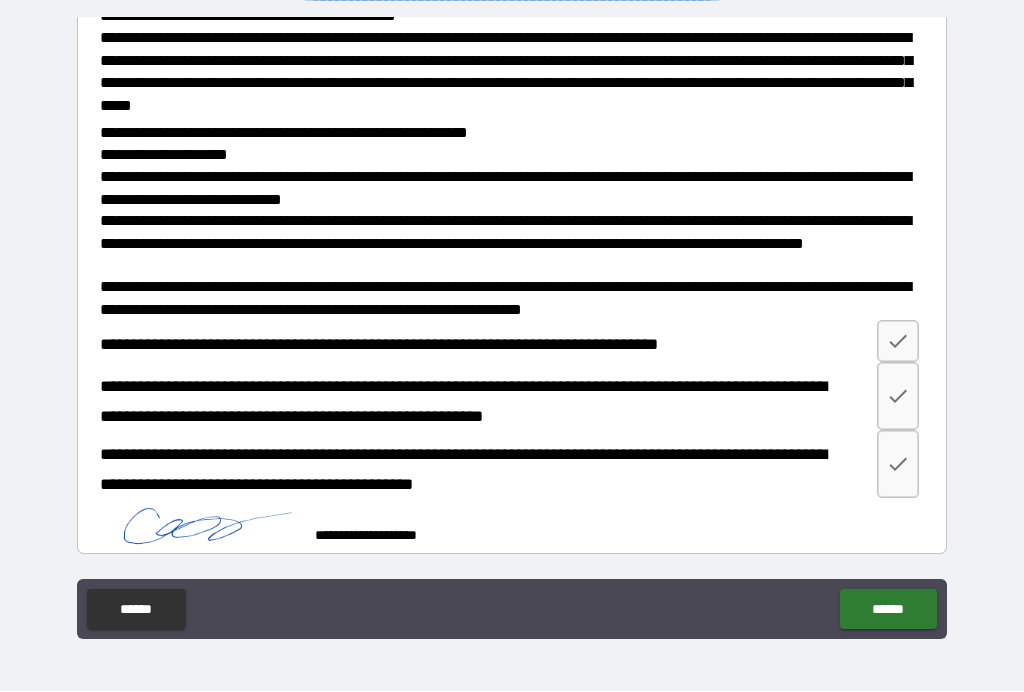 scroll, scrollTop: 1152, scrollLeft: 0, axis: vertical 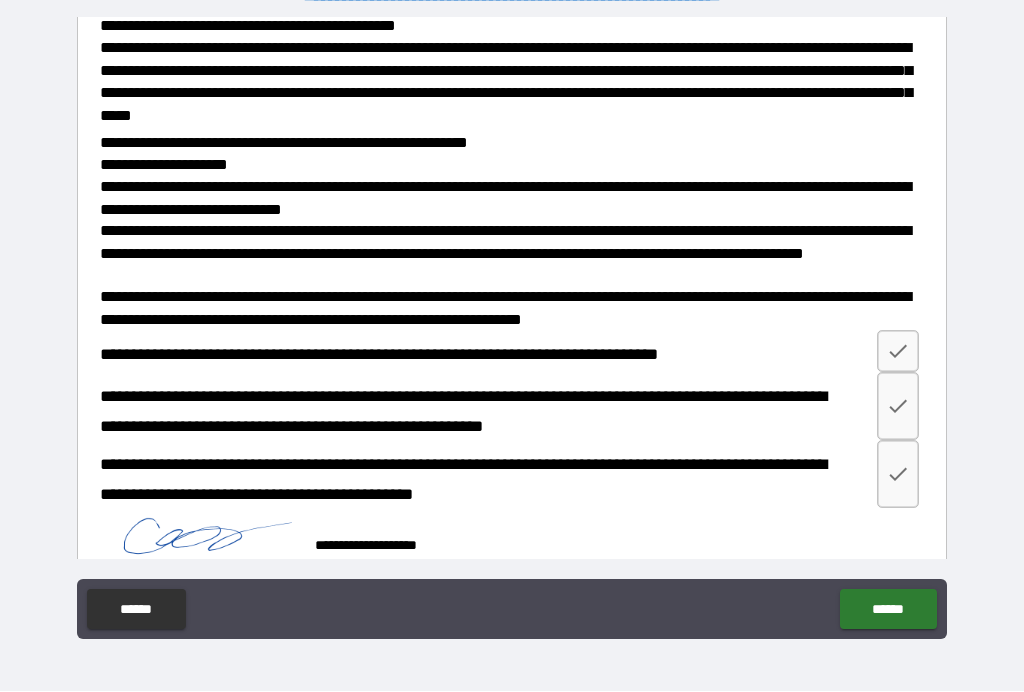 click 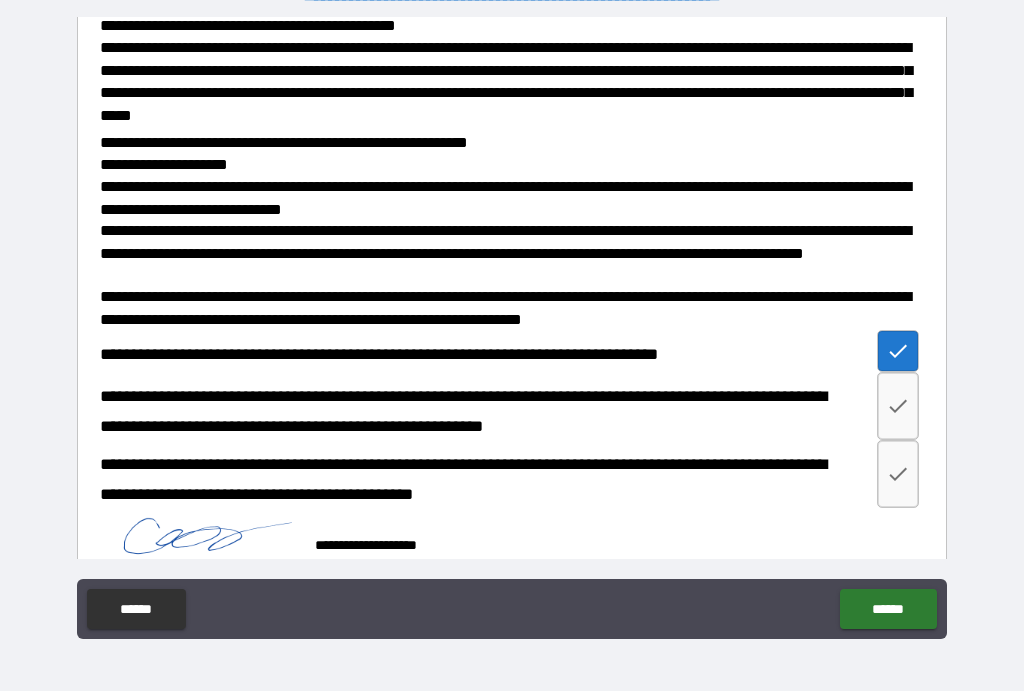 click at bounding box center [898, 407] 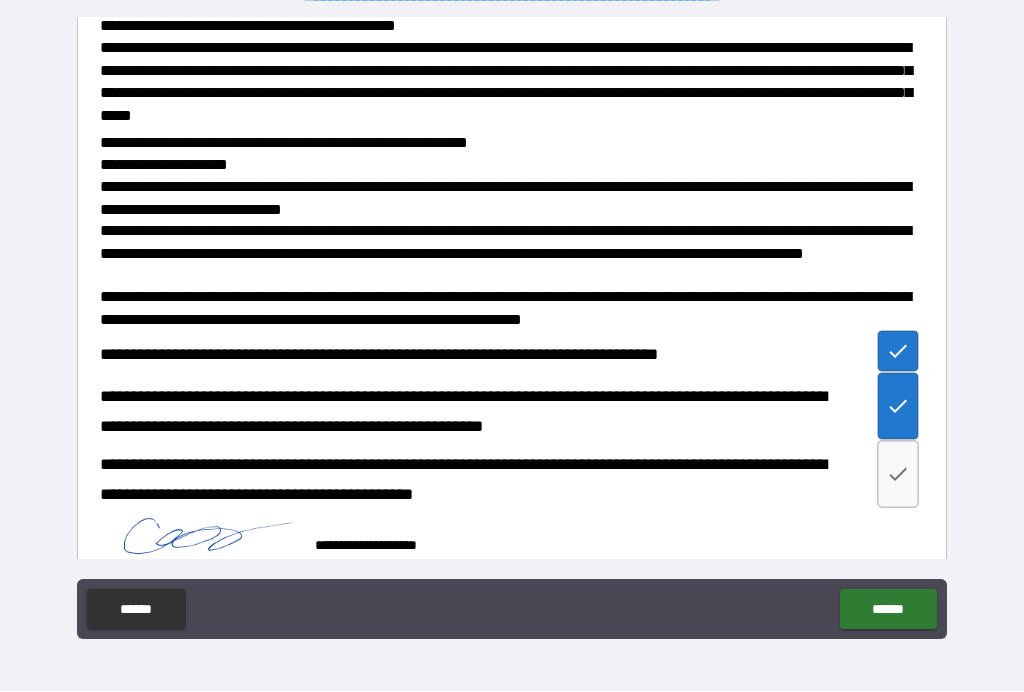 click 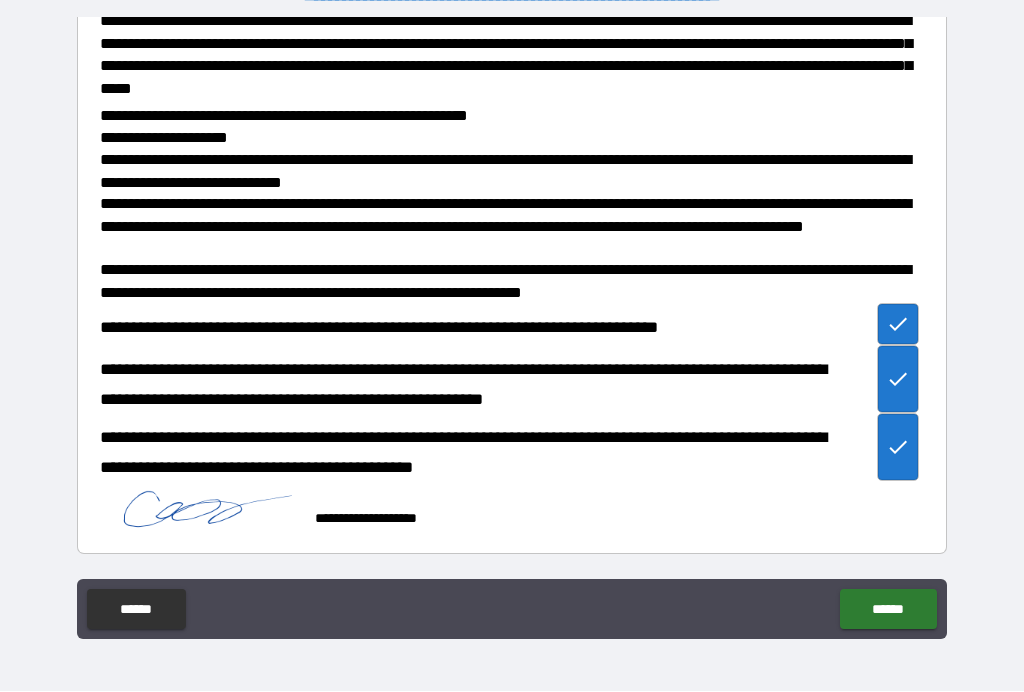 scroll, scrollTop: 1179, scrollLeft: 0, axis: vertical 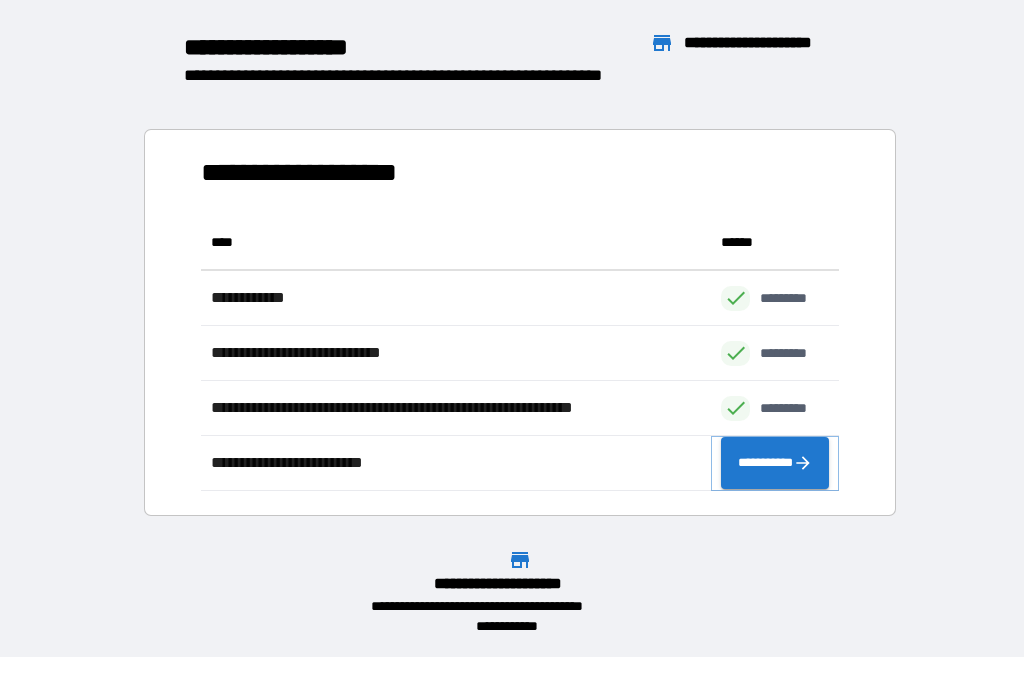 click 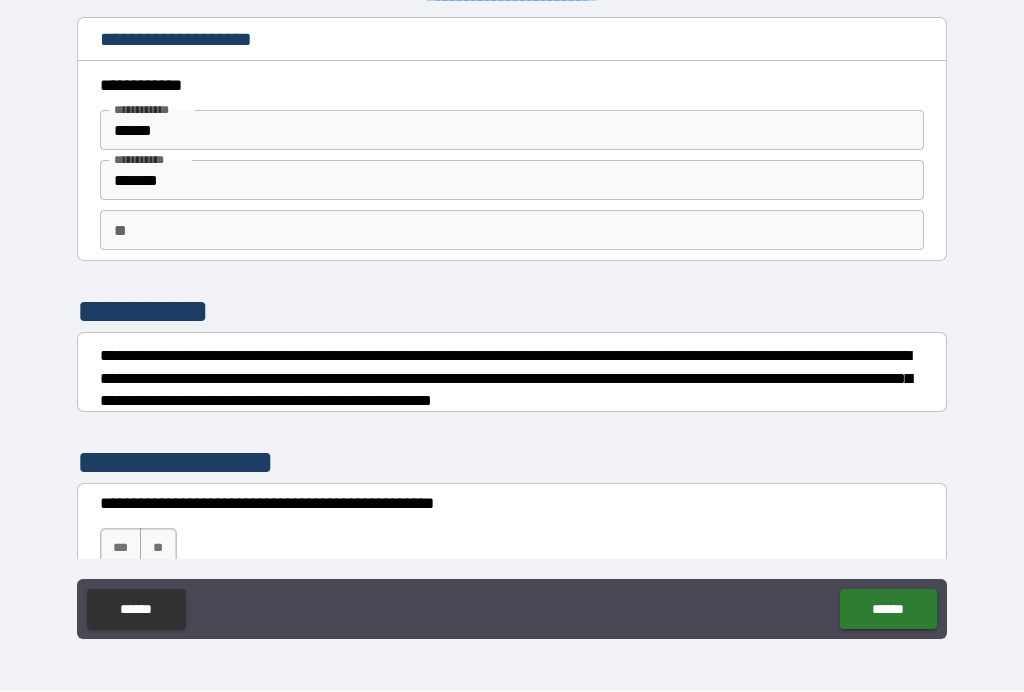 scroll, scrollTop: 4, scrollLeft: 0, axis: vertical 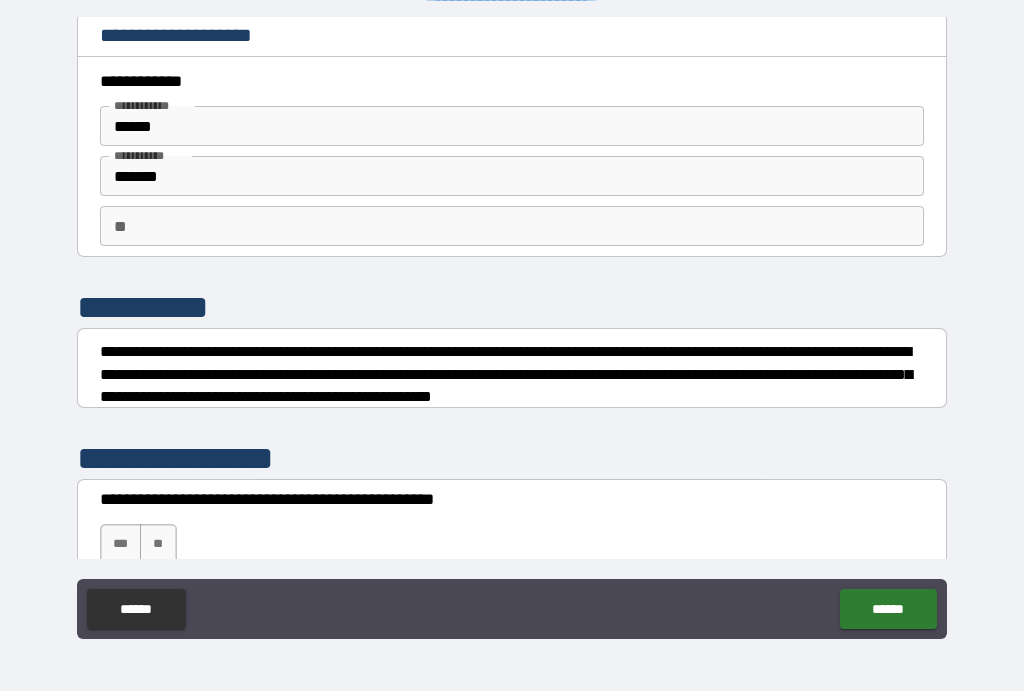 click on "**" at bounding box center (512, 227) 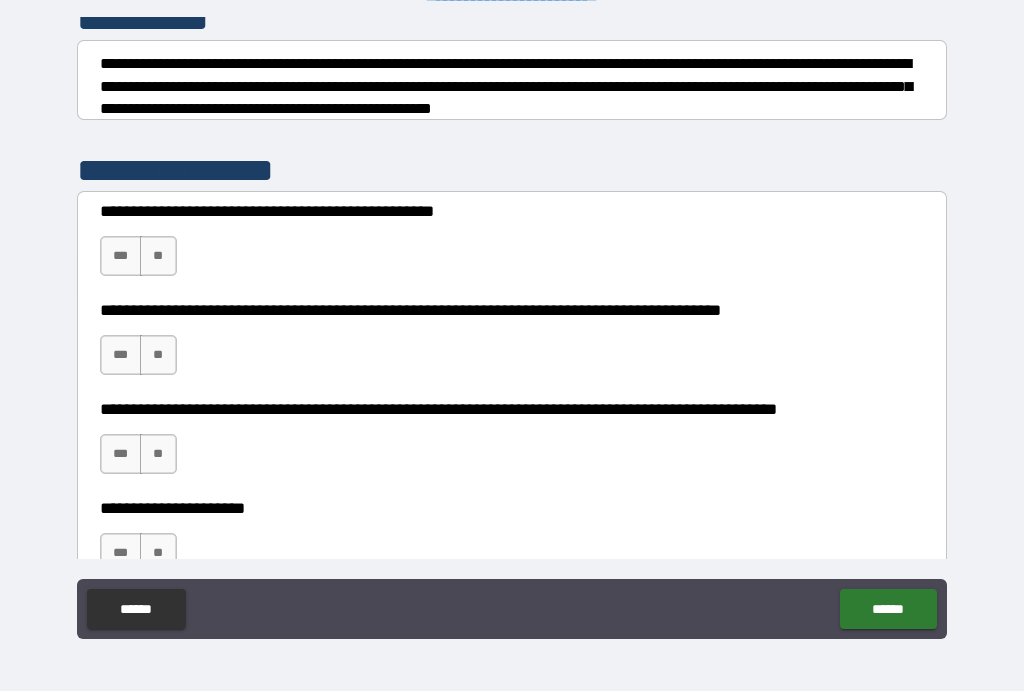 scroll, scrollTop: 295, scrollLeft: 0, axis: vertical 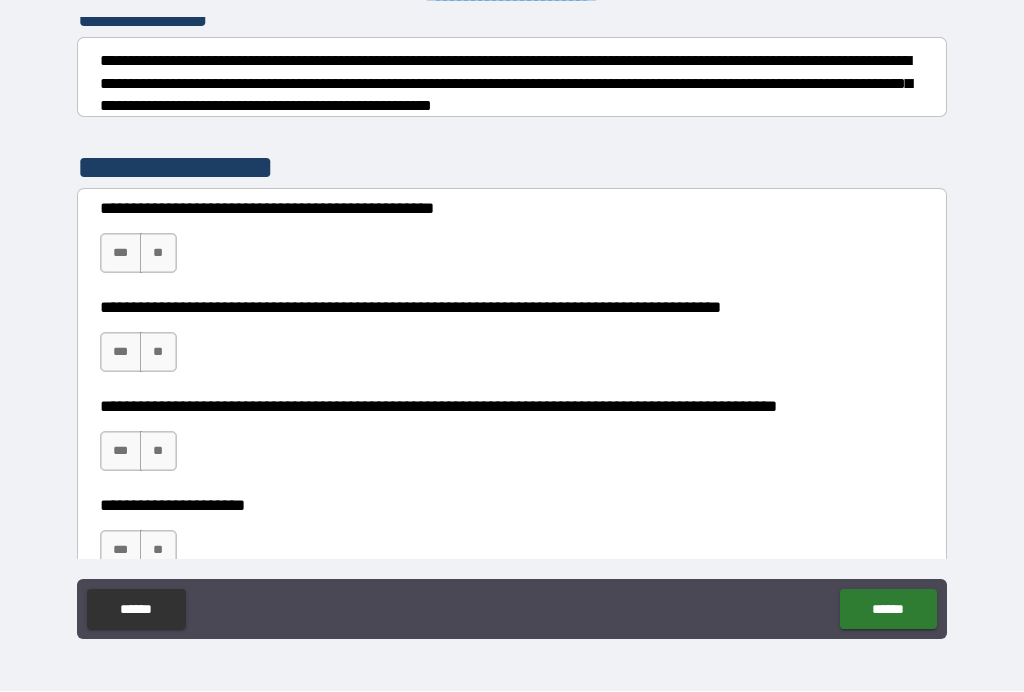 click on "**" at bounding box center (158, 254) 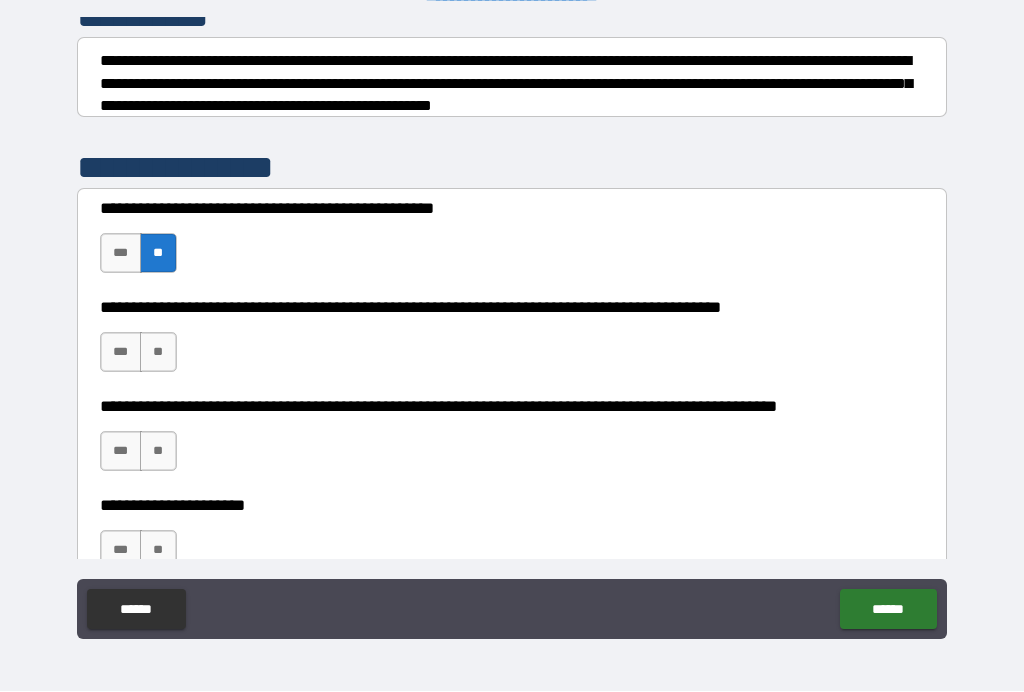 click on "**" at bounding box center [158, 353] 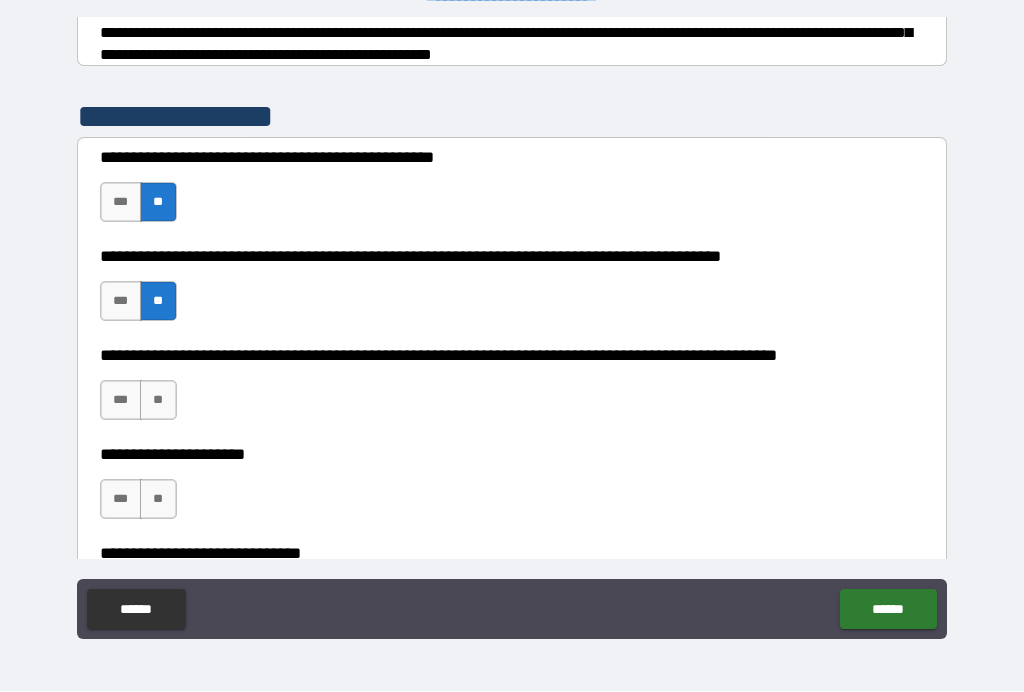 scroll, scrollTop: 348, scrollLeft: 0, axis: vertical 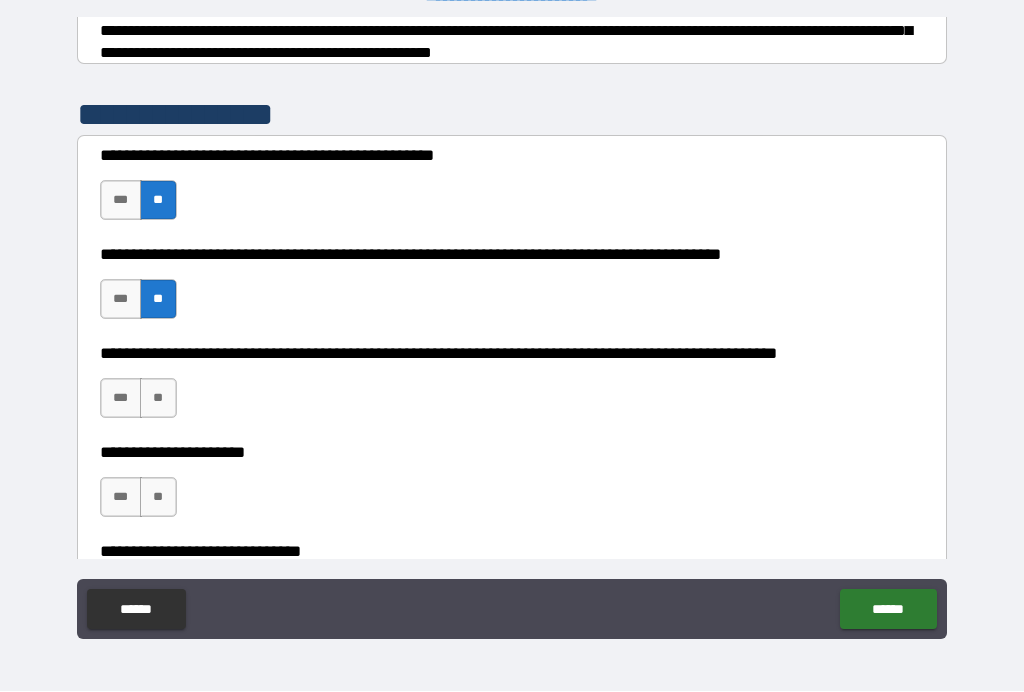 click on "***" at bounding box center [121, 201] 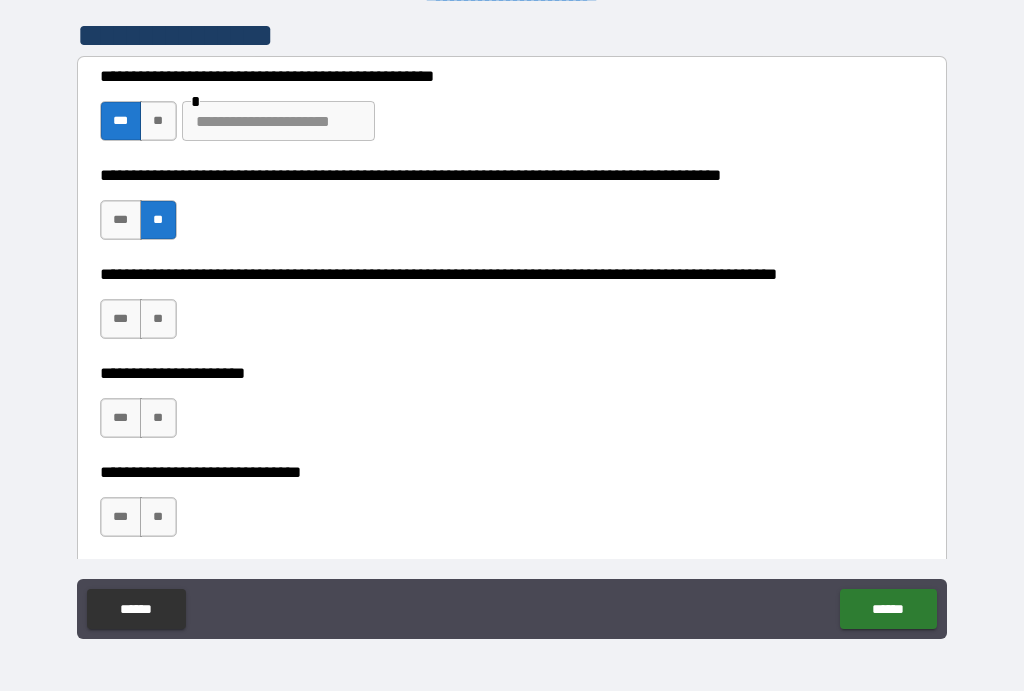 scroll, scrollTop: 428, scrollLeft: 0, axis: vertical 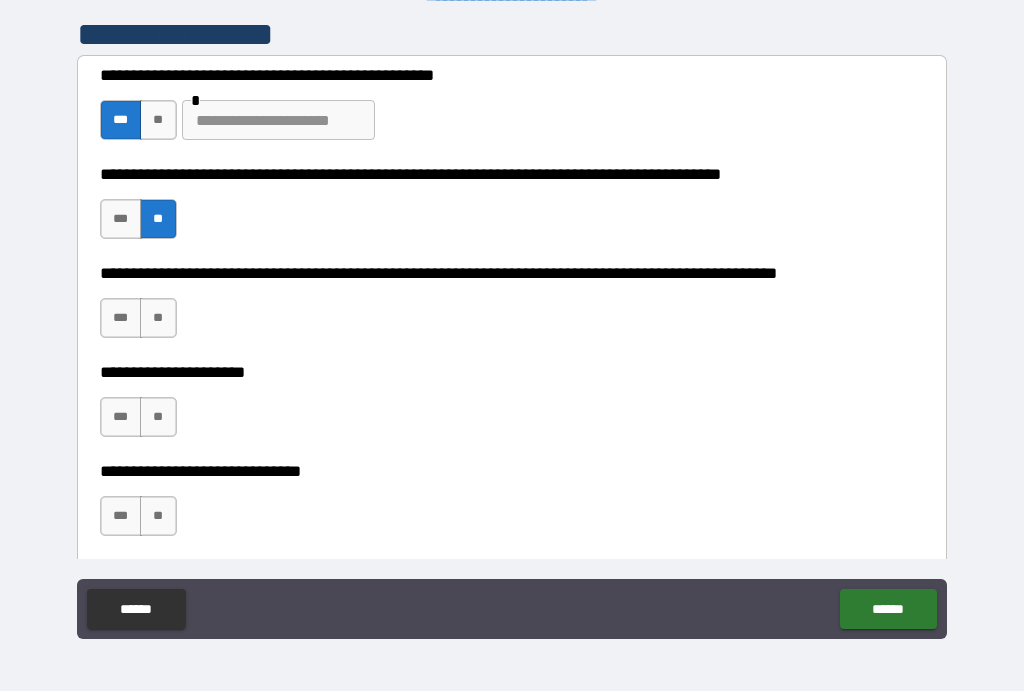 click on "**" at bounding box center [158, 319] 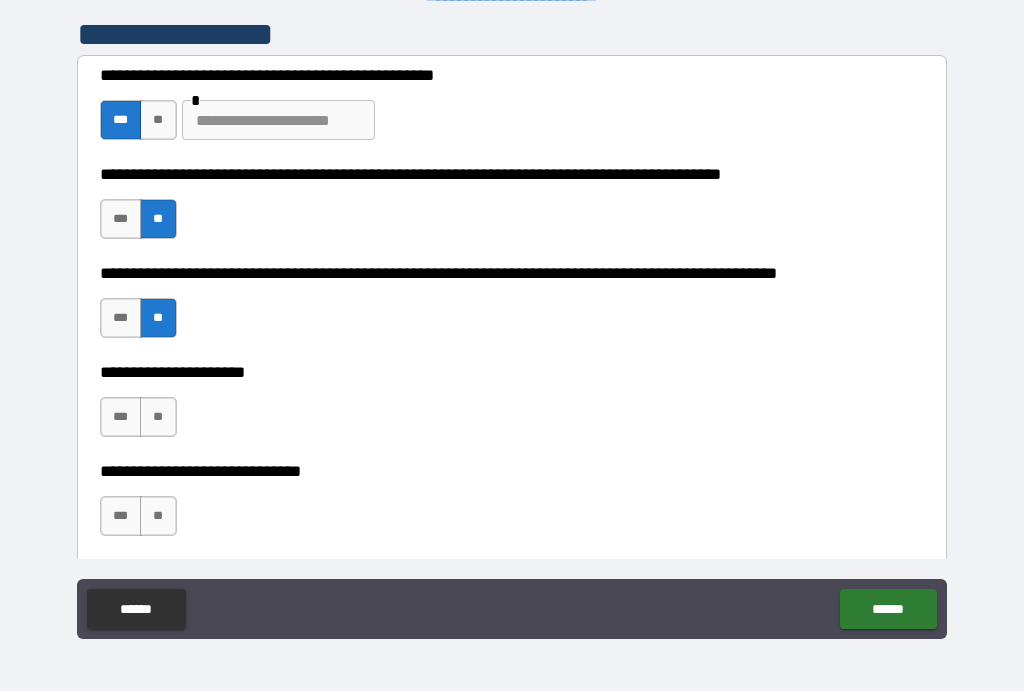click on "**" at bounding box center (158, 121) 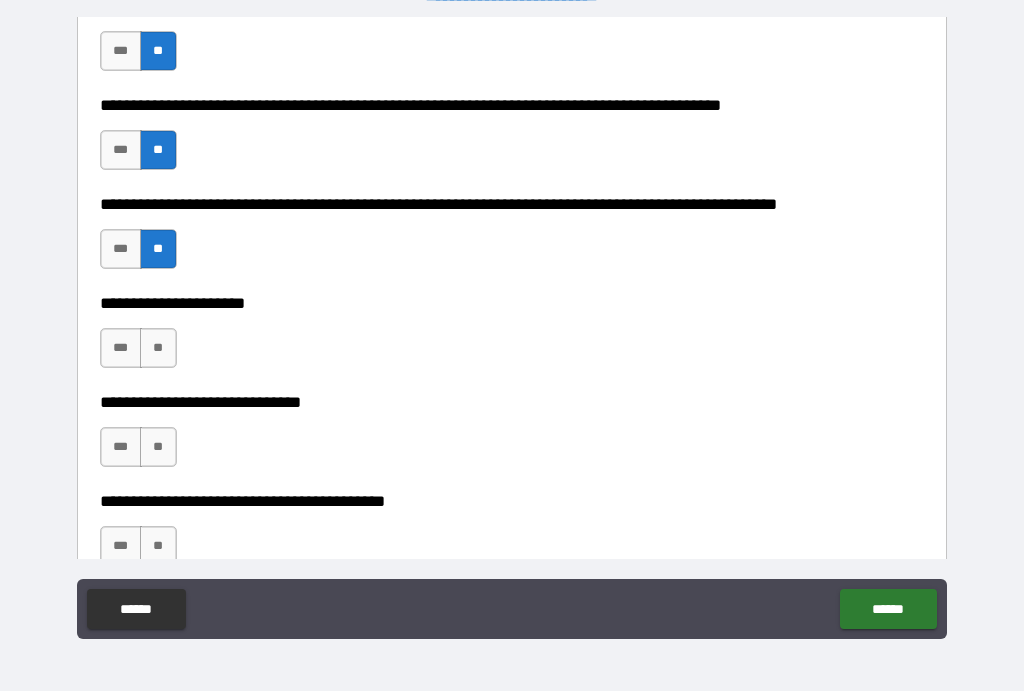 scroll, scrollTop: 500, scrollLeft: 0, axis: vertical 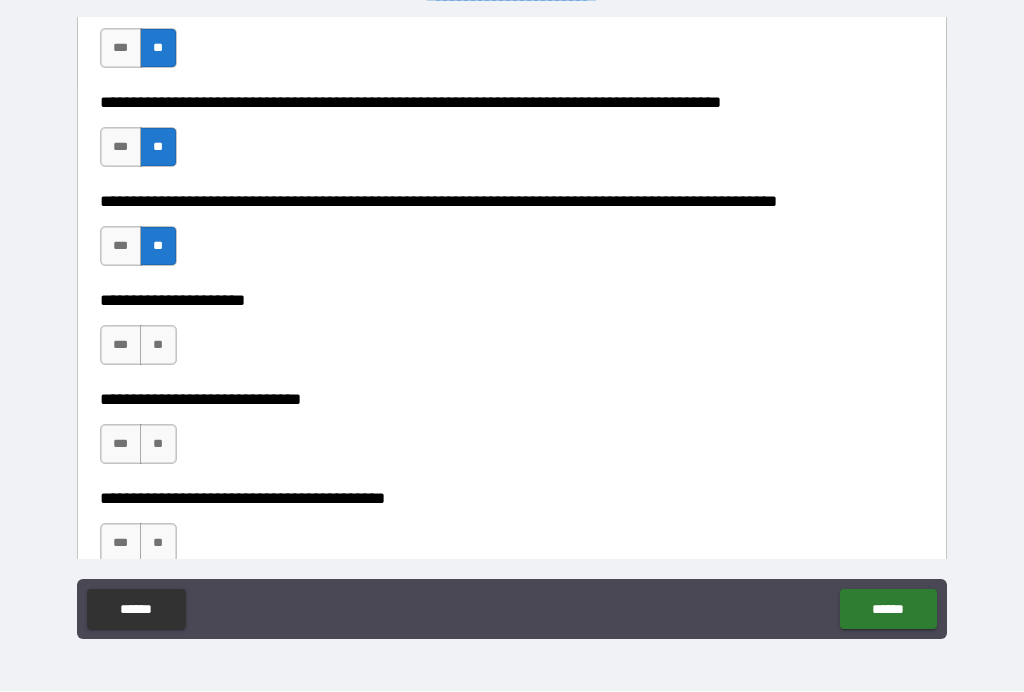 click on "**" at bounding box center (158, 346) 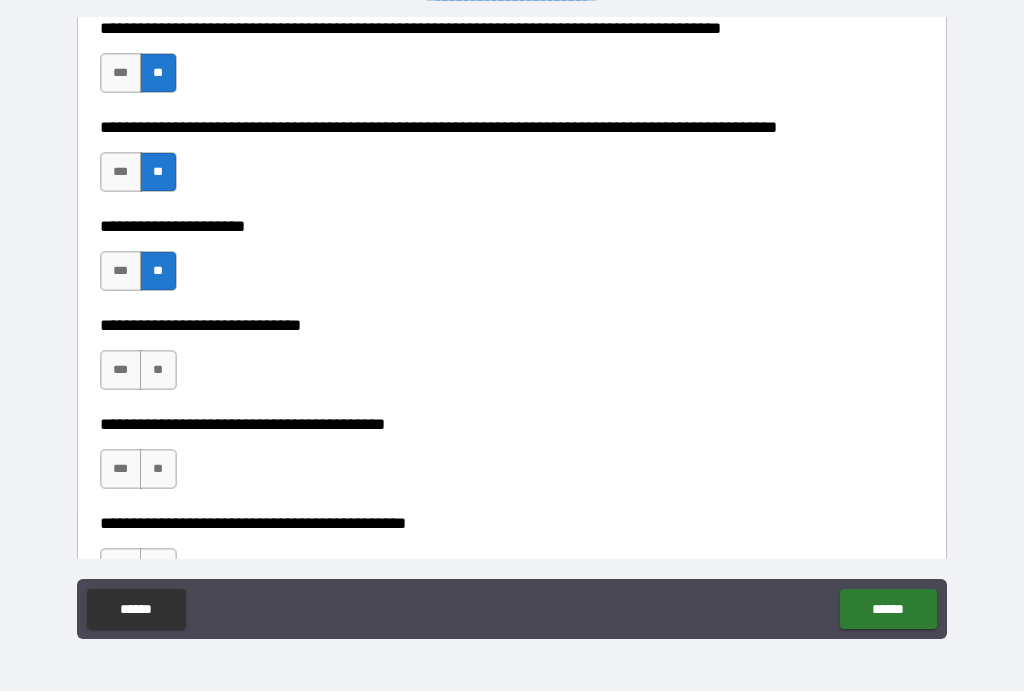 scroll, scrollTop: 580, scrollLeft: 0, axis: vertical 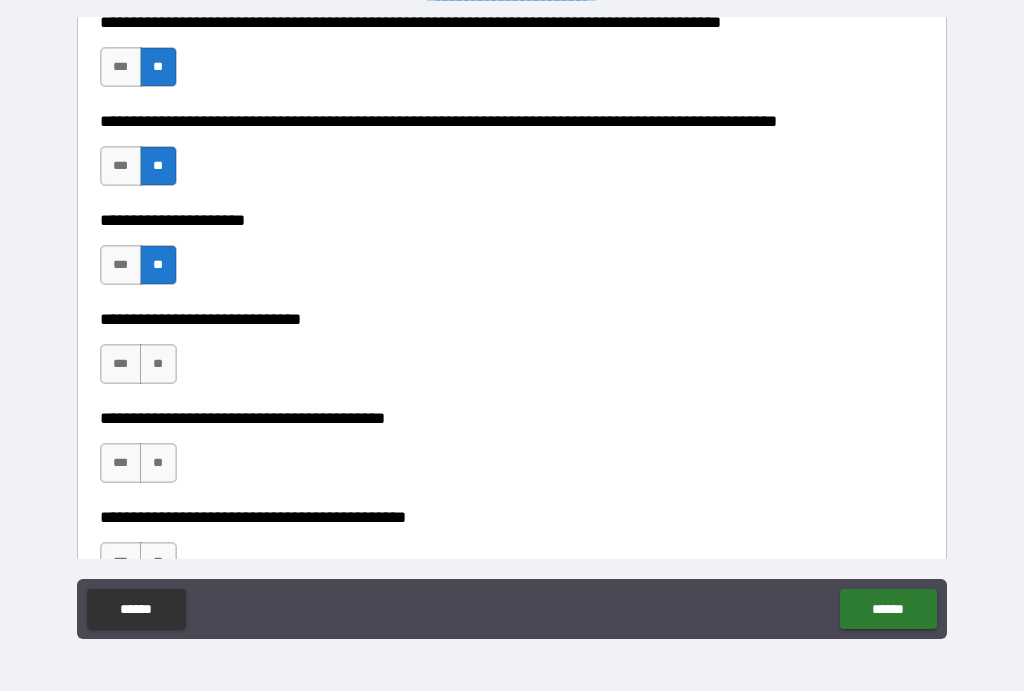 click on "**" at bounding box center (158, 365) 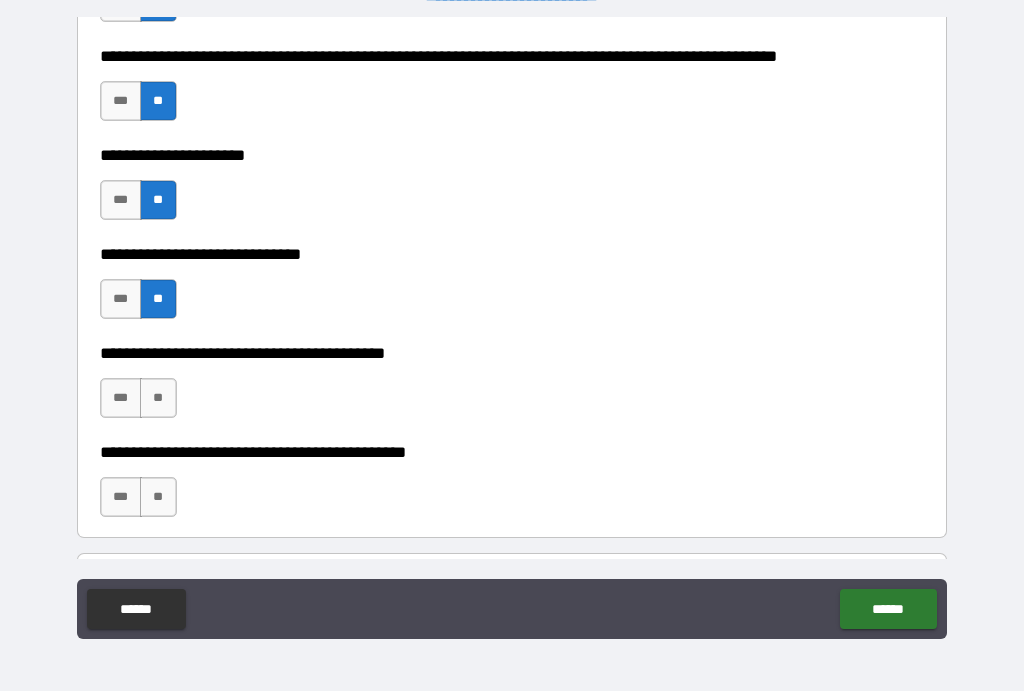 click on "**" at bounding box center (158, 399) 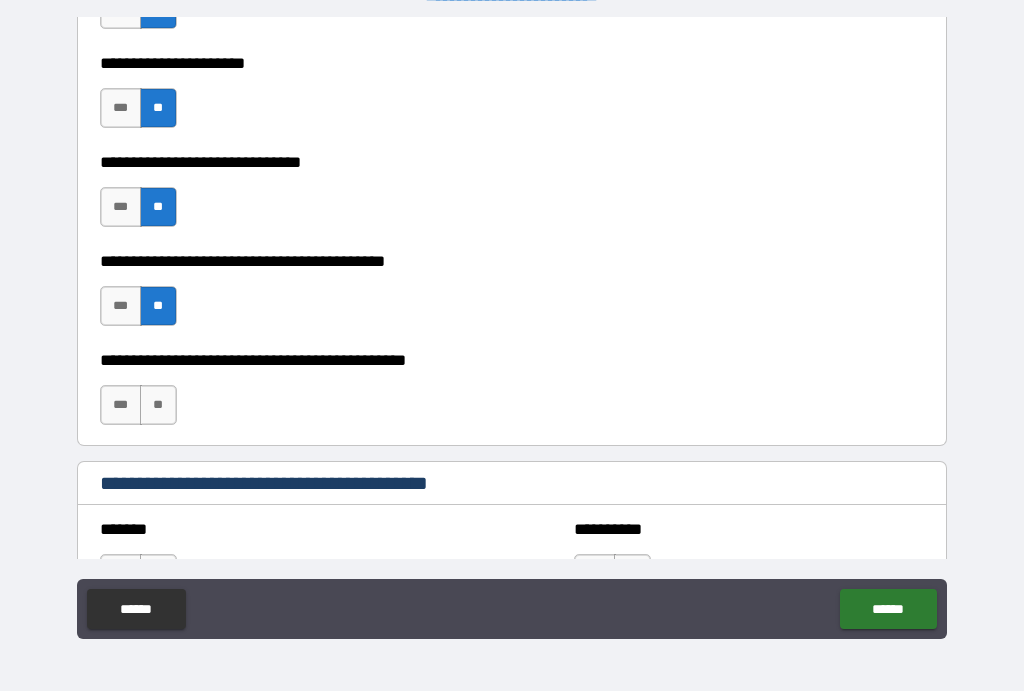 scroll, scrollTop: 738, scrollLeft: 0, axis: vertical 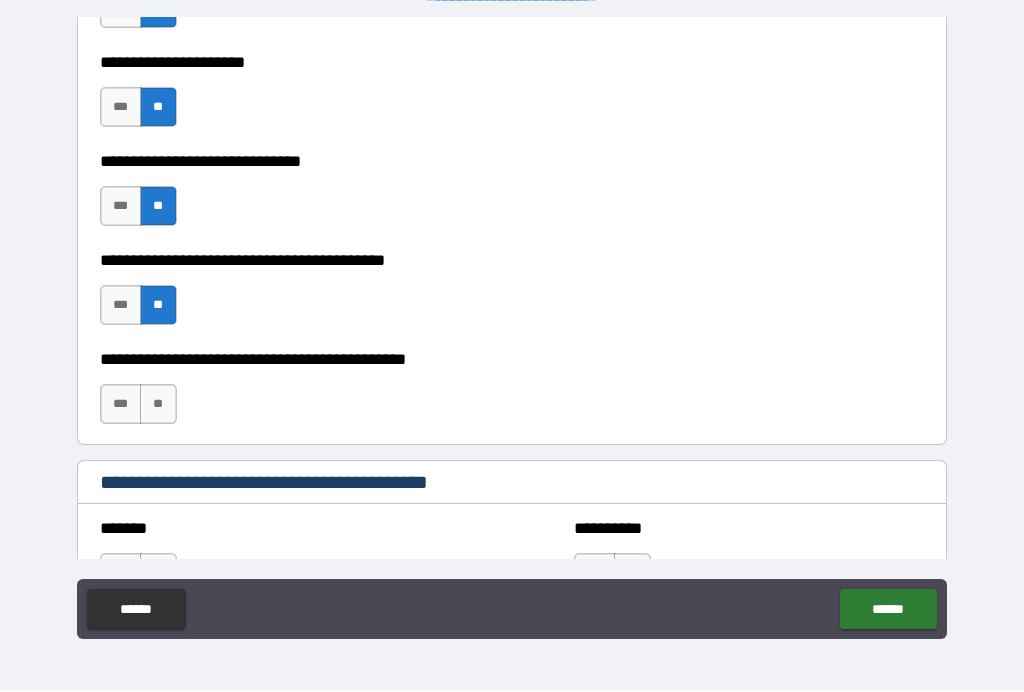 click on "**" at bounding box center (158, 405) 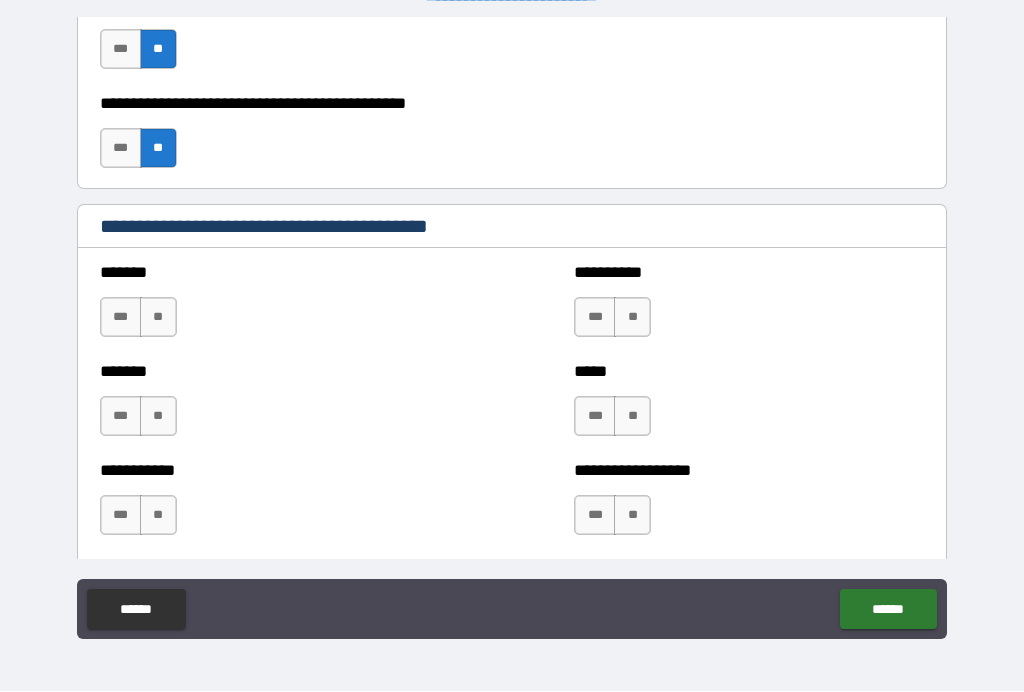 scroll, scrollTop: 995, scrollLeft: 0, axis: vertical 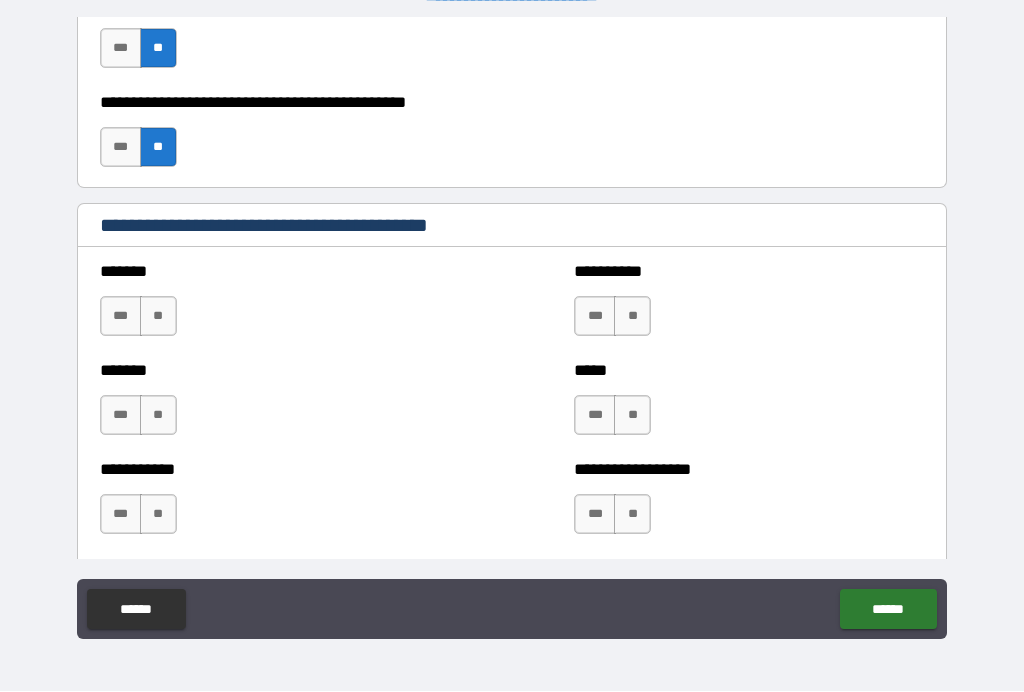 click on "**" at bounding box center (158, 317) 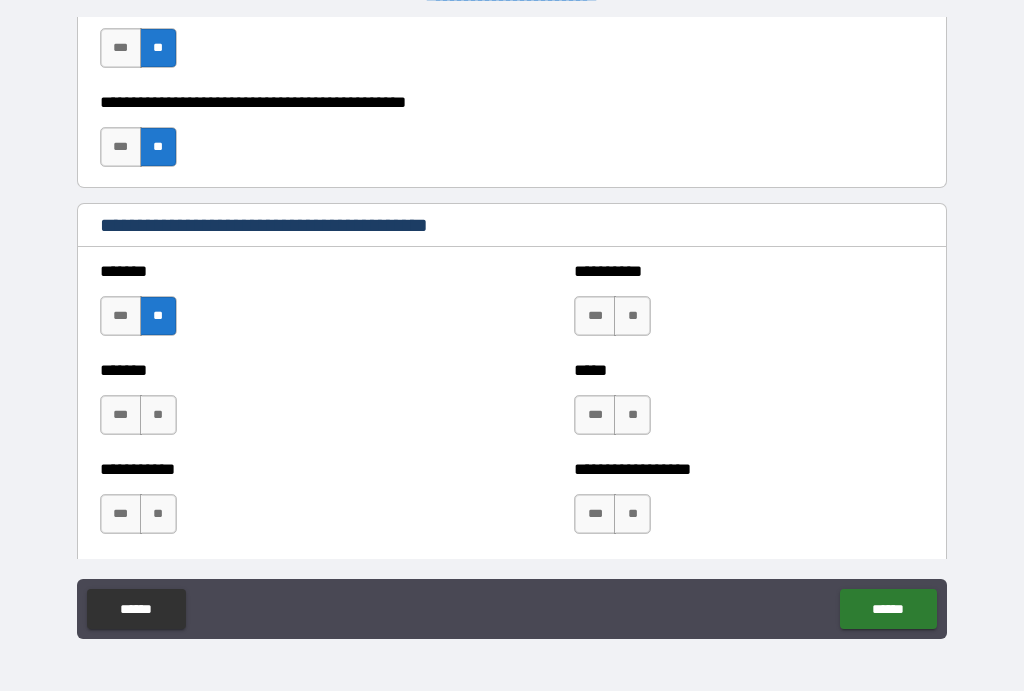 click on "**" at bounding box center (632, 317) 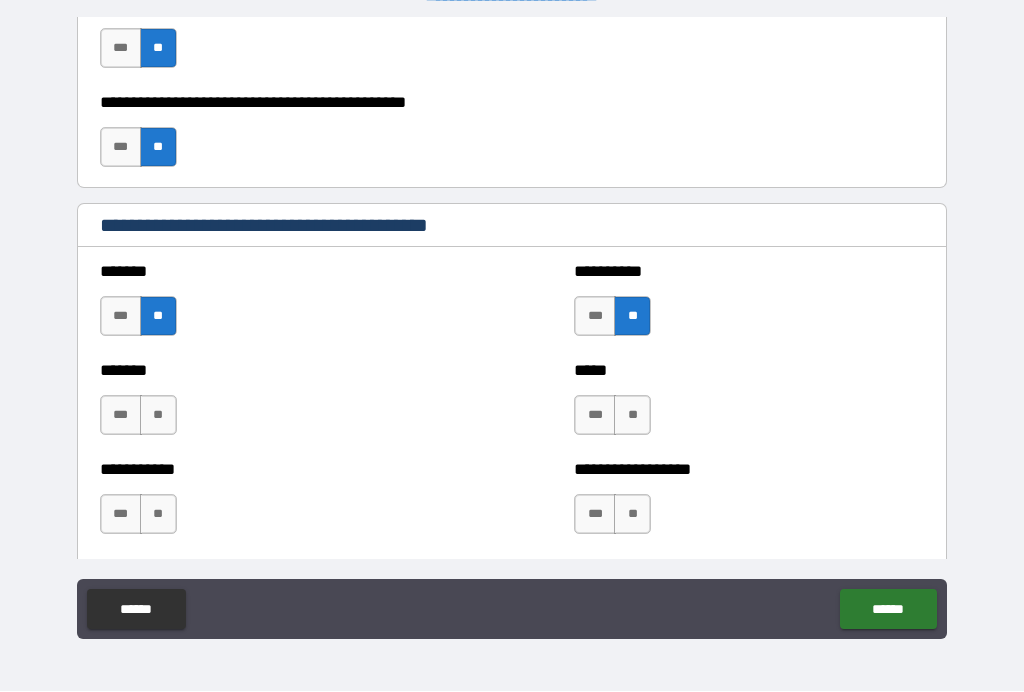 click on "**" at bounding box center (158, 416) 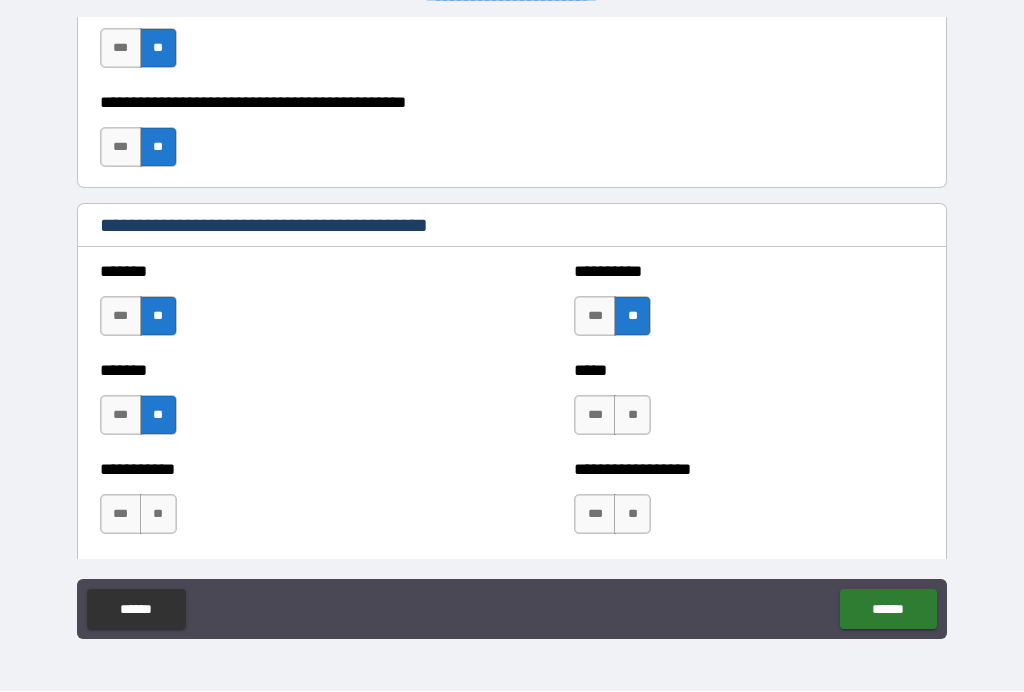 click on "**" at bounding box center [632, 416] 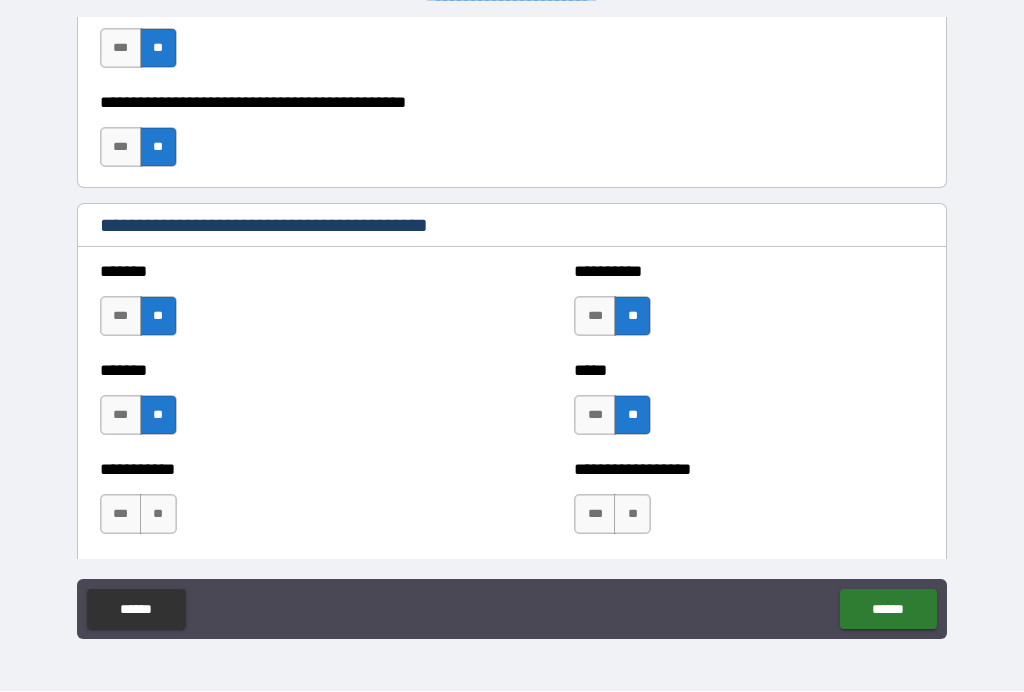 scroll, scrollTop: 1119, scrollLeft: 0, axis: vertical 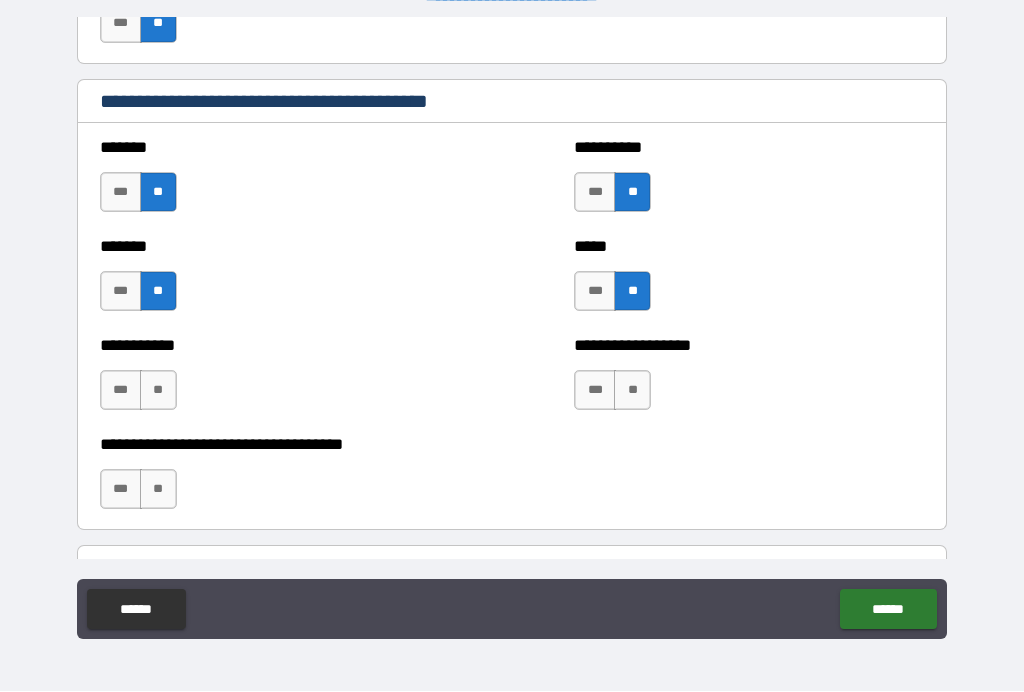 click on "**" at bounding box center (158, 391) 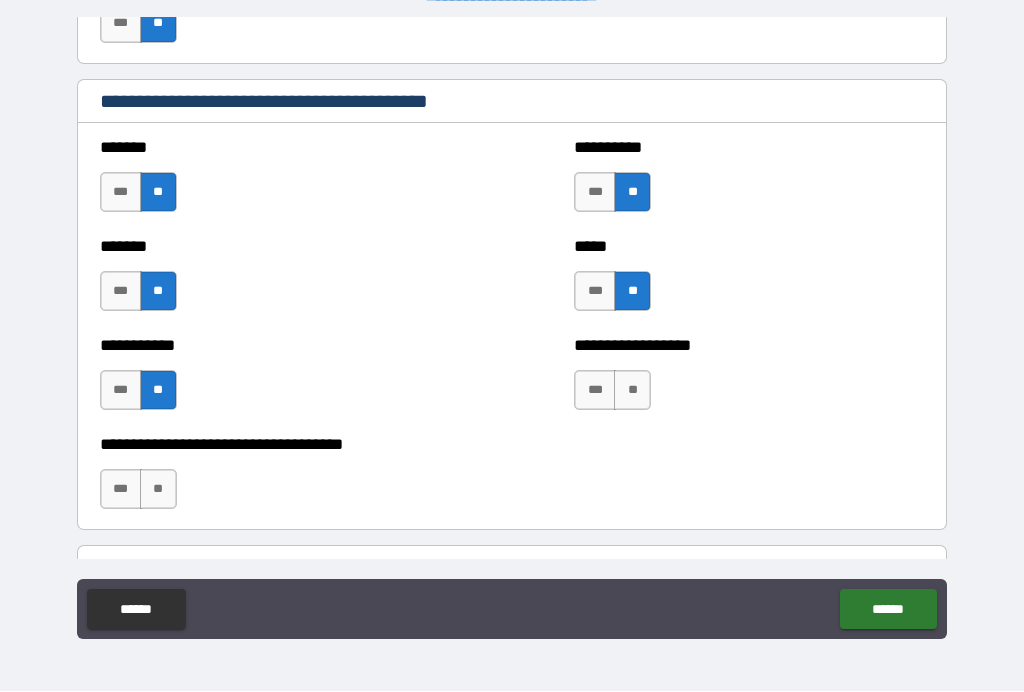 click on "**" at bounding box center [632, 391] 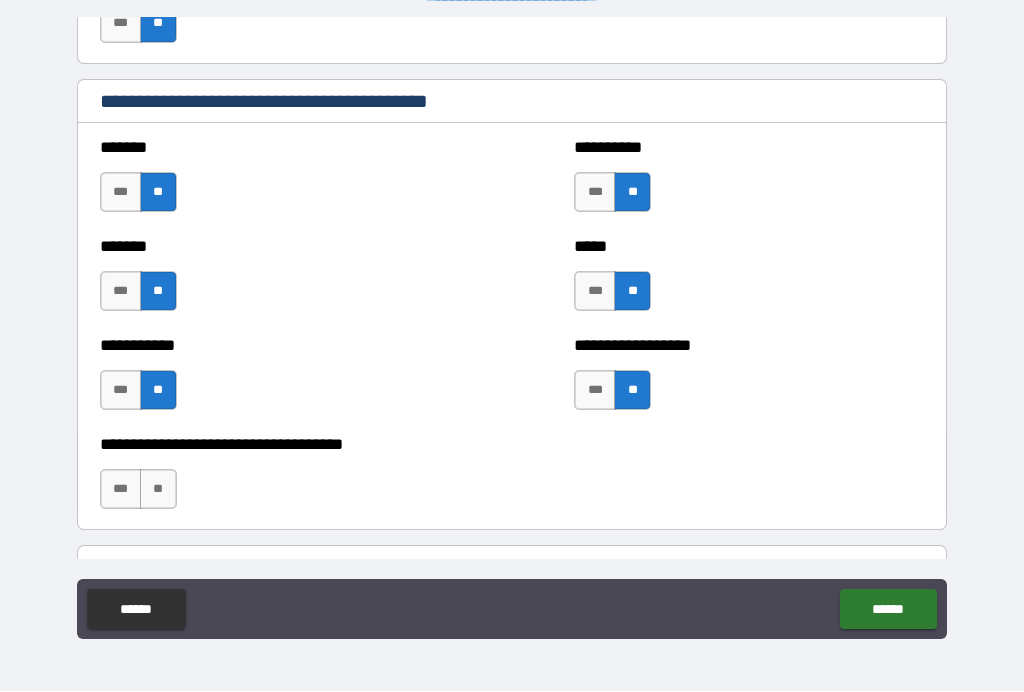 click on "**" at bounding box center (158, 490) 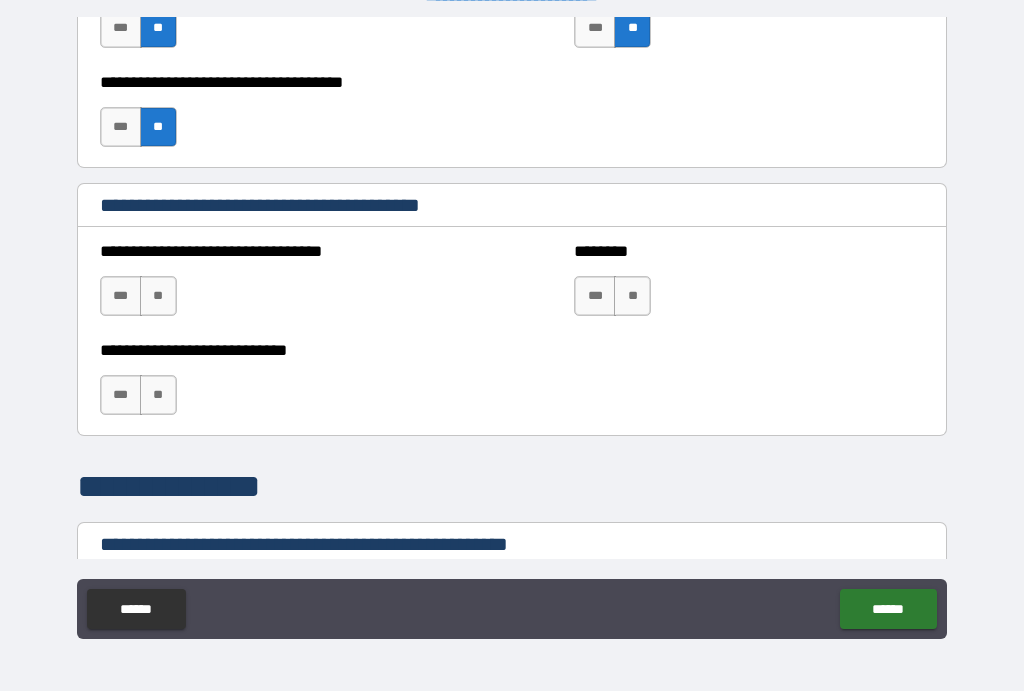 scroll, scrollTop: 1482, scrollLeft: 0, axis: vertical 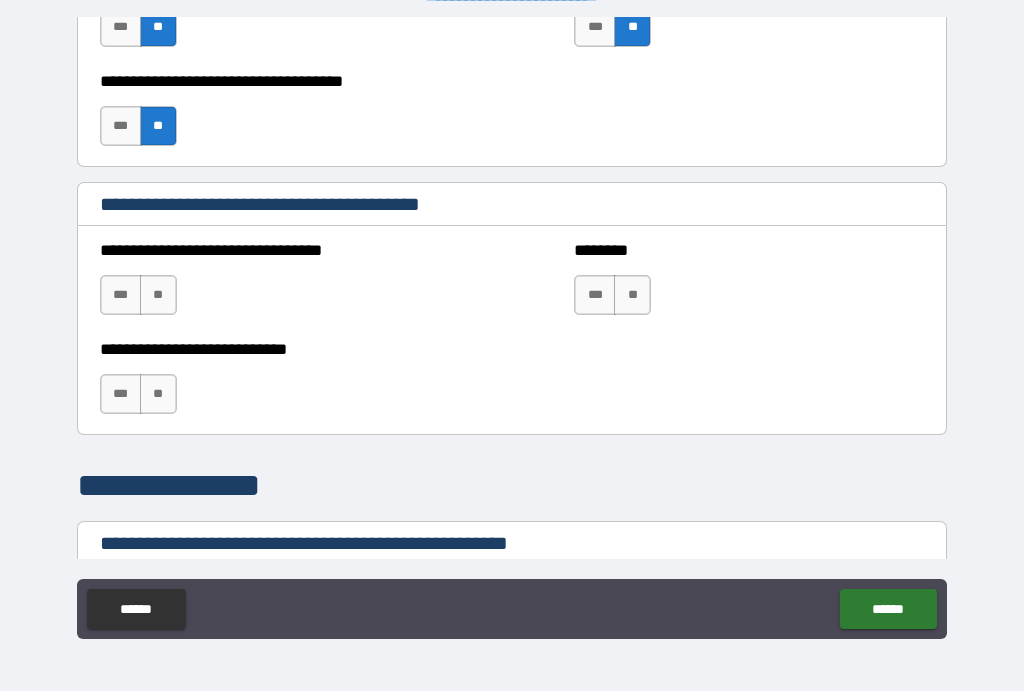 click on "**" at bounding box center [158, 296] 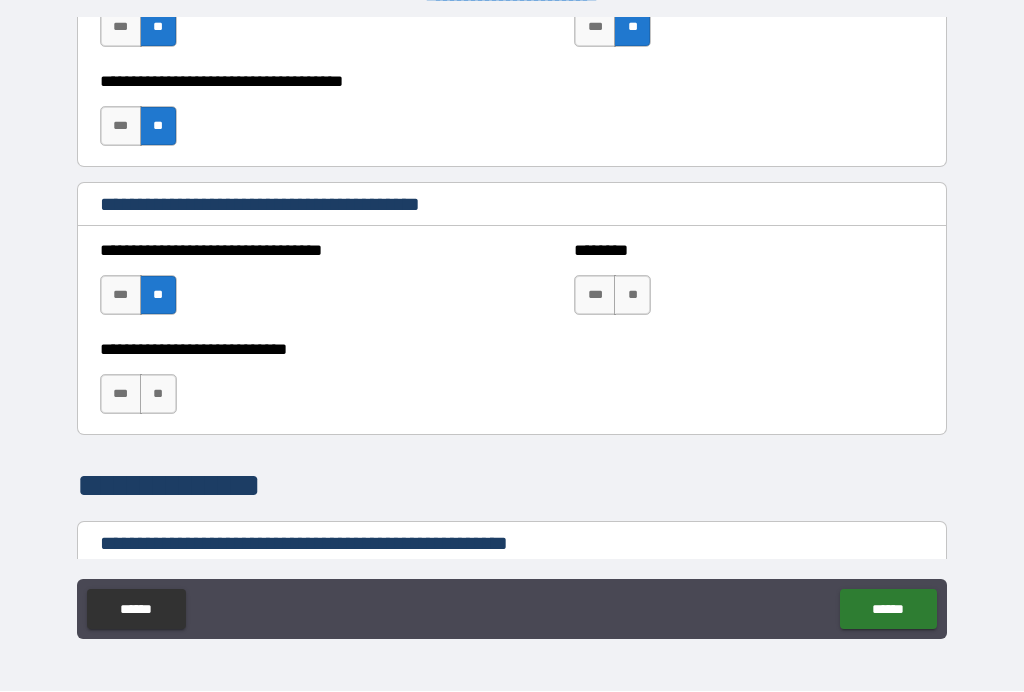 click on "**" at bounding box center [632, 296] 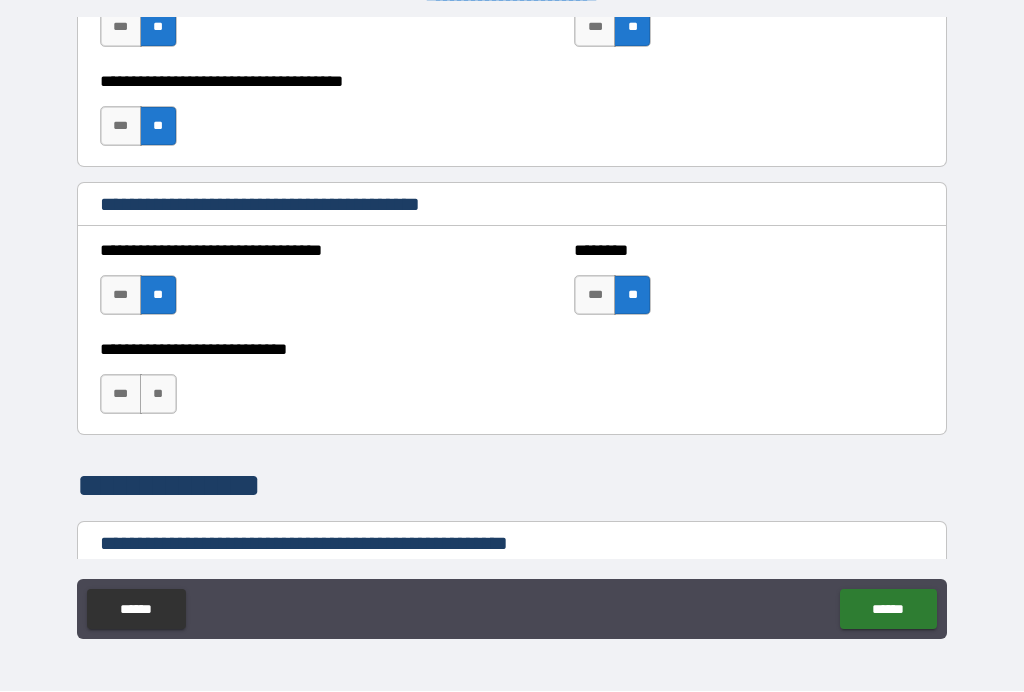 click on "**" at bounding box center (158, 395) 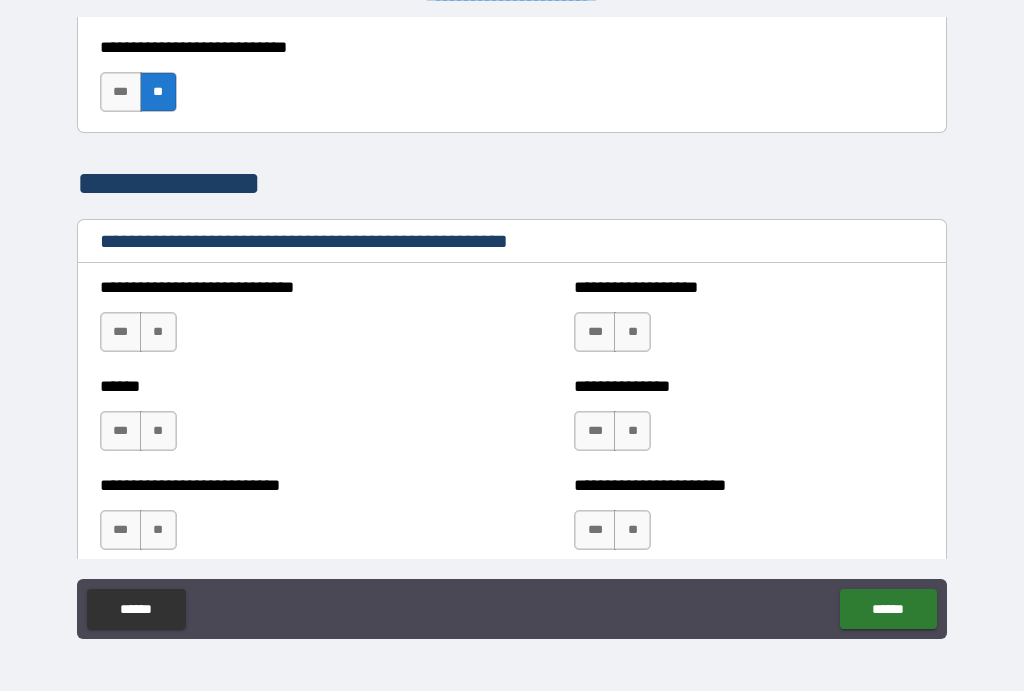 scroll, scrollTop: 1788, scrollLeft: 0, axis: vertical 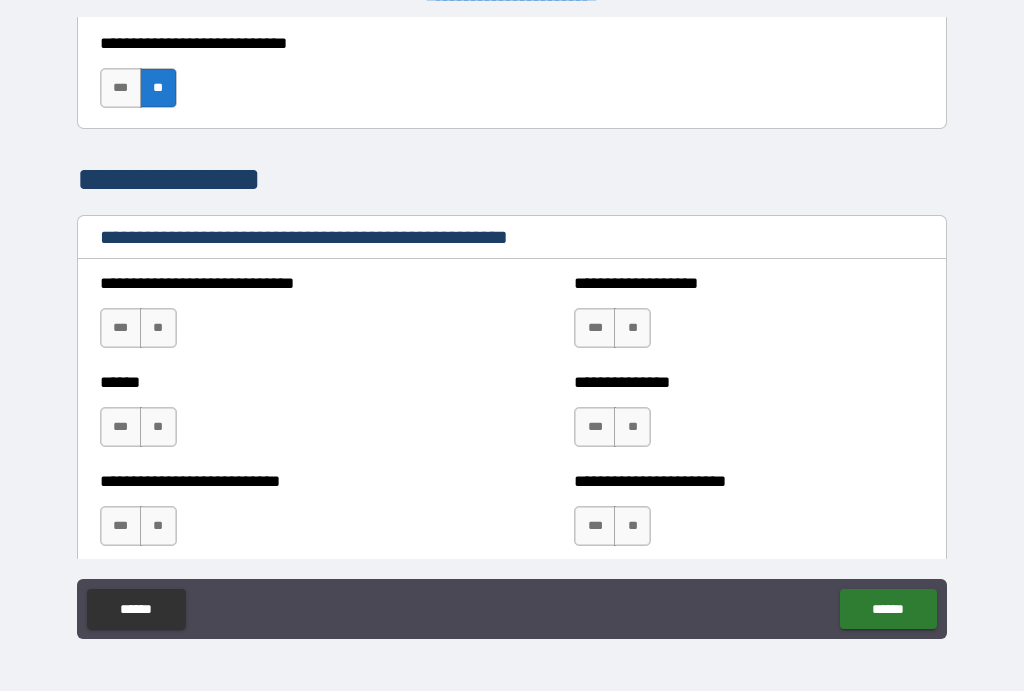 click on "**" at bounding box center [158, 329] 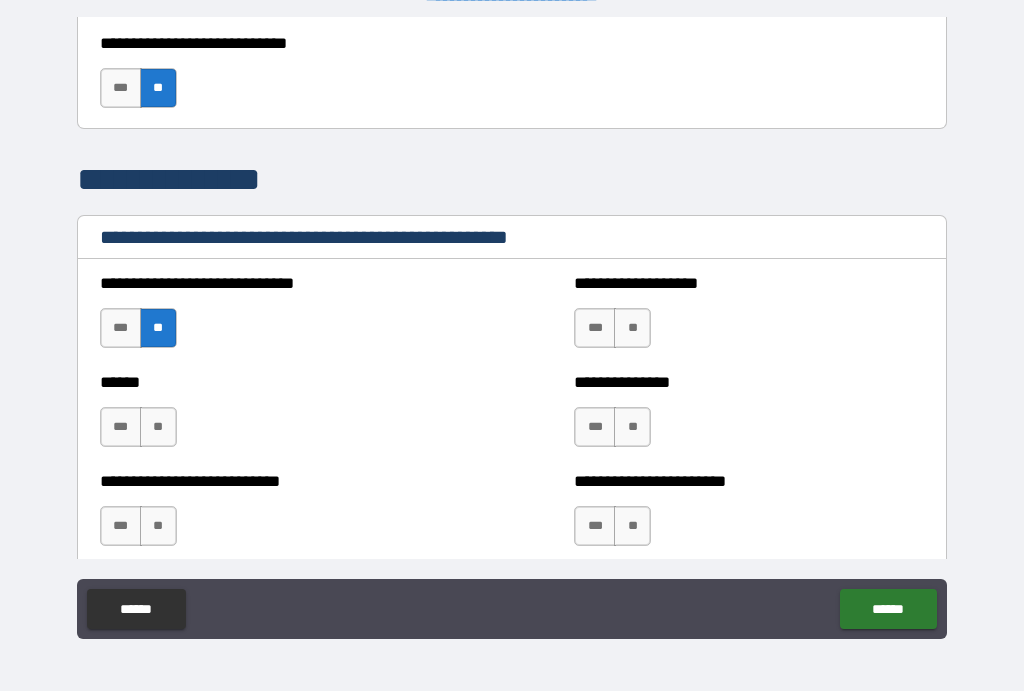click on "**" at bounding box center (158, 428) 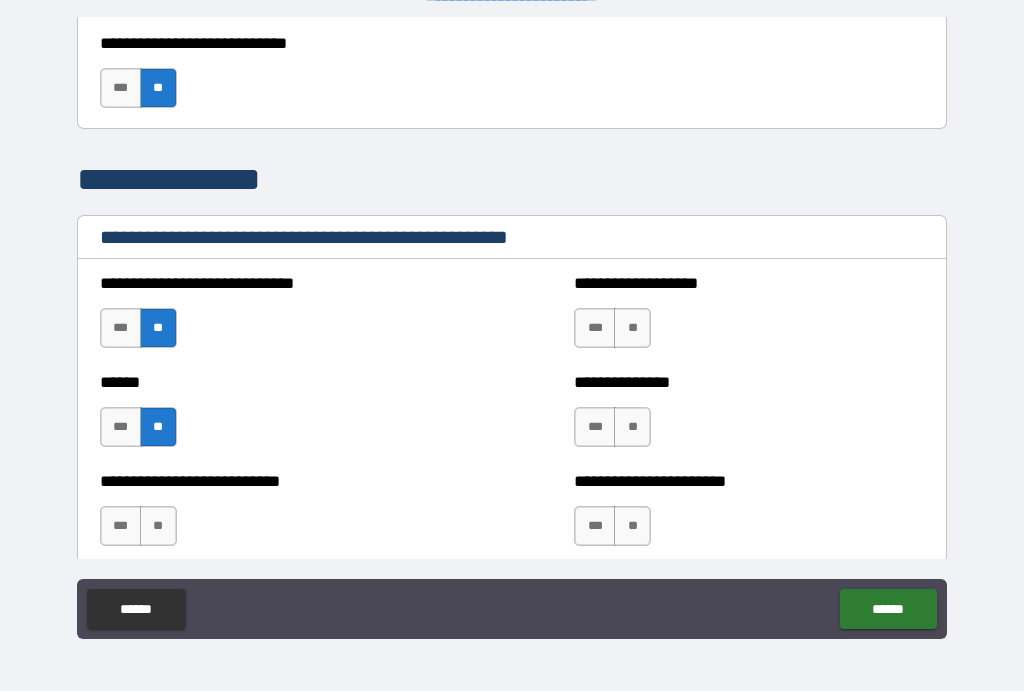 click on "**" at bounding box center [632, 329] 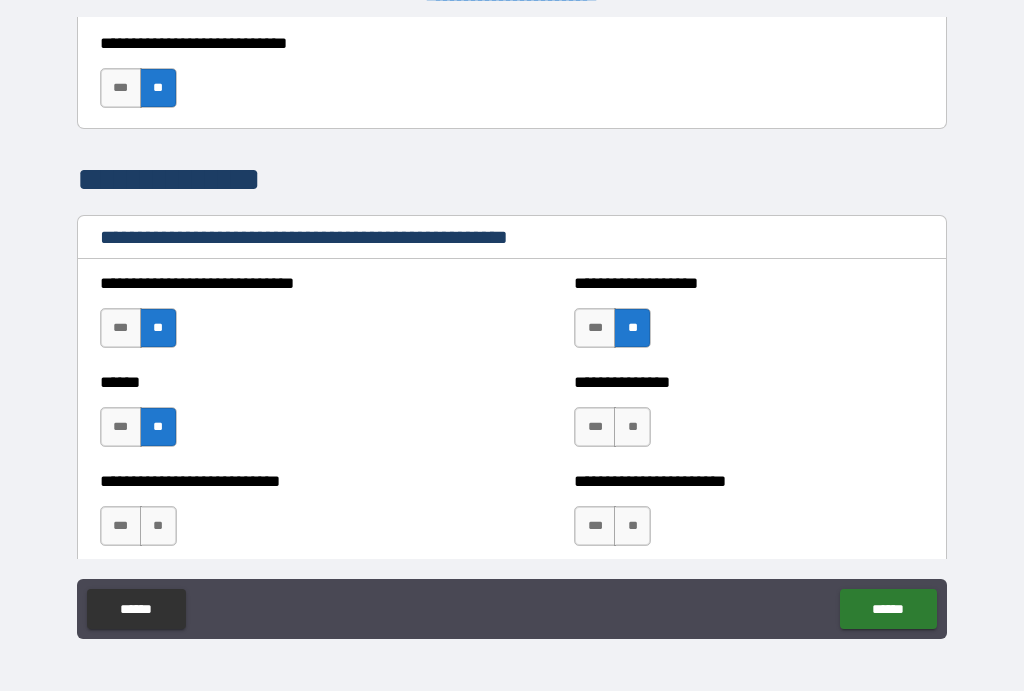click on "**" at bounding box center [632, 428] 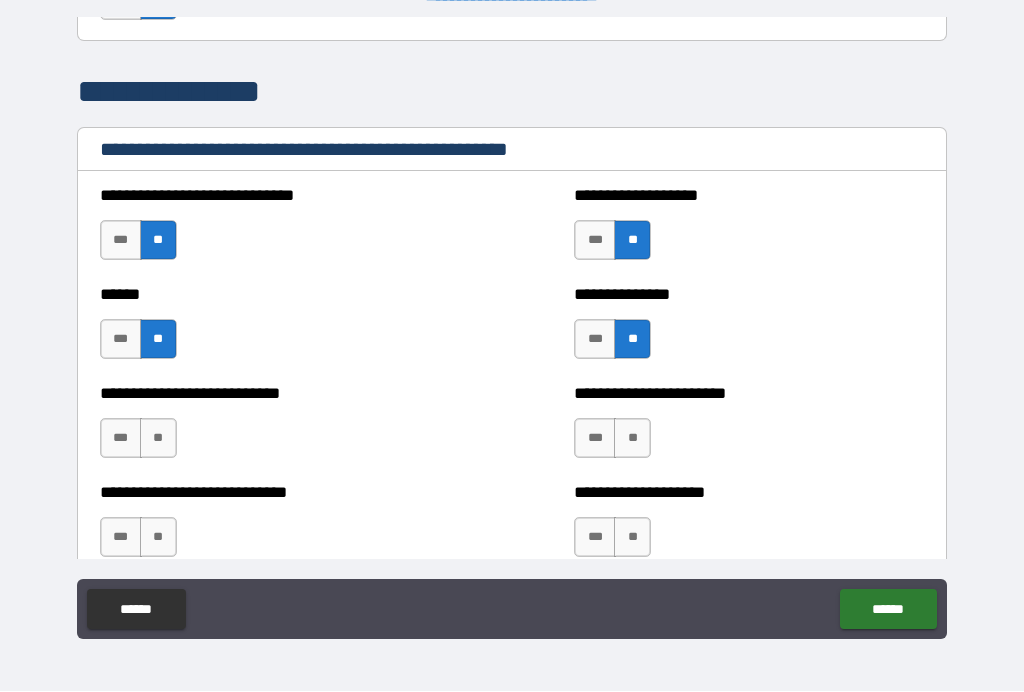 scroll, scrollTop: 1940, scrollLeft: 0, axis: vertical 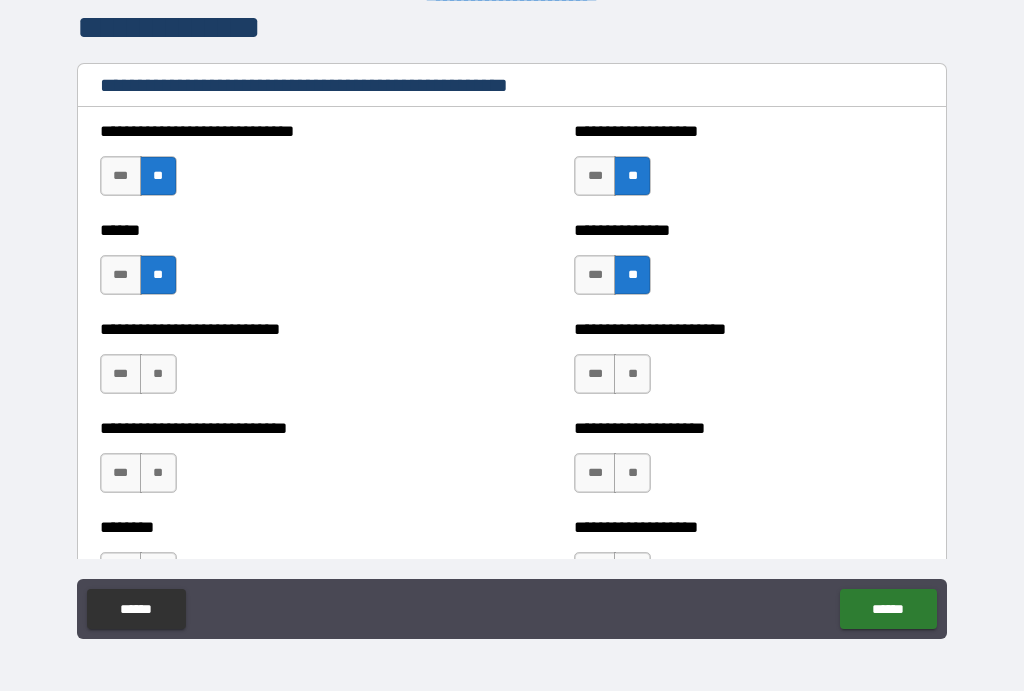 click on "**" at bounding box center [158, 375] 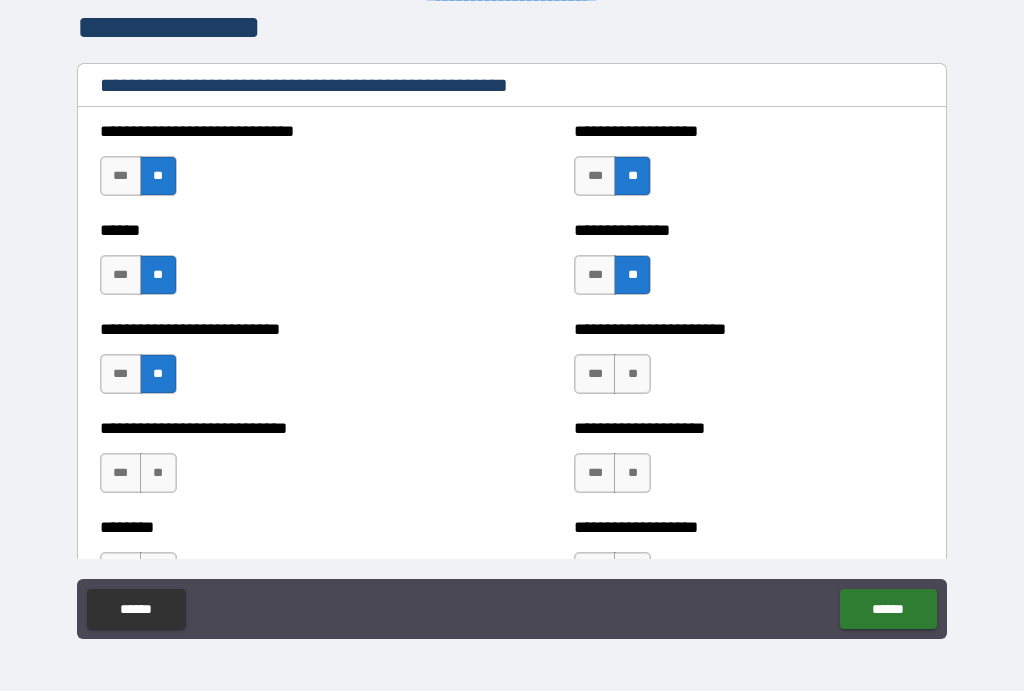 click on "**" at bounding box center (632, 375) 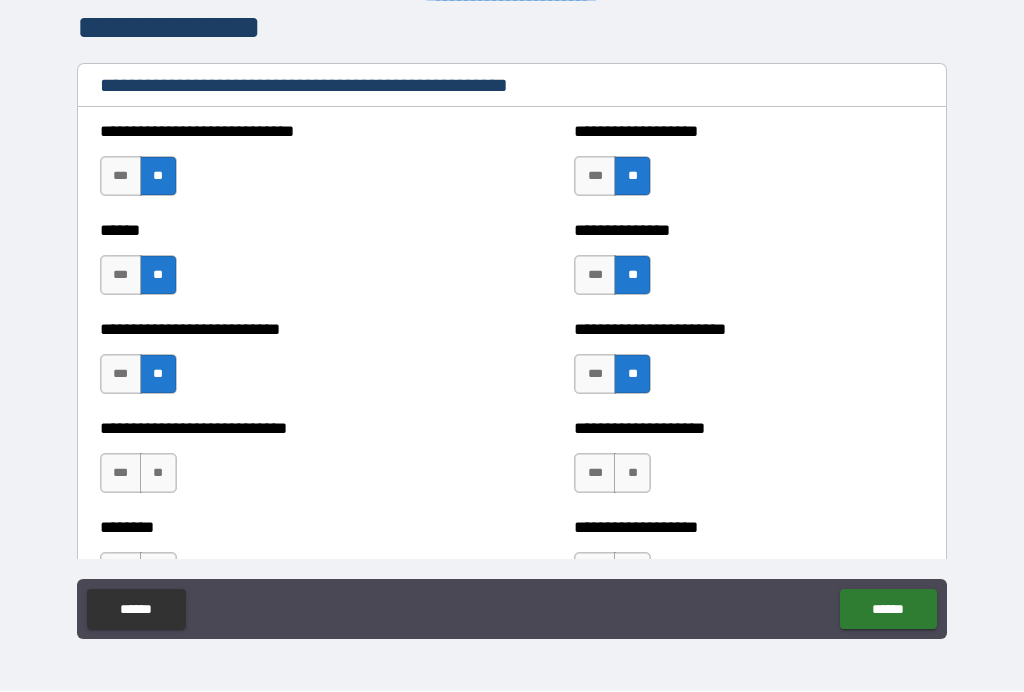 click on "**" at bounding box center [158, 474] 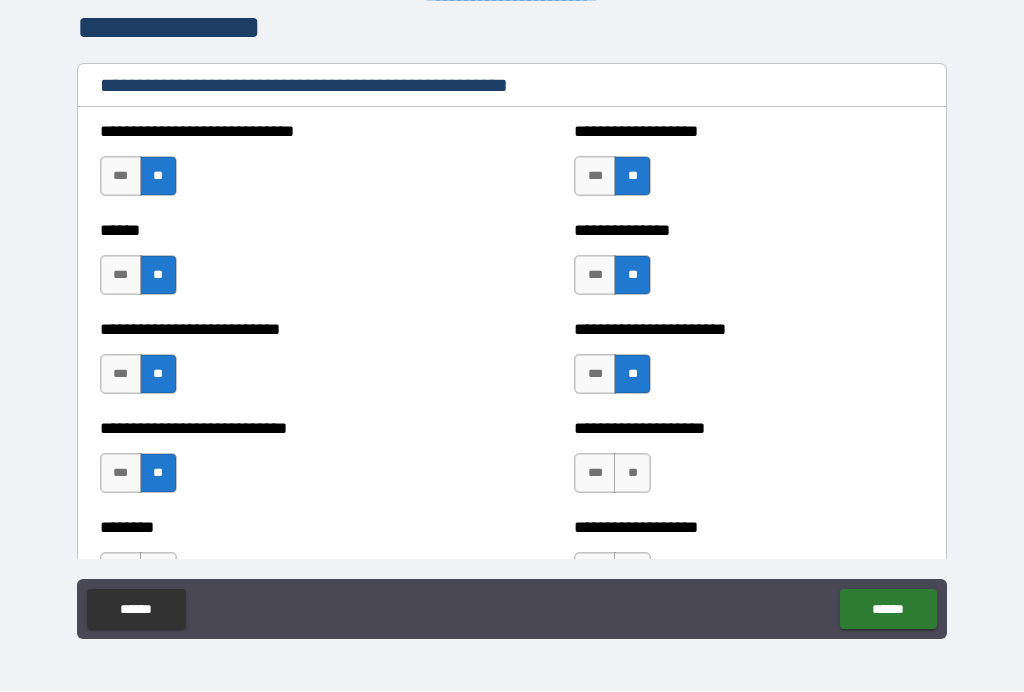 click on "**" at bounding box center [632, 474] 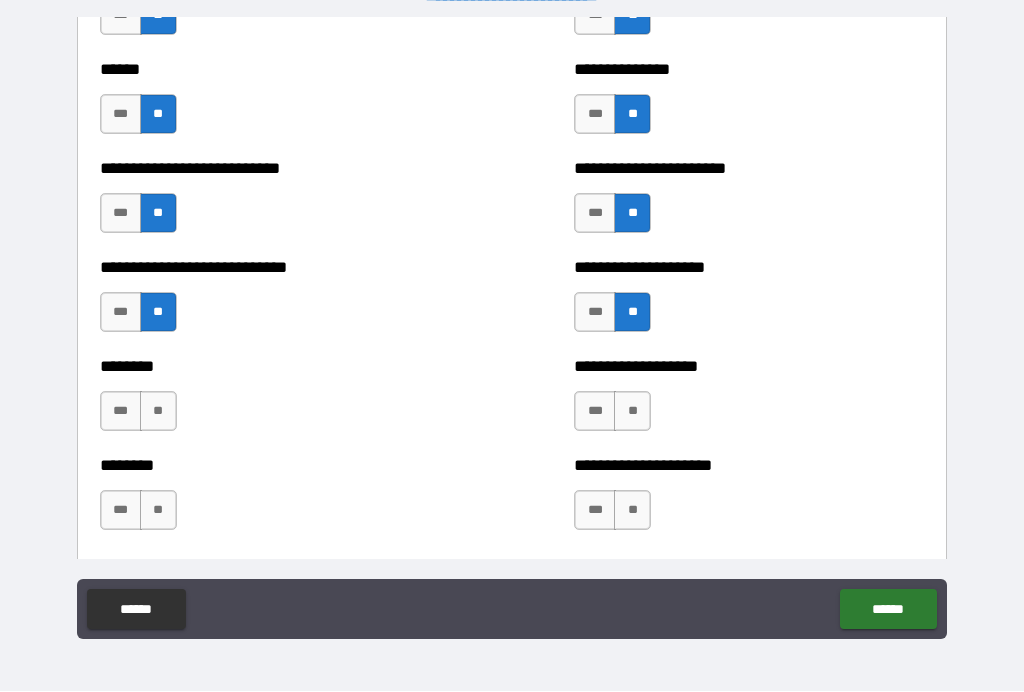 scroll, scrollTop: 2111, scrollLeft: 0, axis: vertical 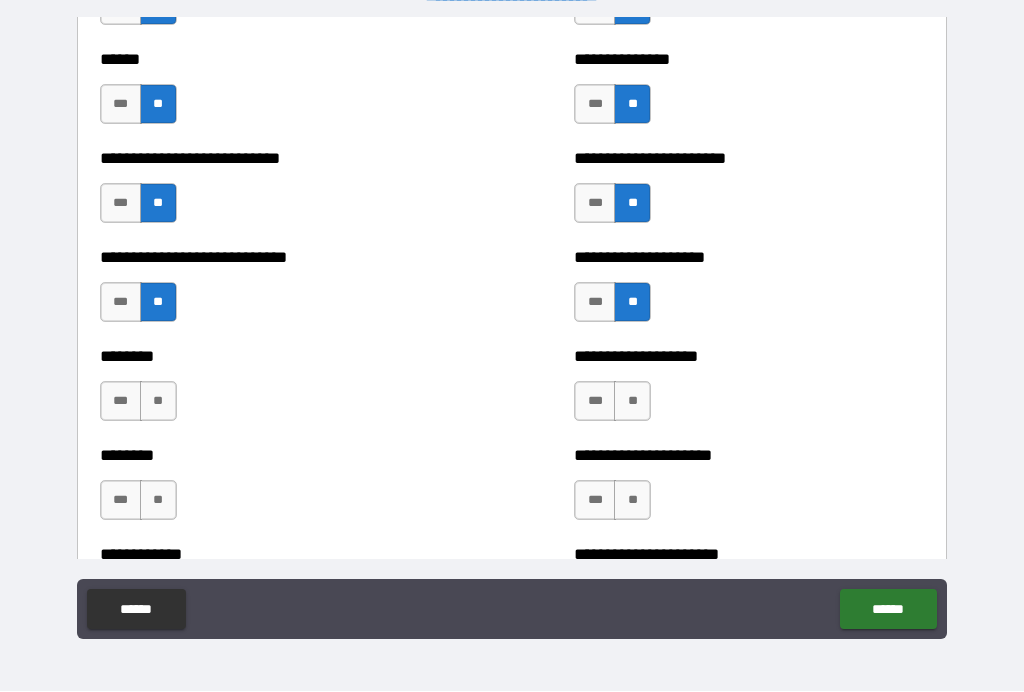 click on "**" at bounding box center (158, 402) 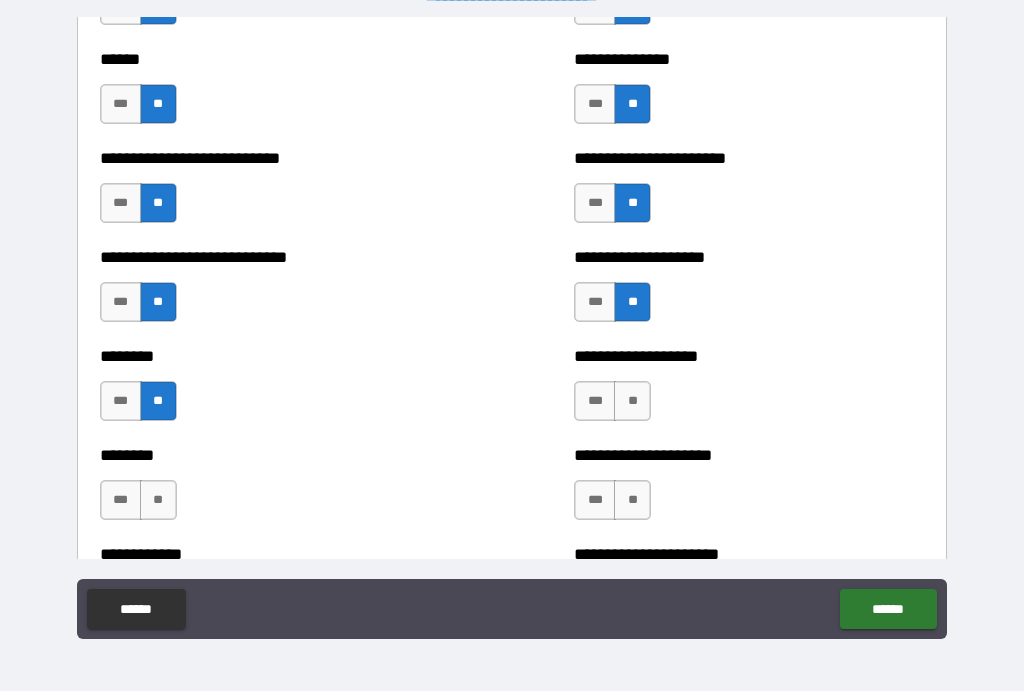 click on "**" at bounding box center [632, 402] 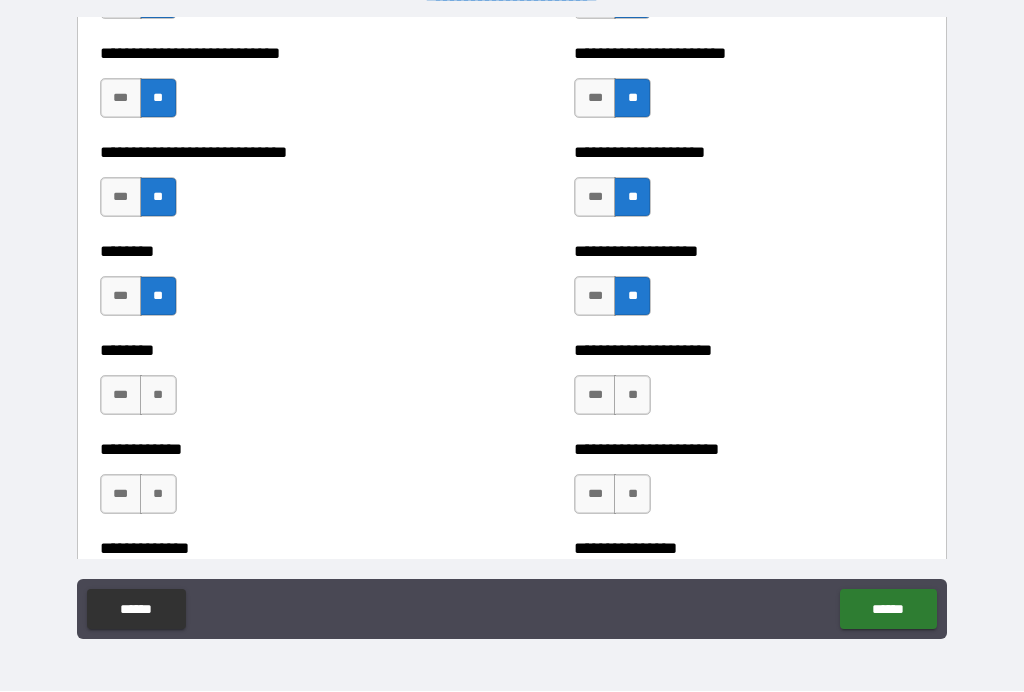 scroll, scrollTop: 2221, scrollLeft: 0, axis: vertical 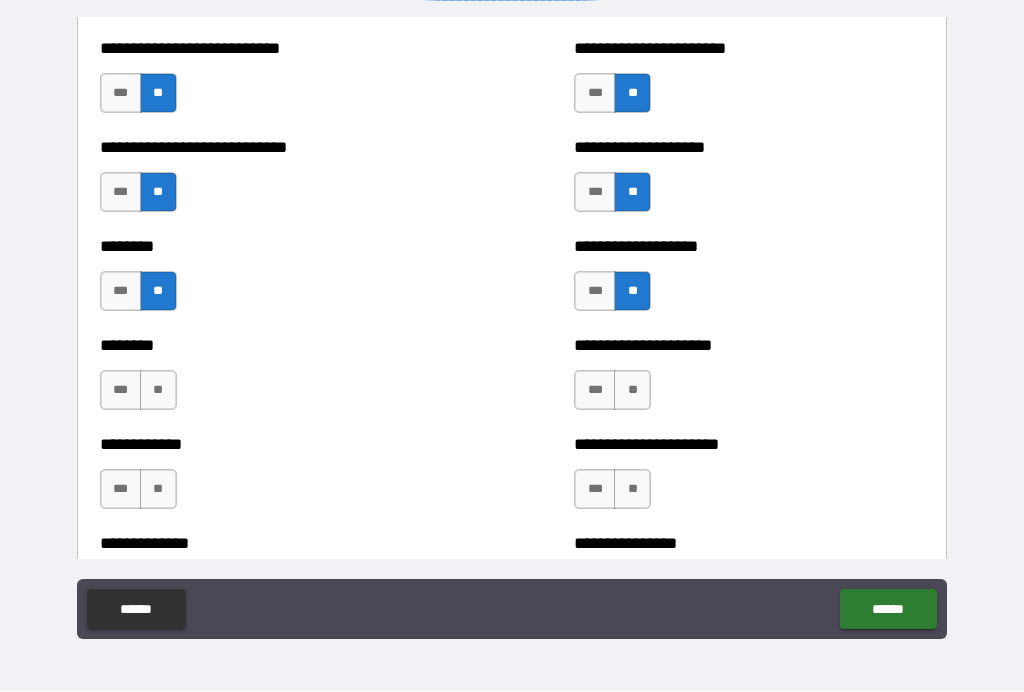 click on "**" at bounding box center (632, 391) 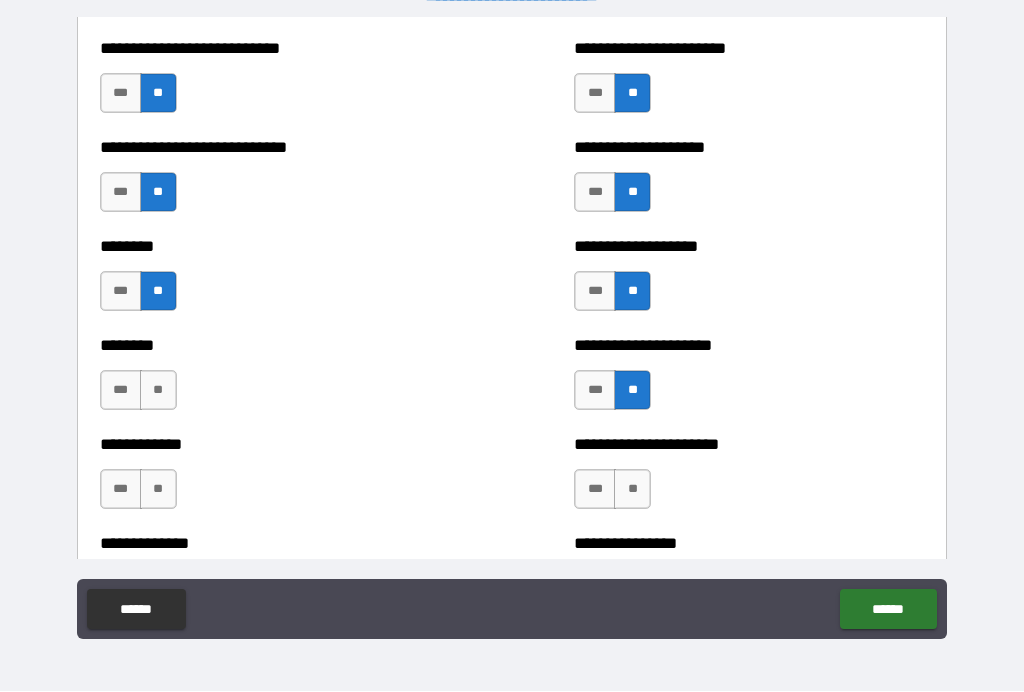 click on "**" at bounding box center [158, 391] 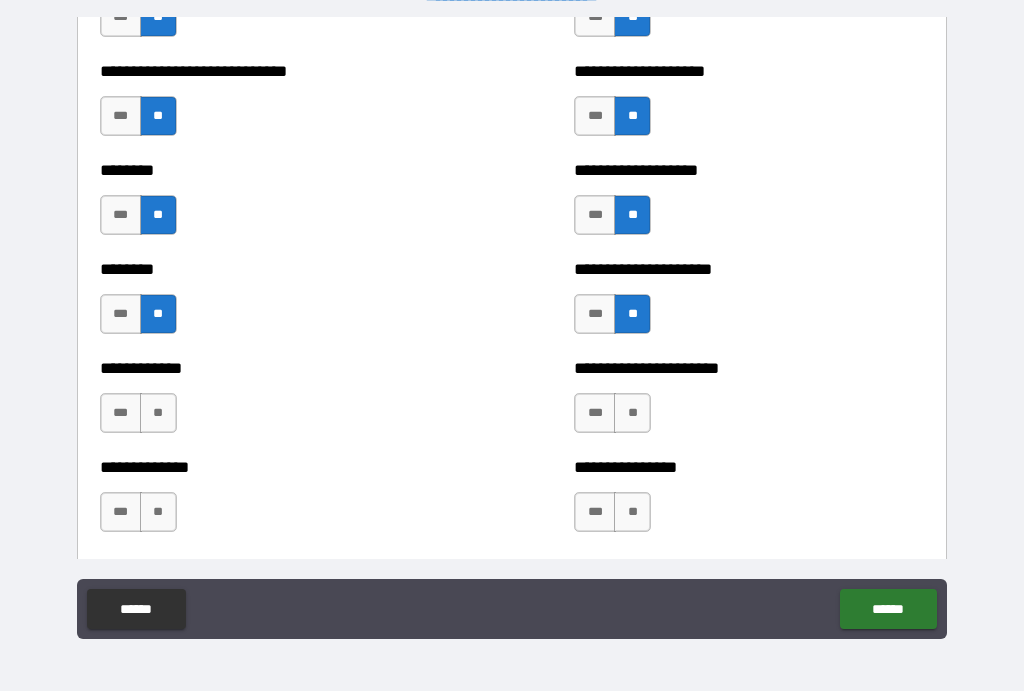 click on "**" at bounding box center [632, 414] 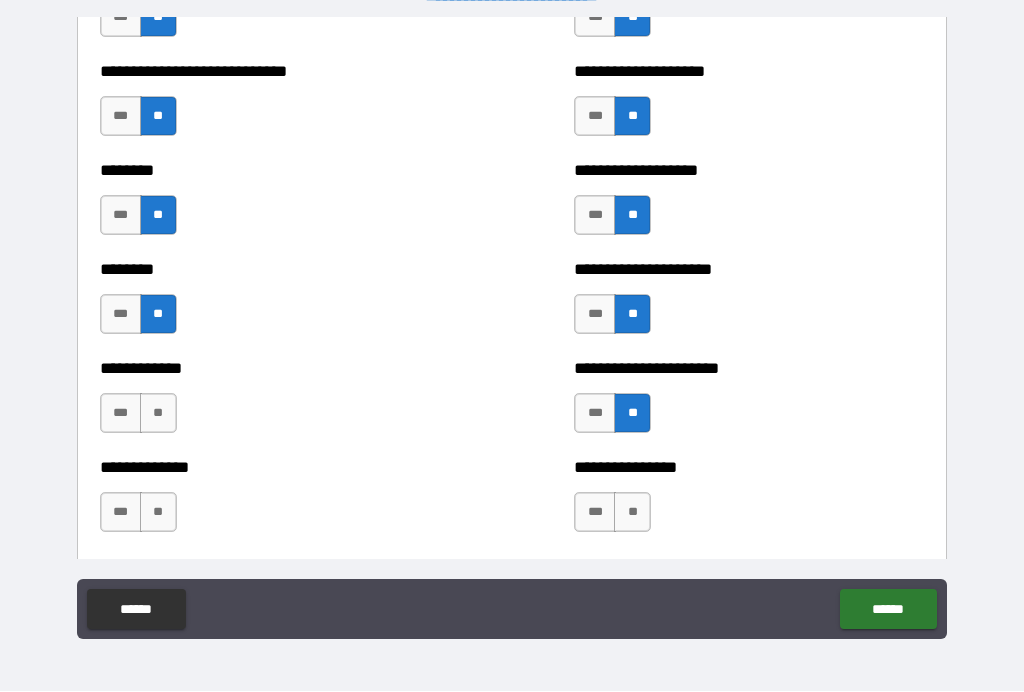 click on "**" at bounding box center [158, 414] 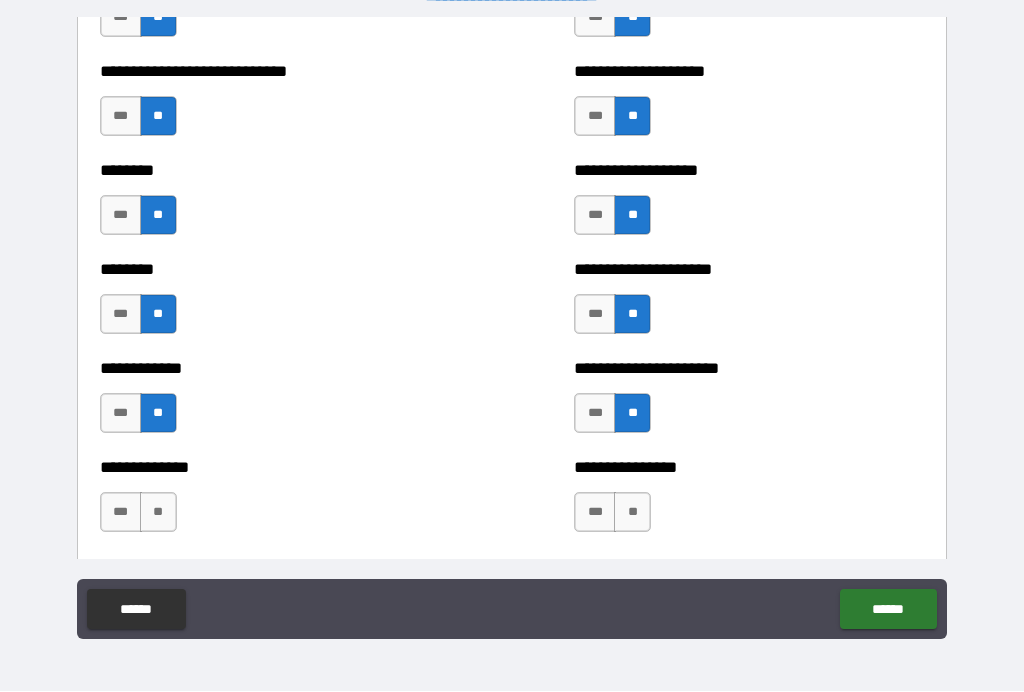 scroll, scrollTop: 2398, scrollLeft: 0, axis: vertical 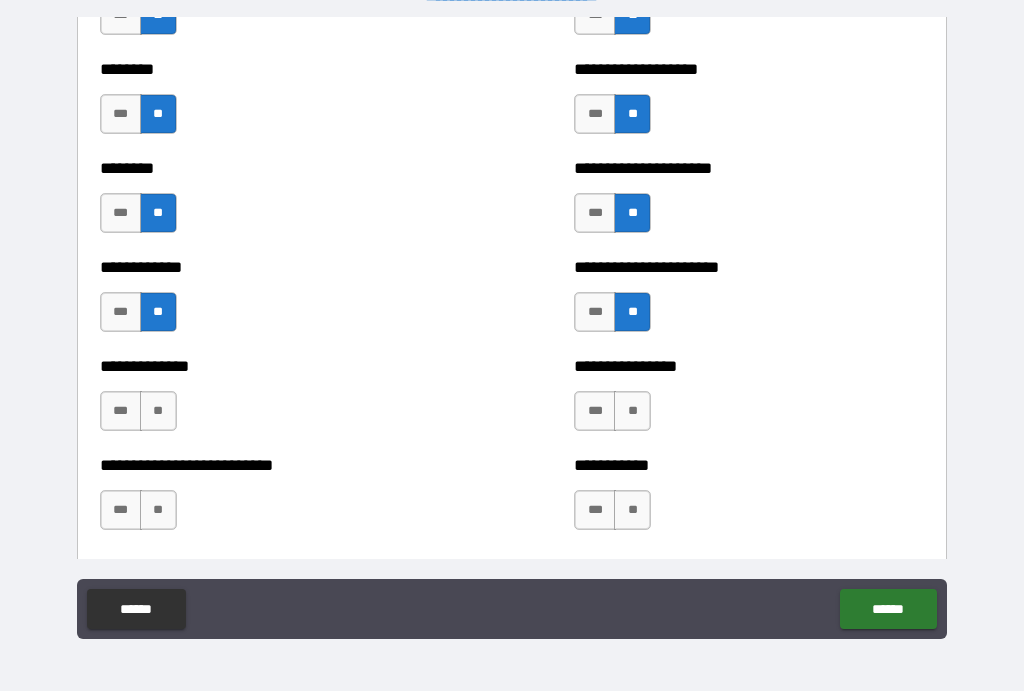 click on "**" at bounding box center [632, 412] 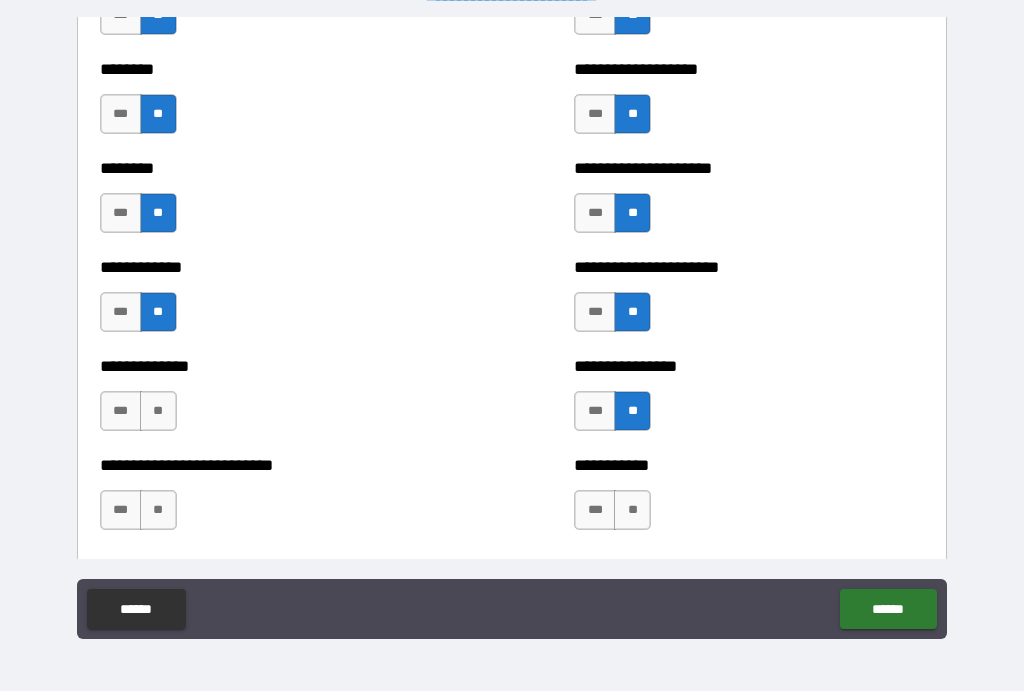 click on "**" at bounding box center (158, 412) 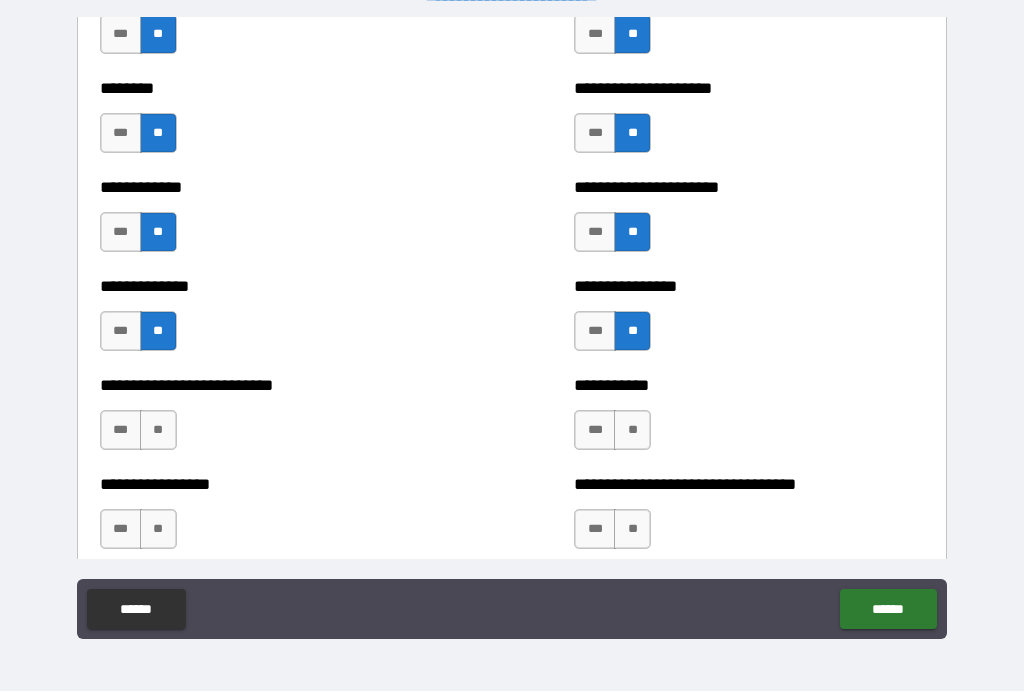 scroll, scrollTop: 2485, scrollLeft: 0, axis: vertical 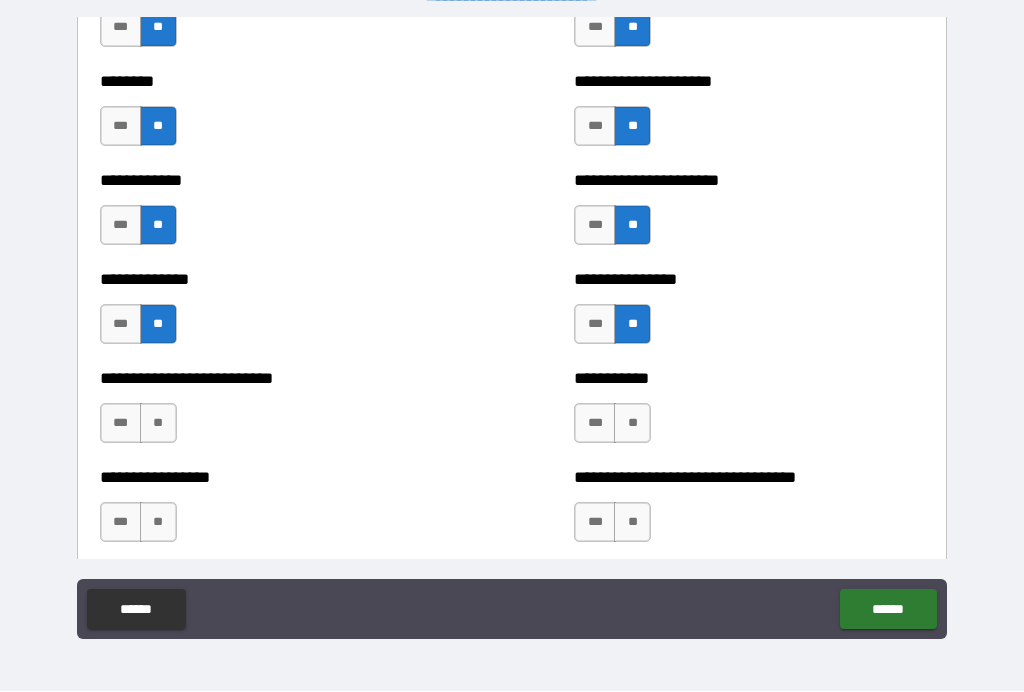 click on "**" at bounding box center (158, 424) 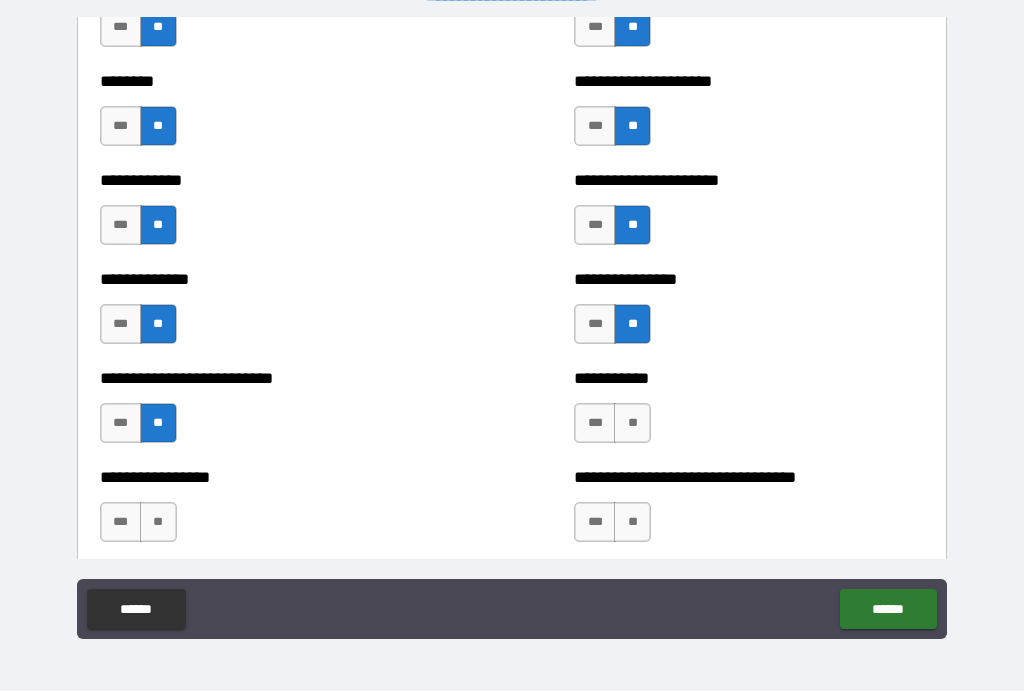 click on "**" at bounding box center [632, 424] 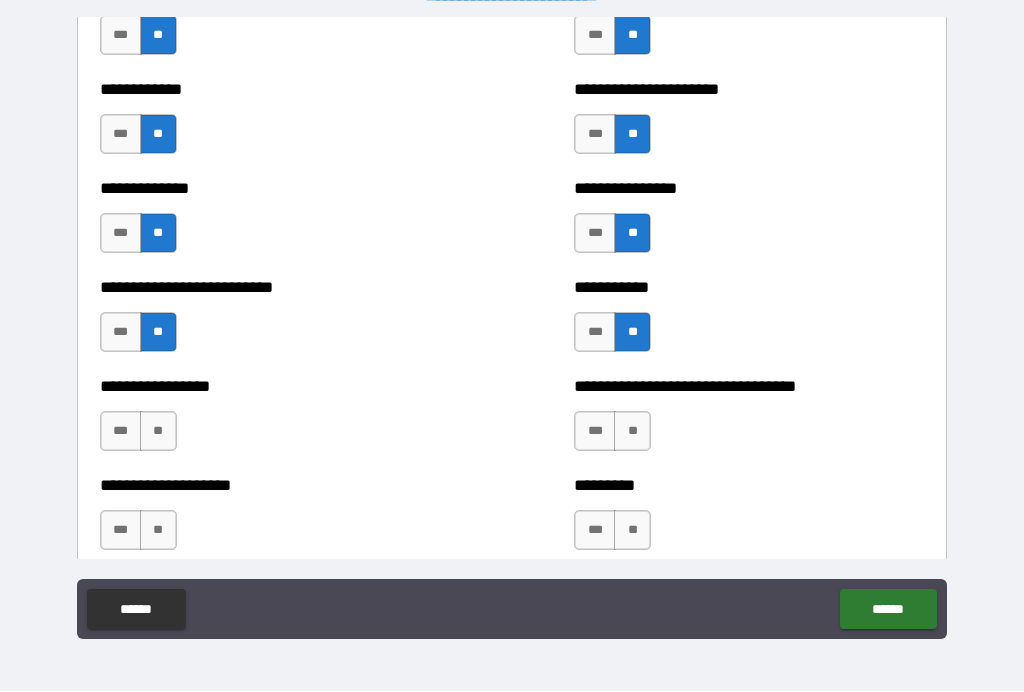 scroll, scrollTop: 2608, scrollLeft: 0, axis: vertical 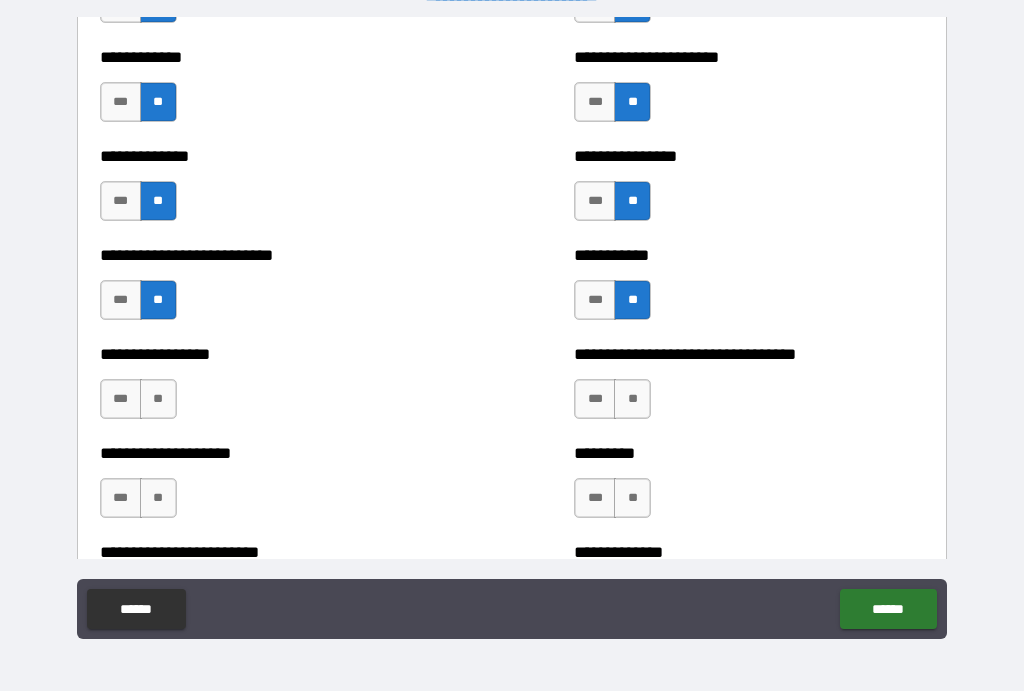 click on "**" at bounding box center (158, 400) 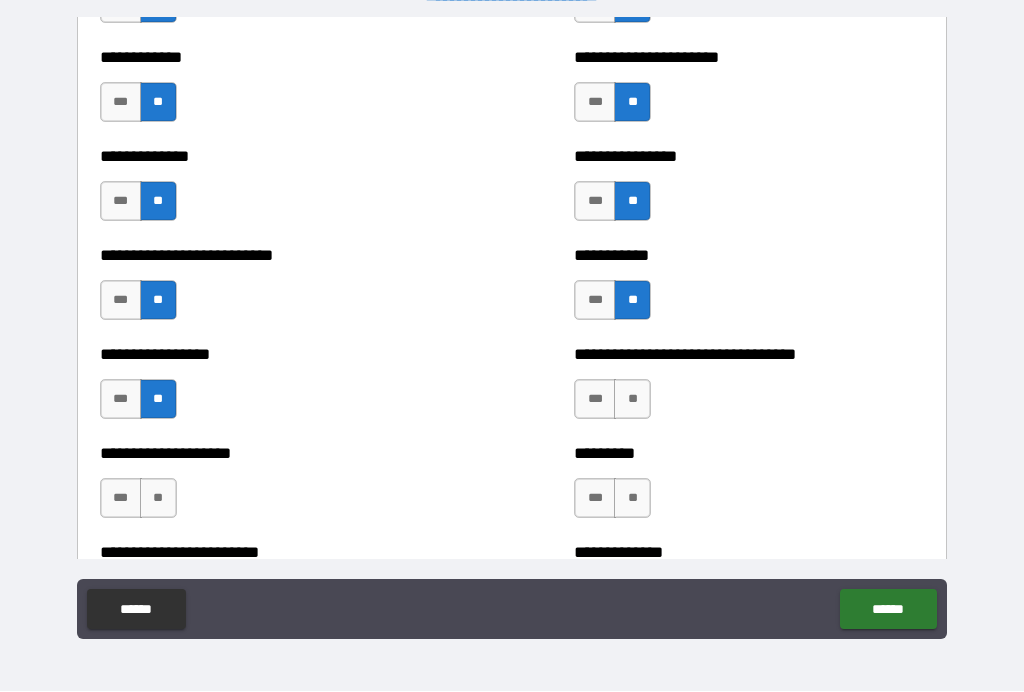 click on "**" at bounding box center (632, 400) 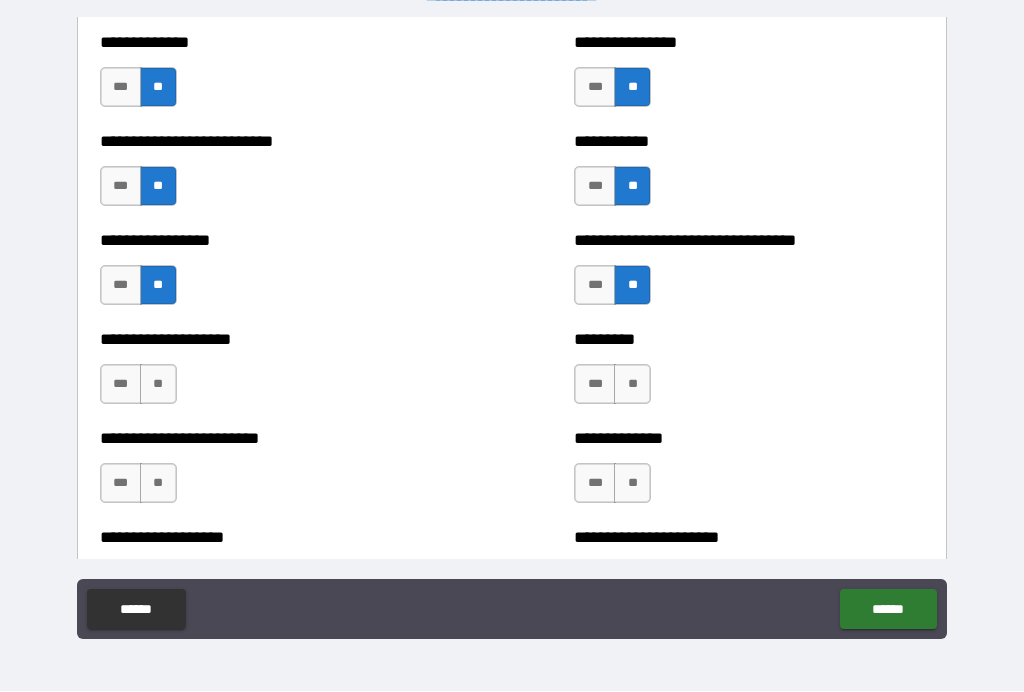 scroll, scrollTop: 2723, scrollLeft: 0, axis: vertical 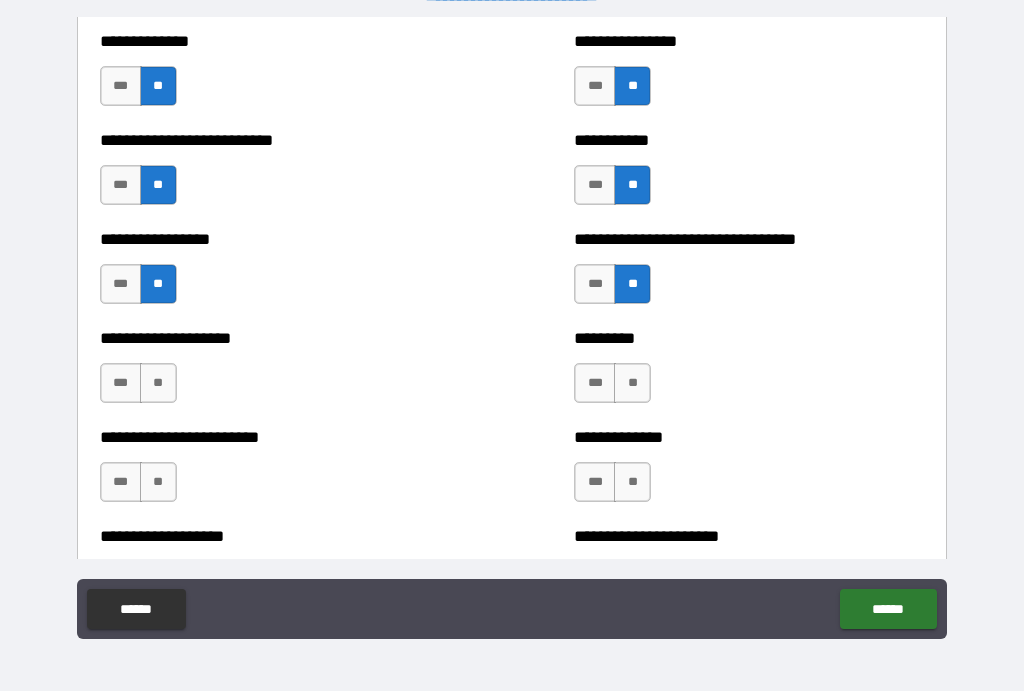click on "**" at bounding box center (158, 384) 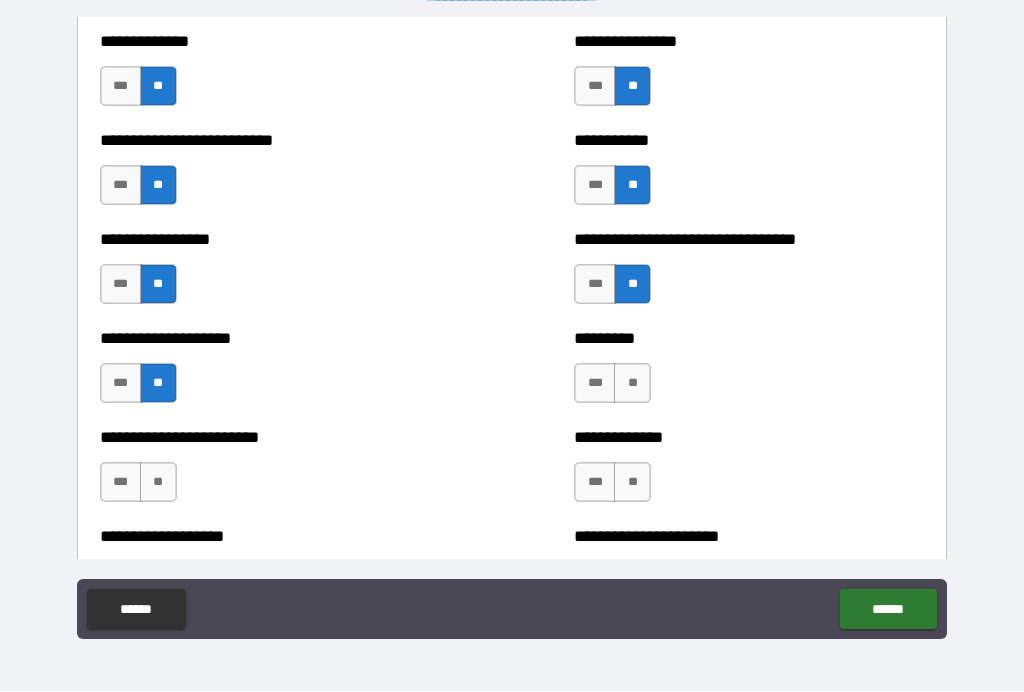 click on "**" at bounding box center (632, 384) 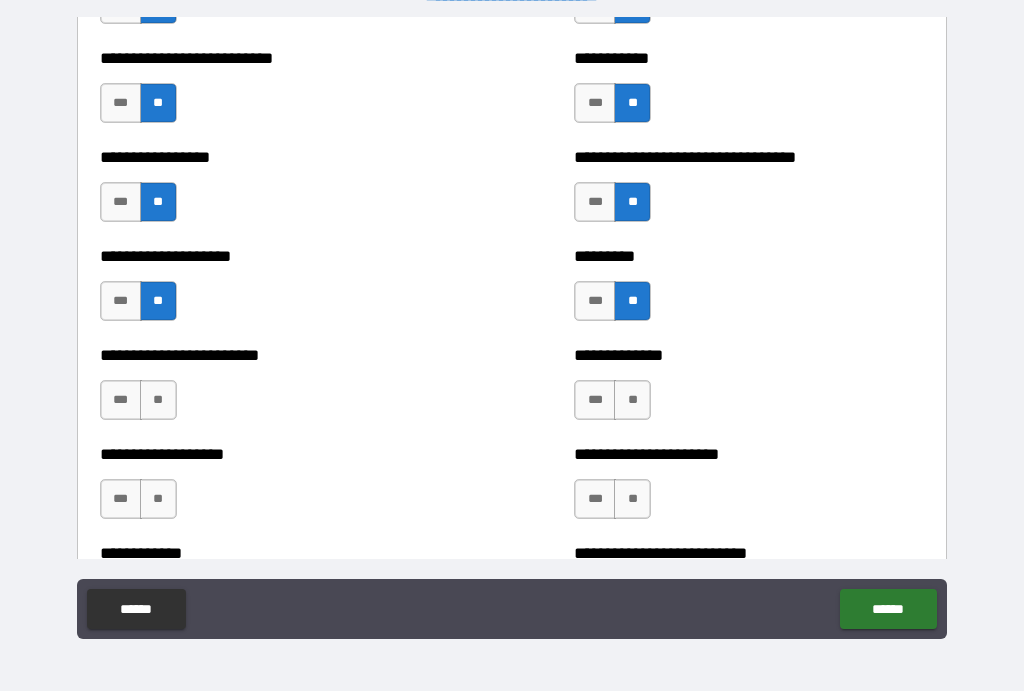 scroll, scrollTop: 2812, scrollLeft: 0, axis: vertical 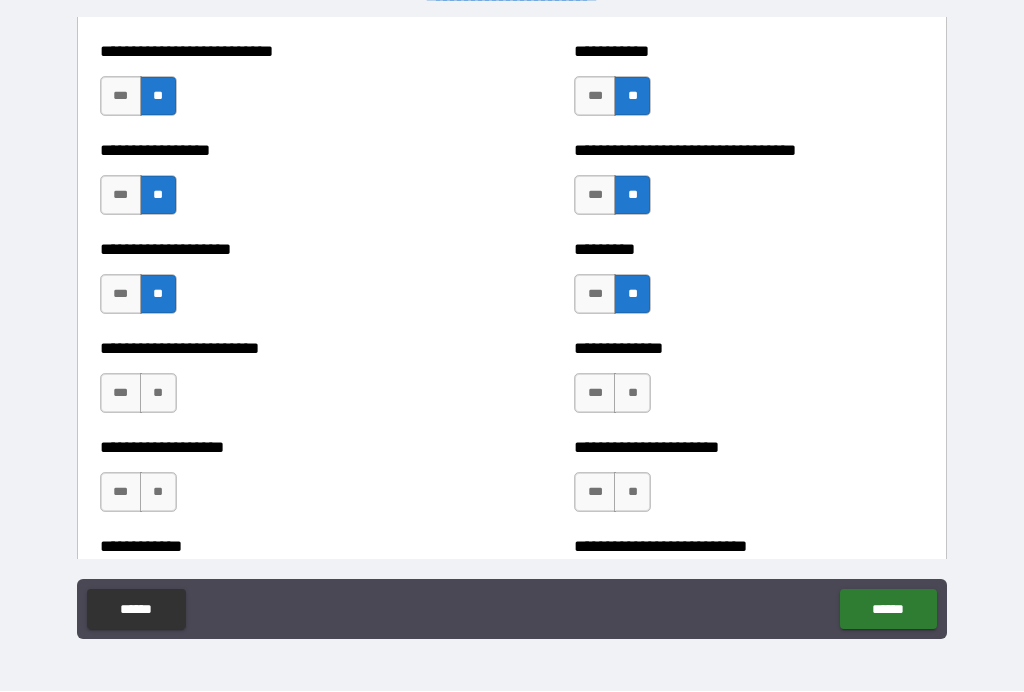 click on "**" at bounding box center (158, 394) 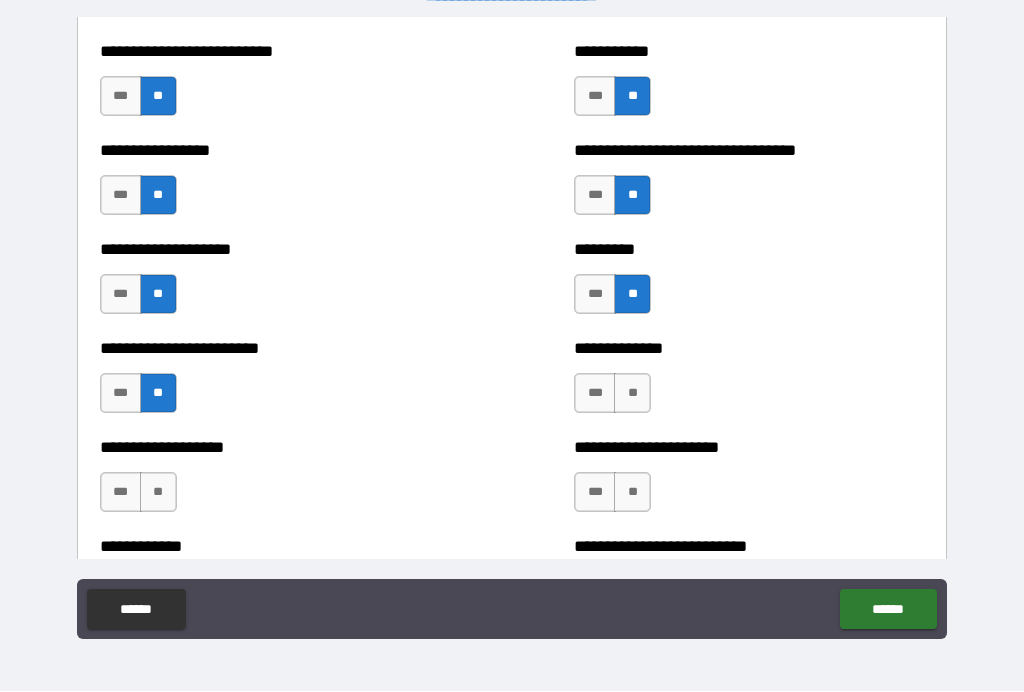 click on "**" at bounding box center (632, 394) 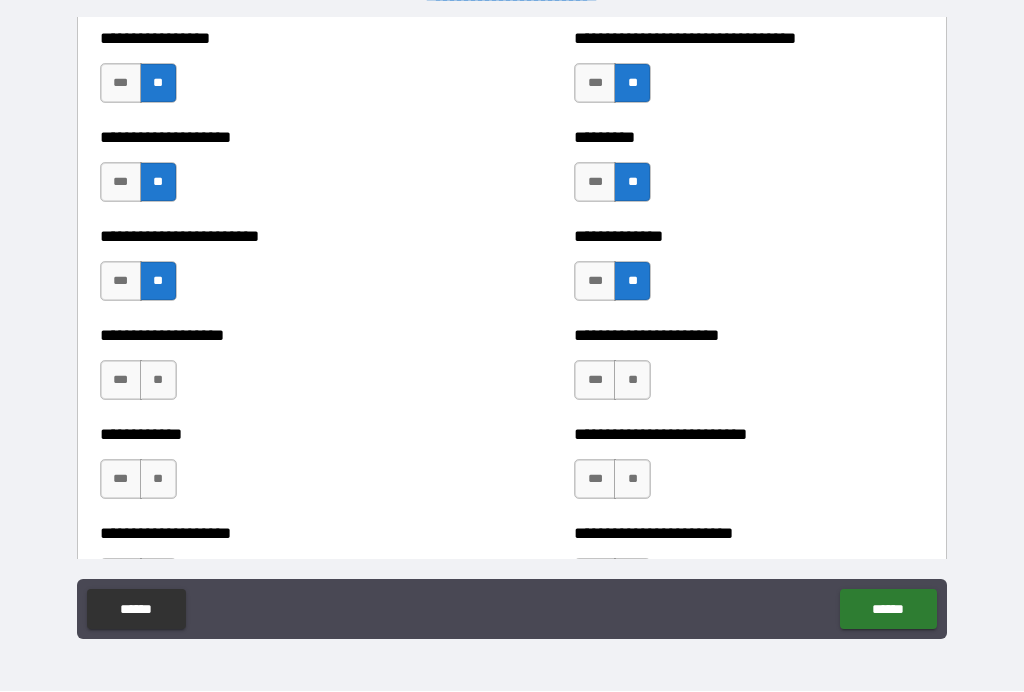scroll, scrollTop: 2926, scrollLeft: 0, axis: vertical 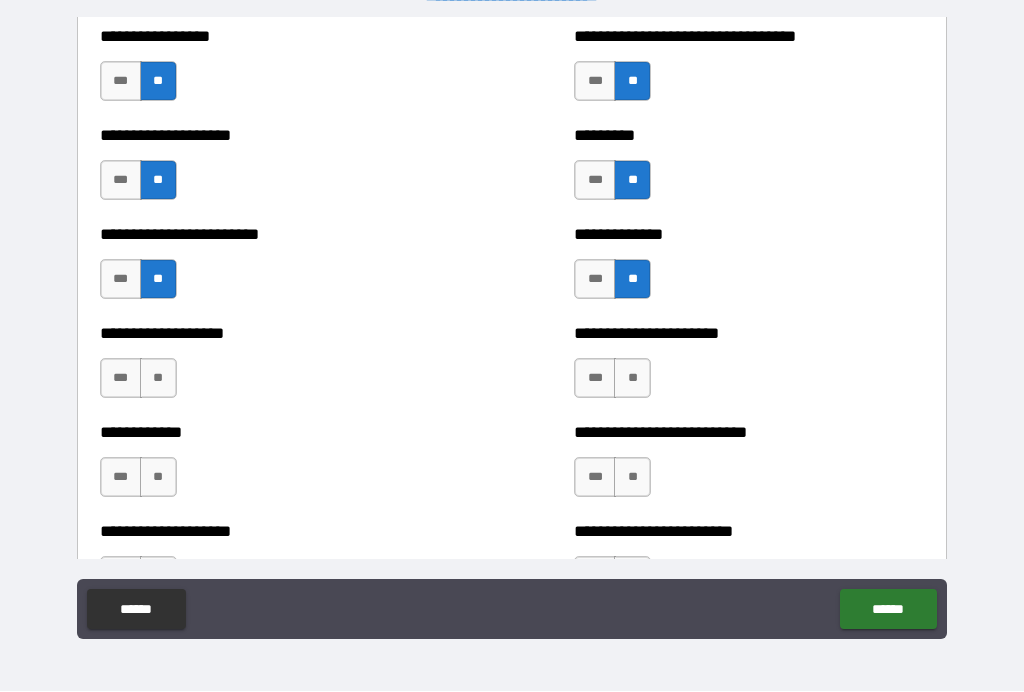 click on "**" at bounding box center (158, 379) 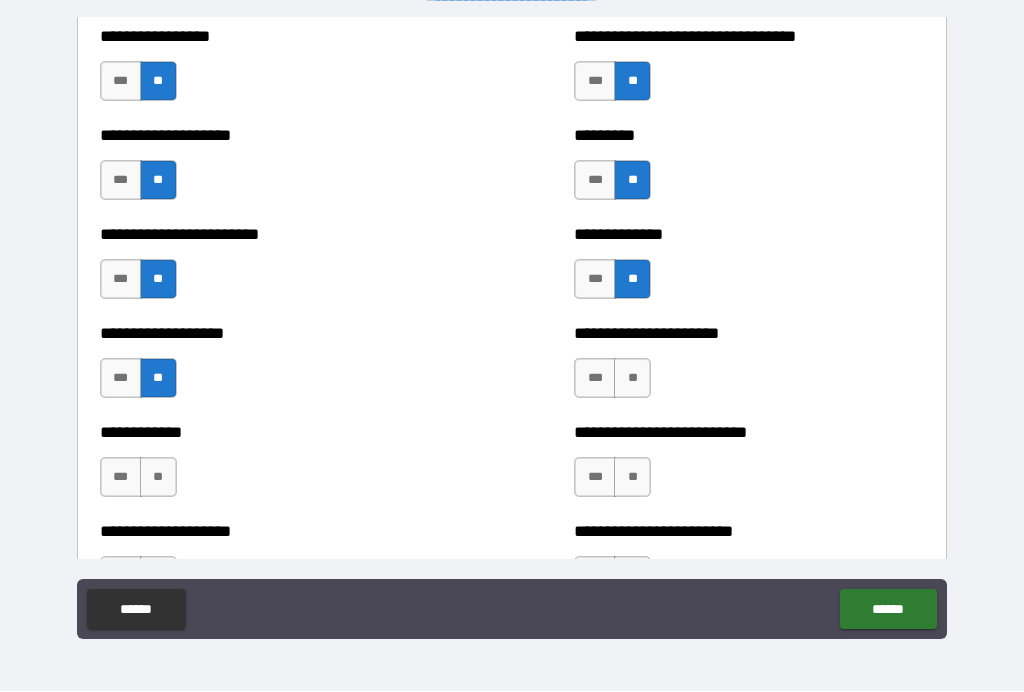 click on "**" at bounding box center (632, 379) 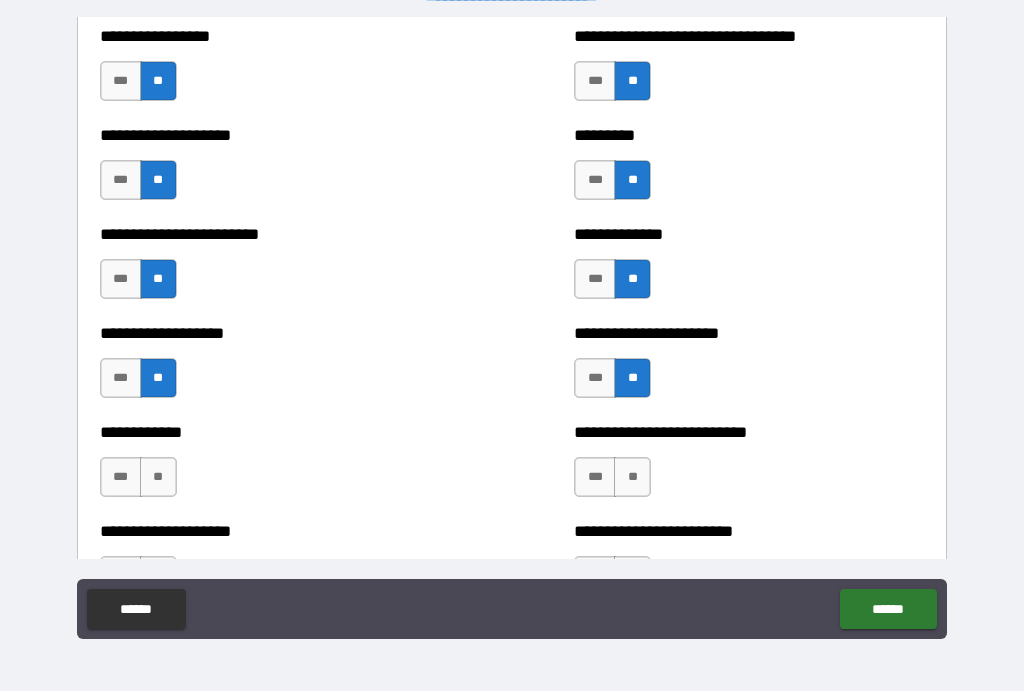 scroll, scrollTop: 3009, scrollLeft: 0, axis: vertical 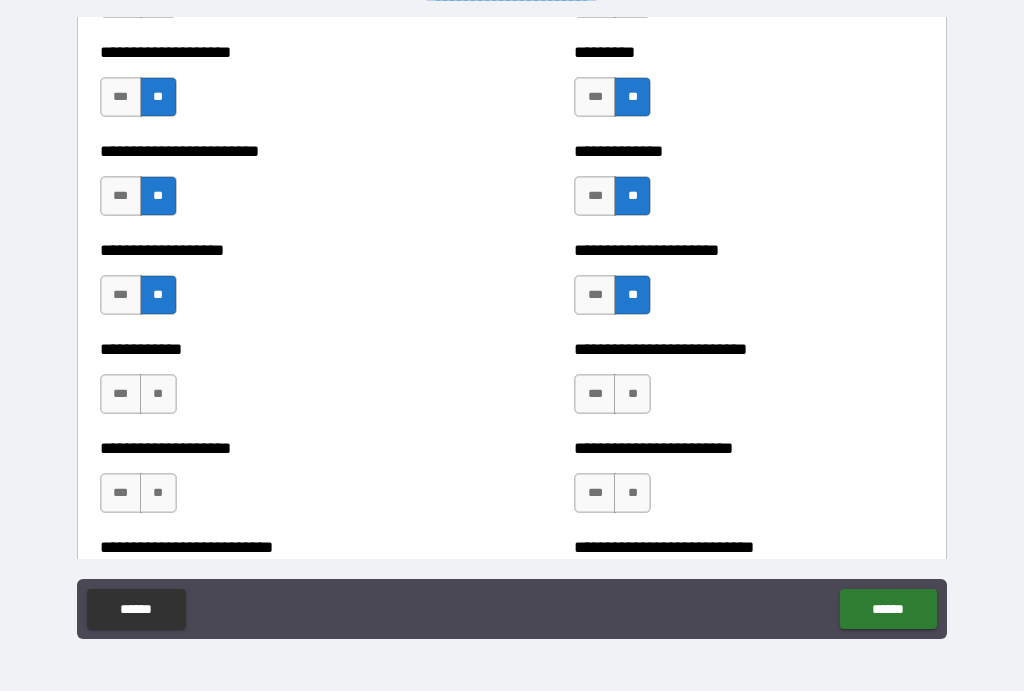 click on "**" at bounding box center [158, 395] 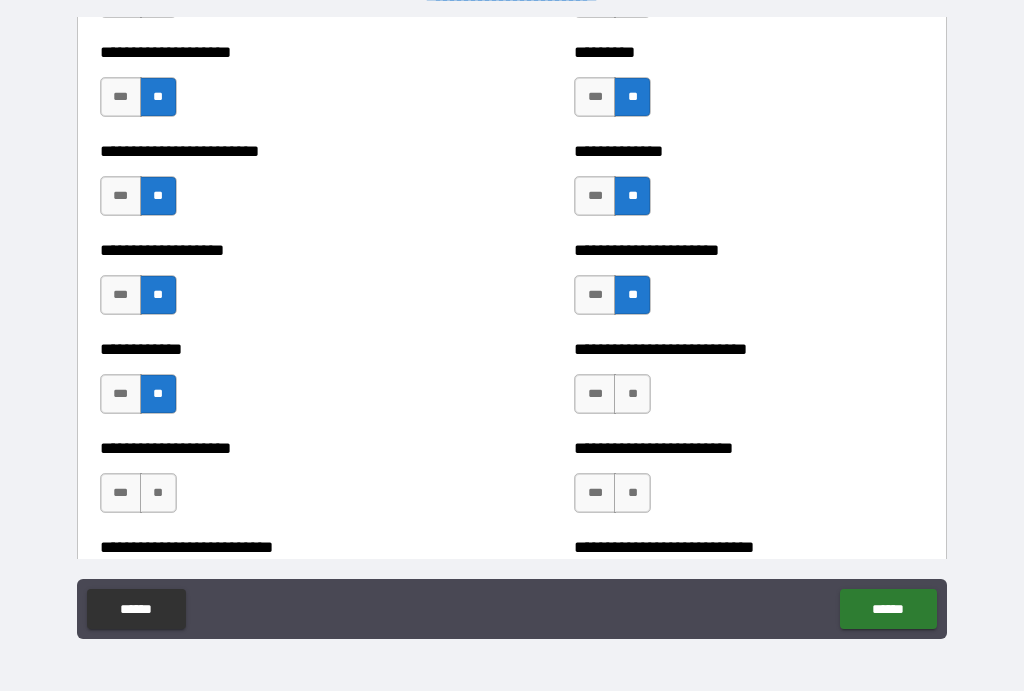 click on "**" at bounding box center [632, 395] 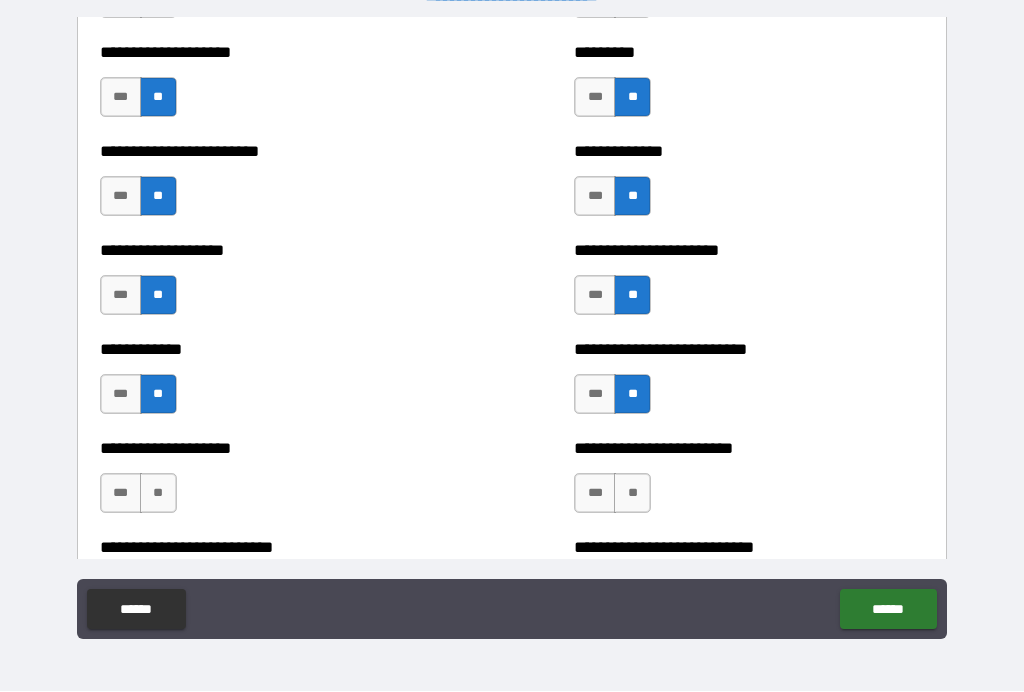 scroll, scrollTop: 3144, scrollLeft: 0, axis: vertical 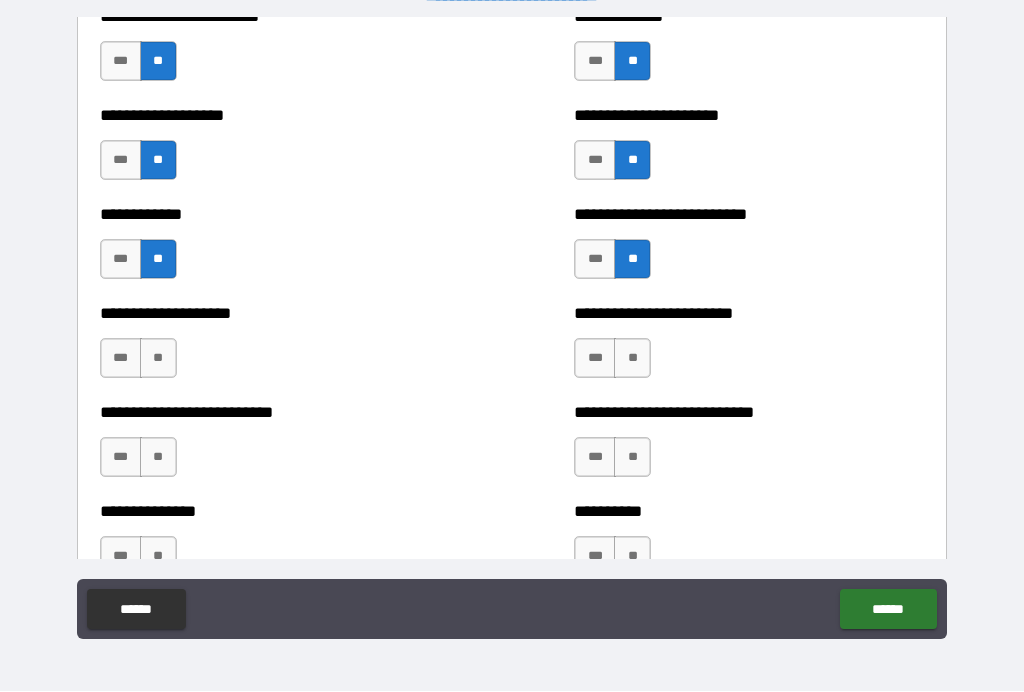 click on "**" at bounding box center [158, 359] 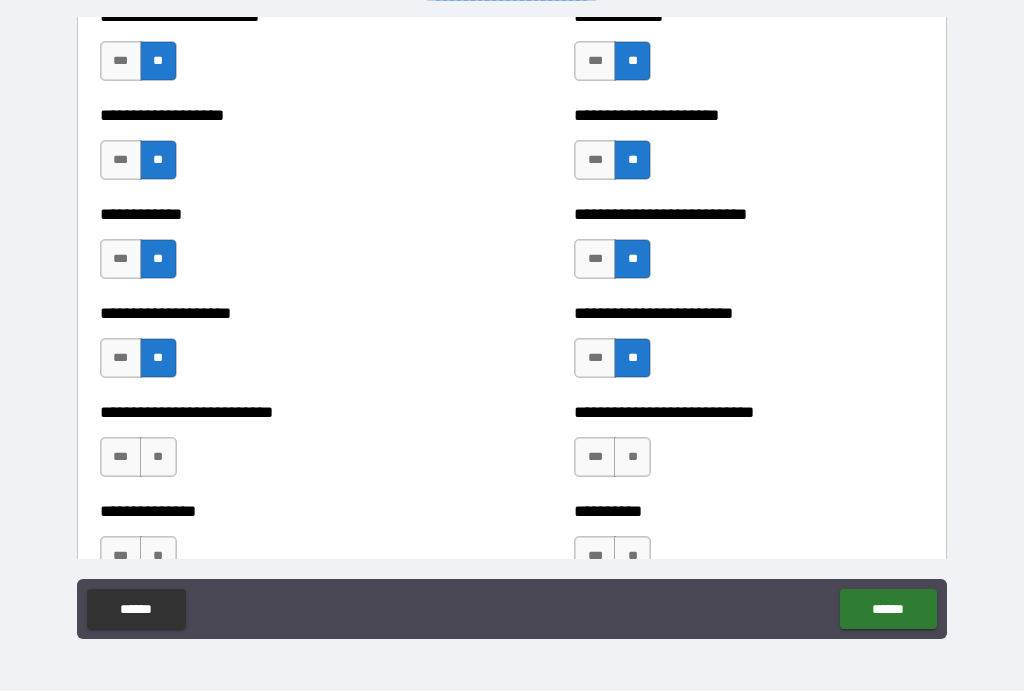 scroll, scrollTop: 3247, scrollLeft: 0, axis: vertical 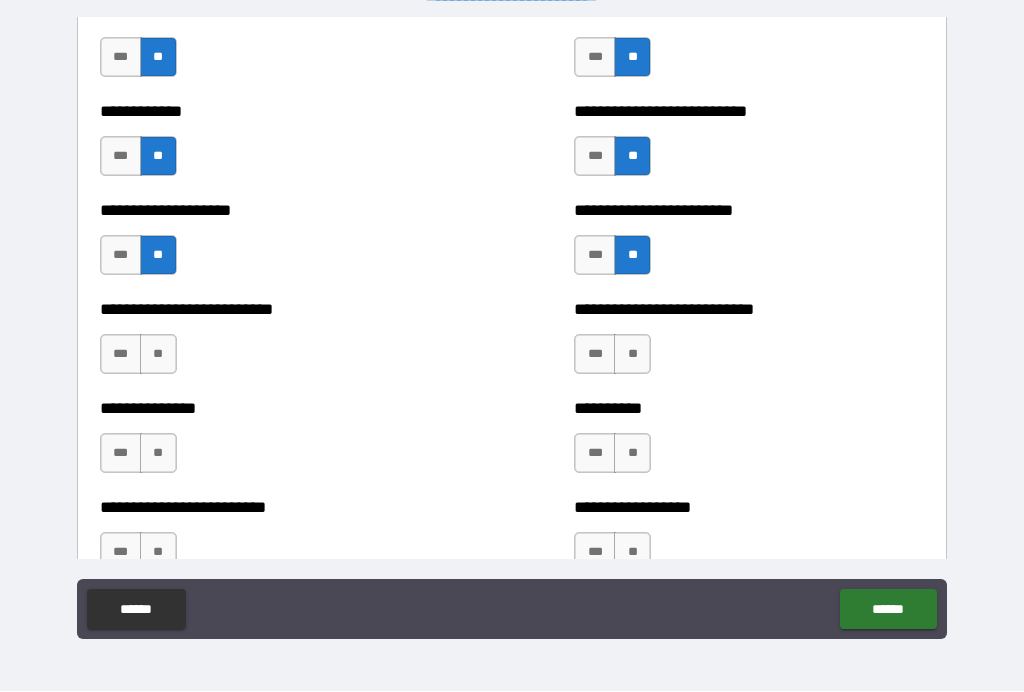 click on "**" at bounding box center (158, 355) 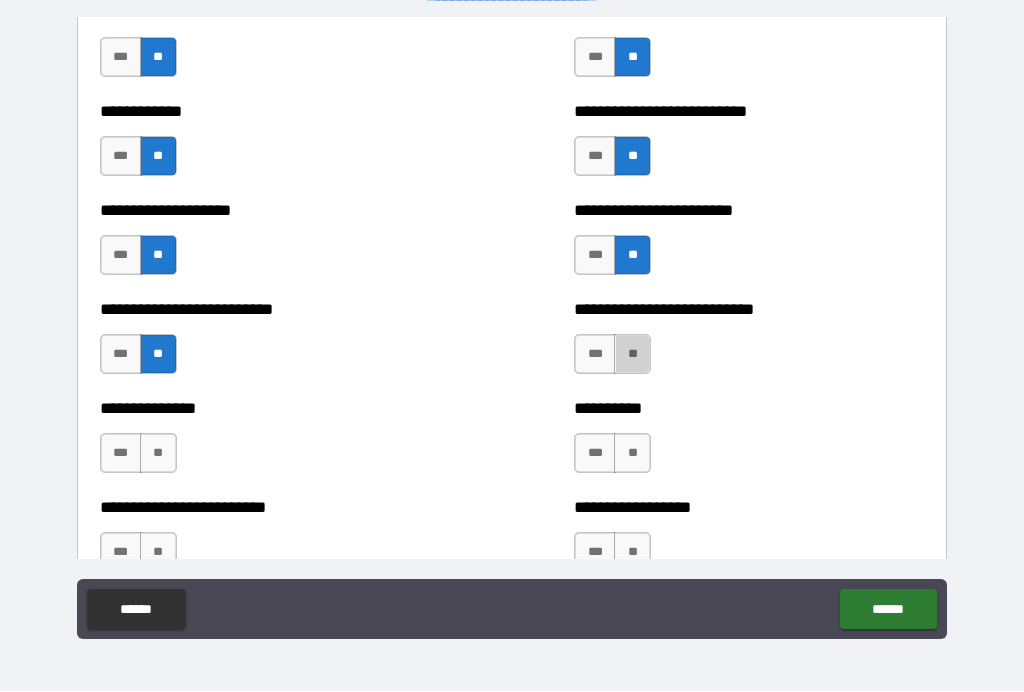 click on "**" at bounding box center (632, 355) 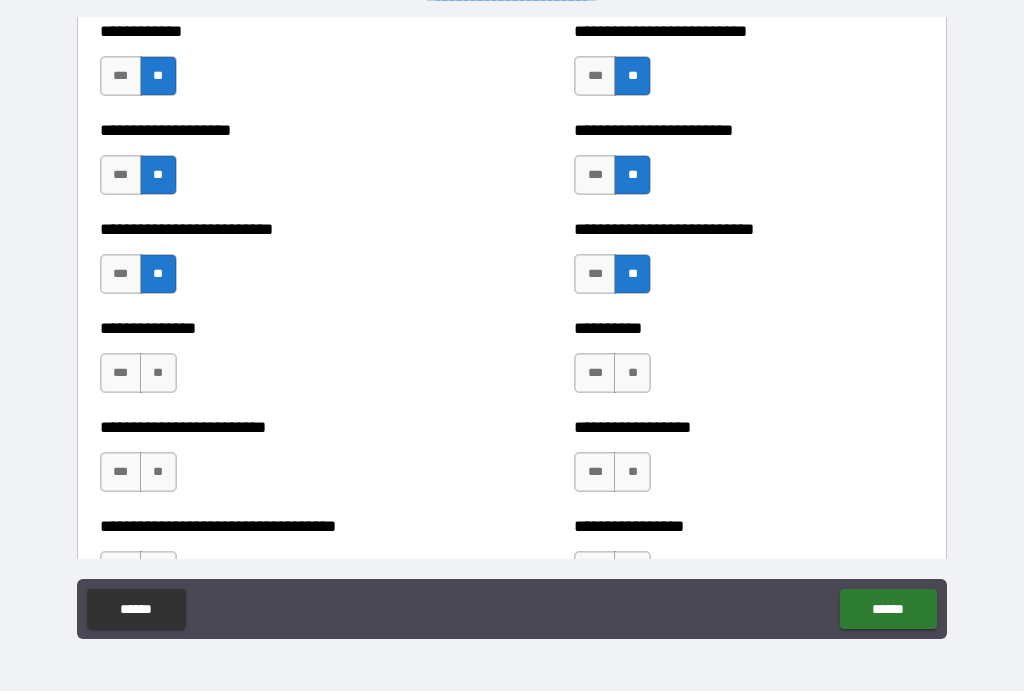 scroll, scrollTop: 3331, scrollLeft: 0, axis: vertical 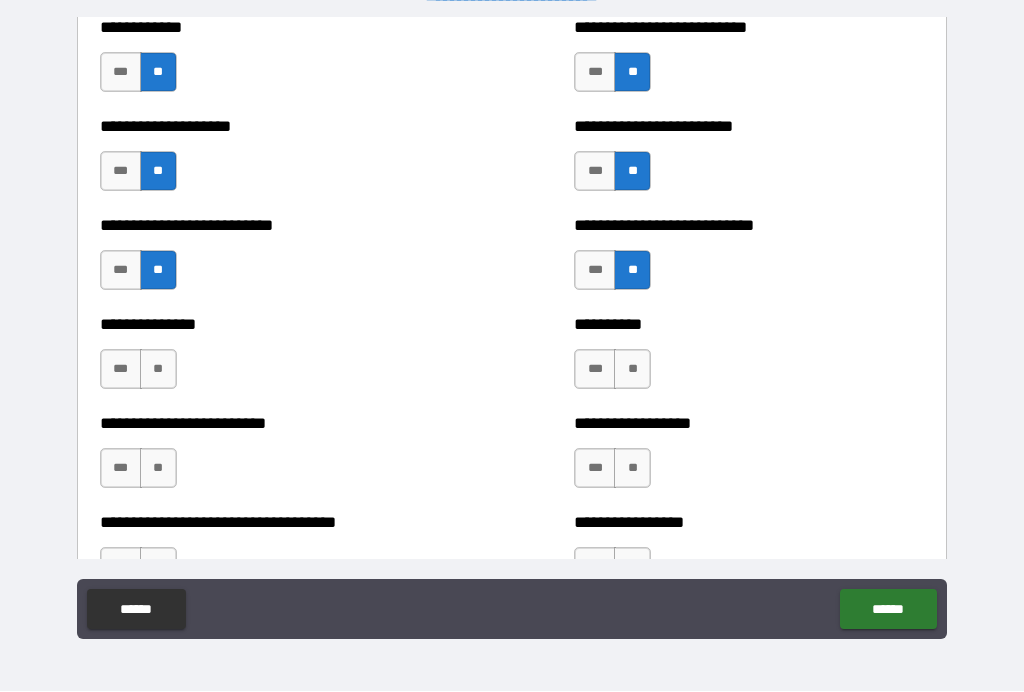 click on "**" at bounding box center [158, 370] 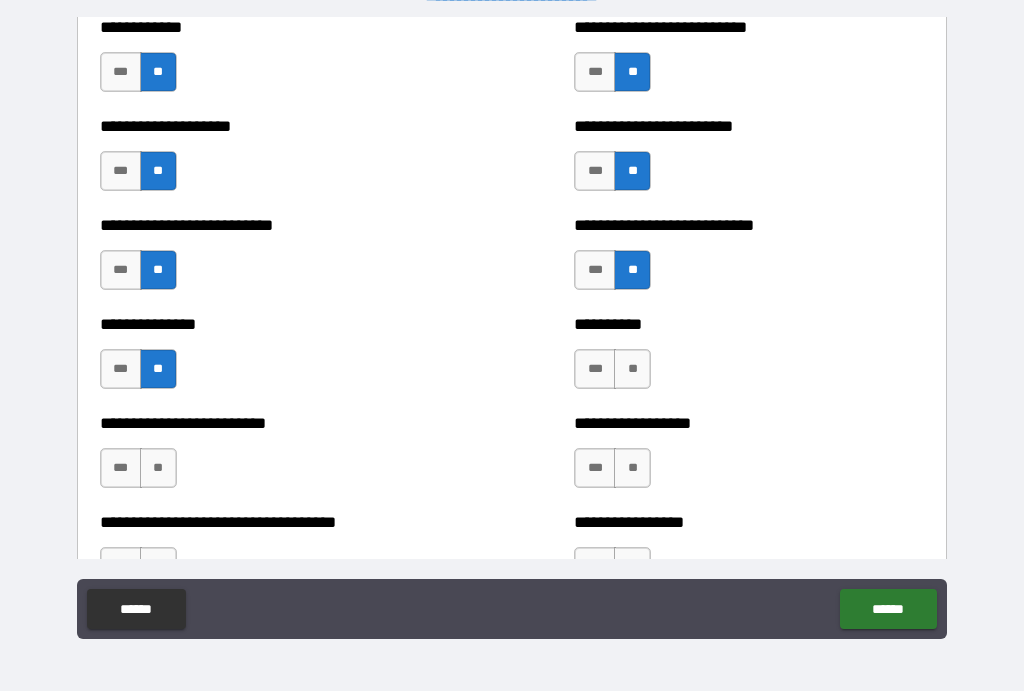 click on "**" at bounding box center [632, 370] 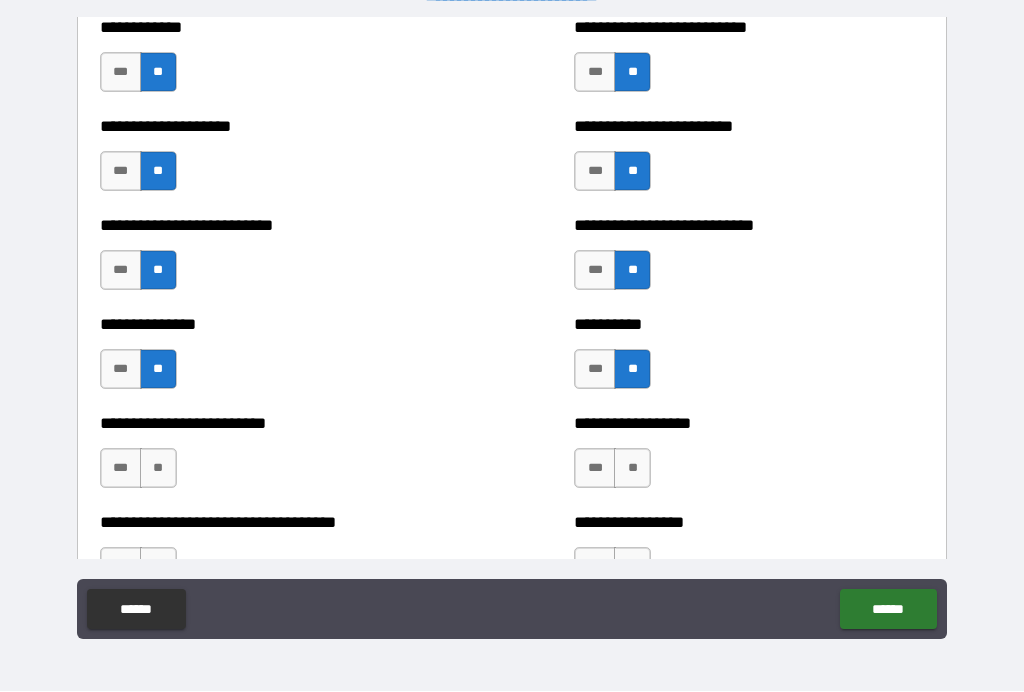 scroll, scrollTop: 3371, scrollLeft: 0, axis: vertical 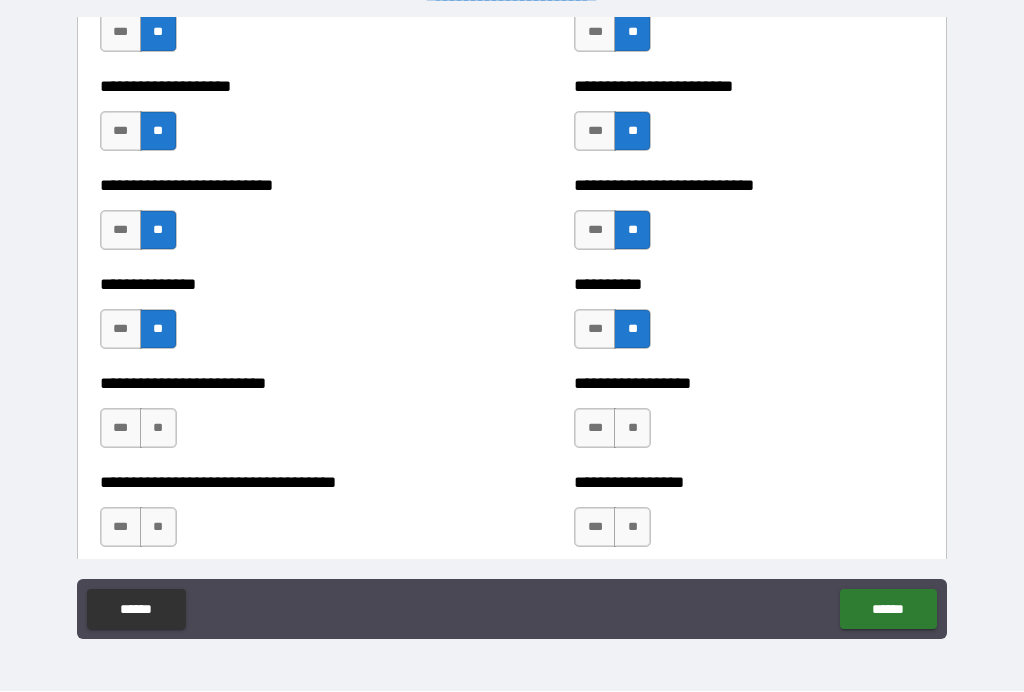 click on "**" at bounding box center [158, 429] 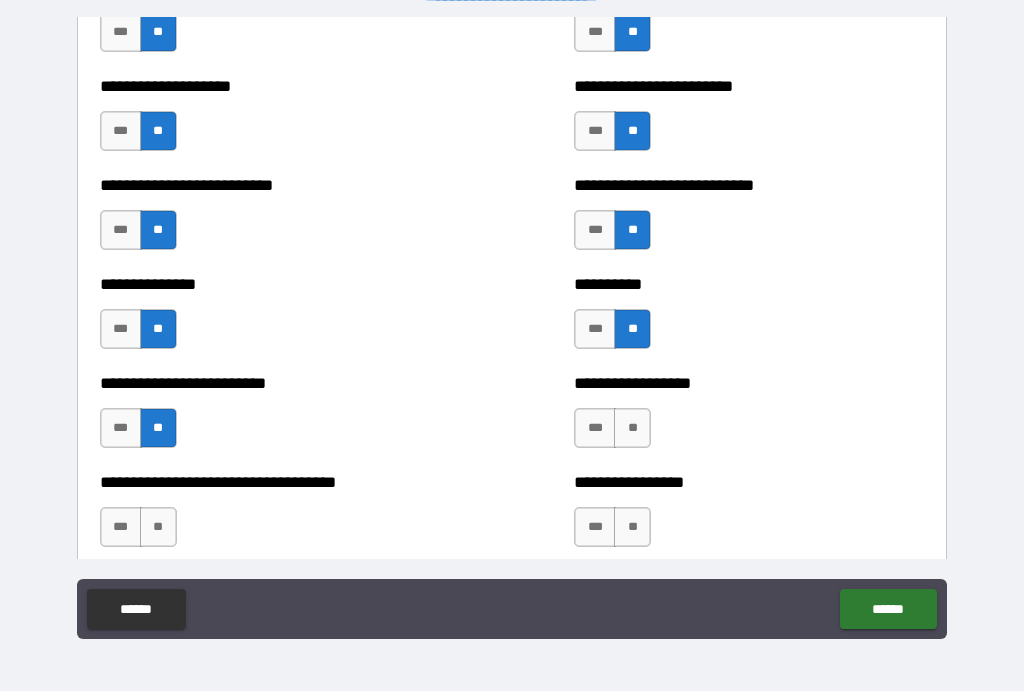 click on "**" at bounding box center (632, 429) 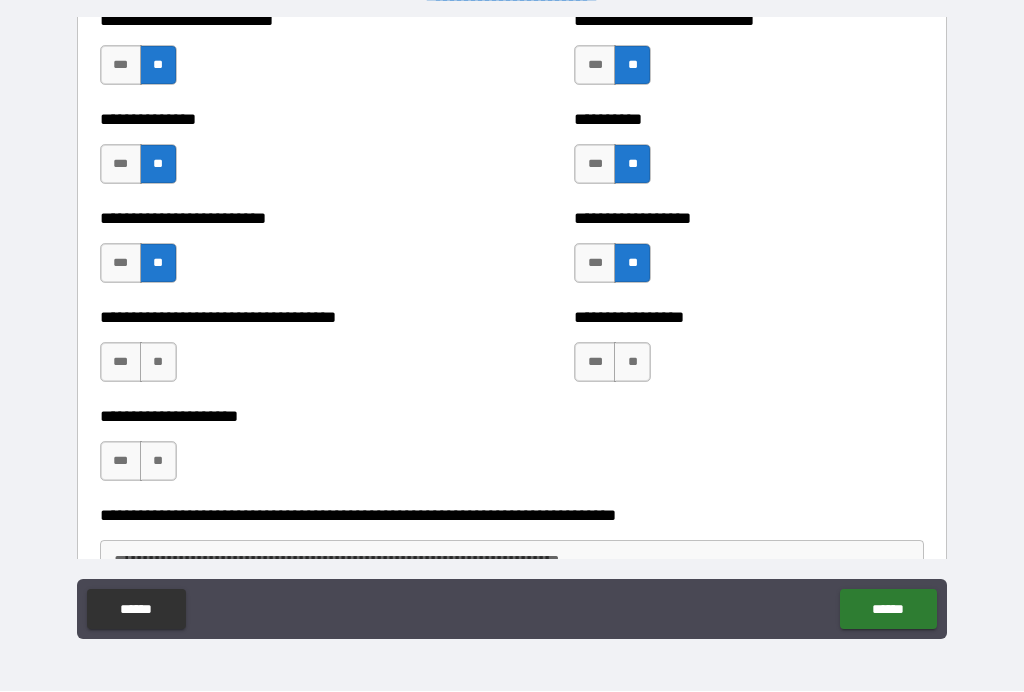 scroll, scrollTop: 3551, scrollLeft: 0, axis: vertical 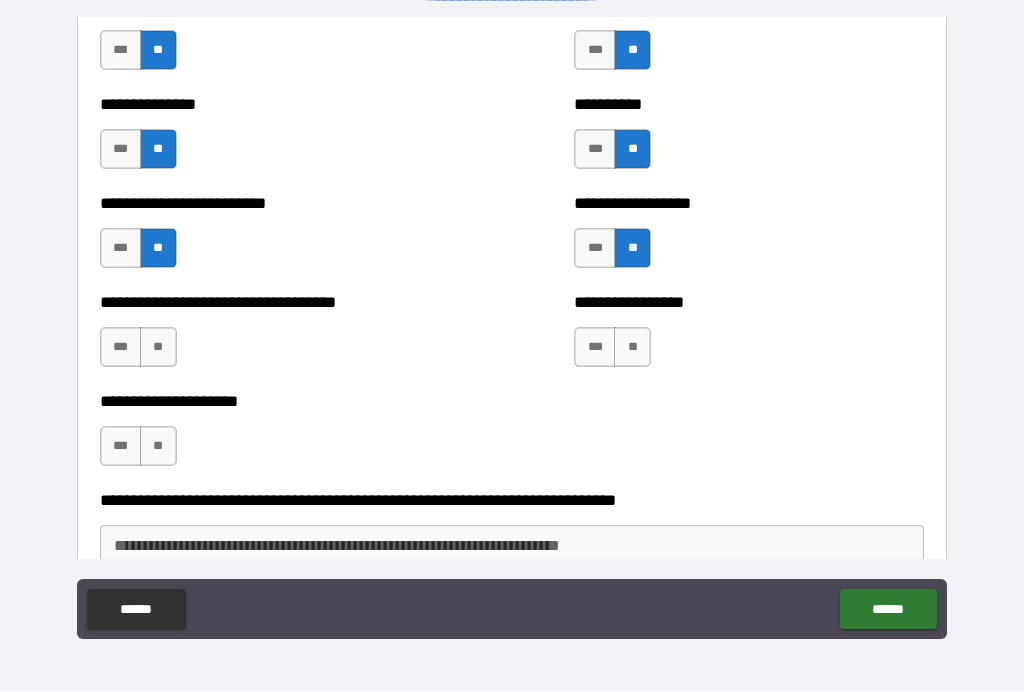 click on "**" at bounding box center [158, 348] 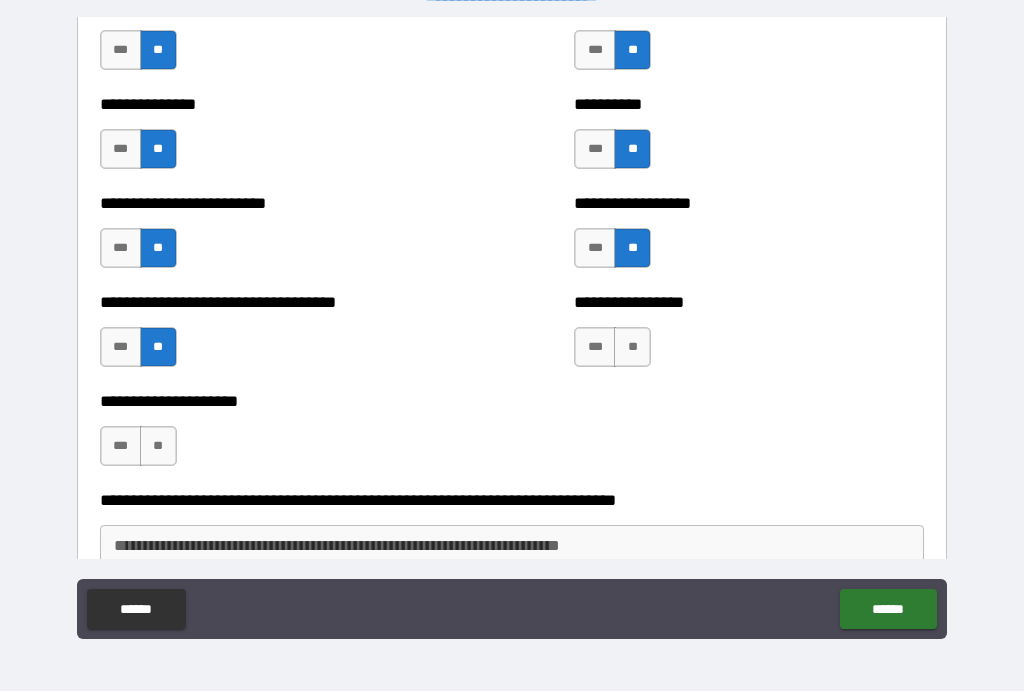 click on "**" at bounding box center [632, 348] 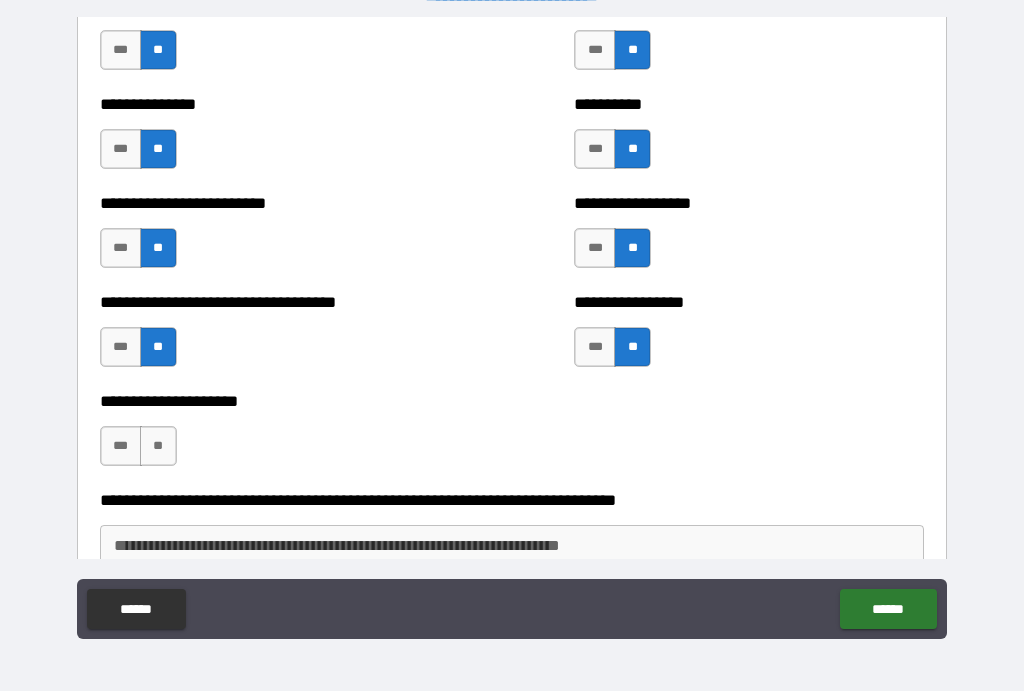 click on "**" at bounding box center [158, 447] 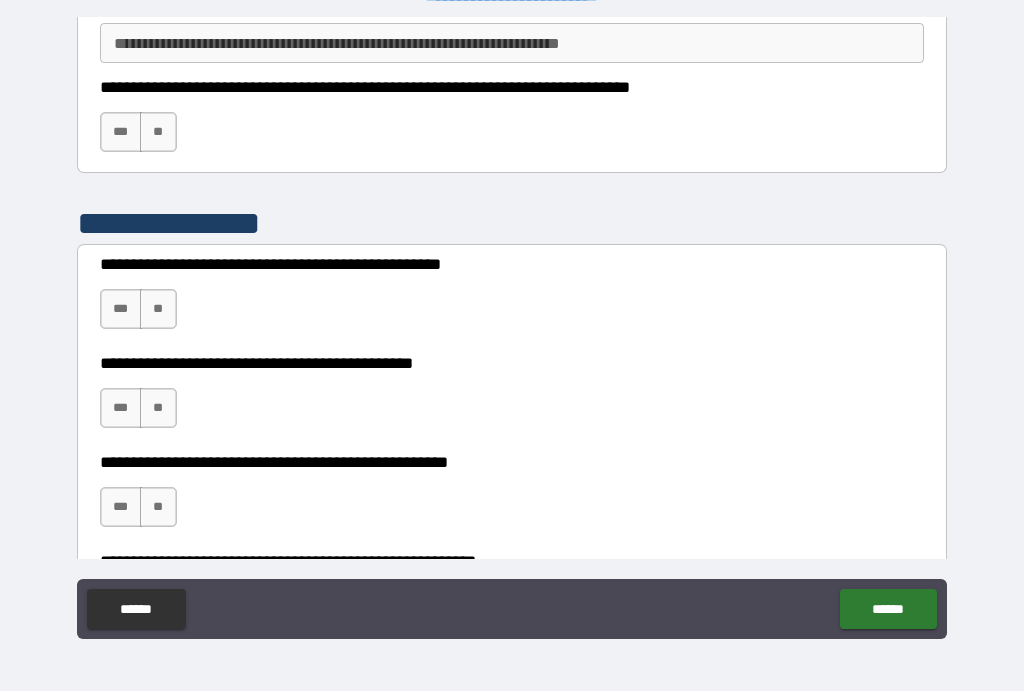 scroll, scrollTop: 4054, scrollLeft: 0, axis: vertical 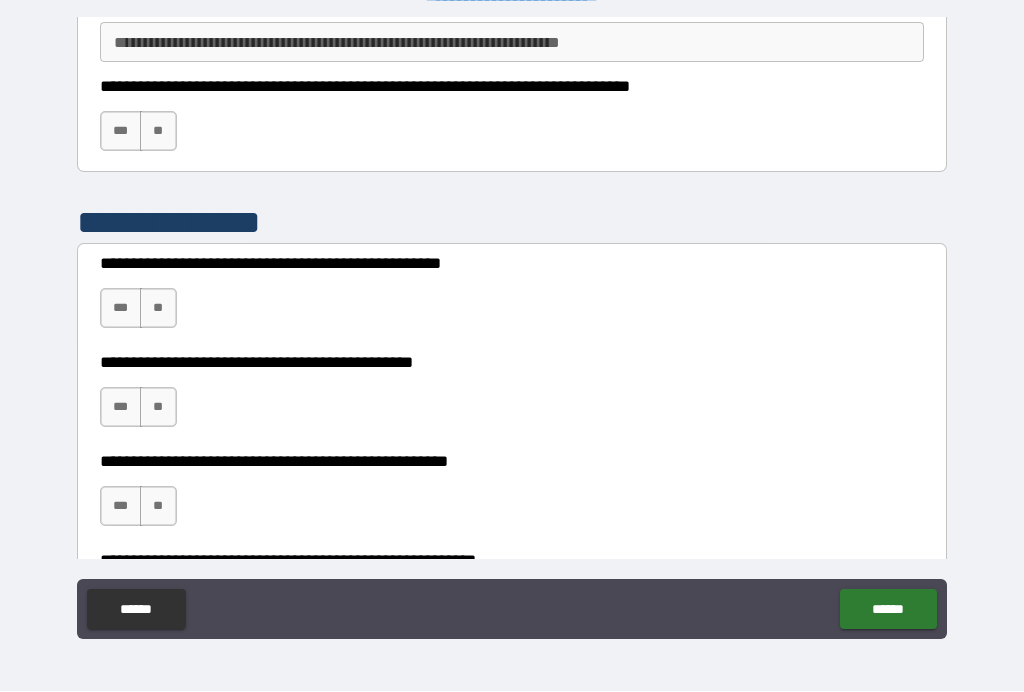 click on "**" at bounding box center (158, 309) 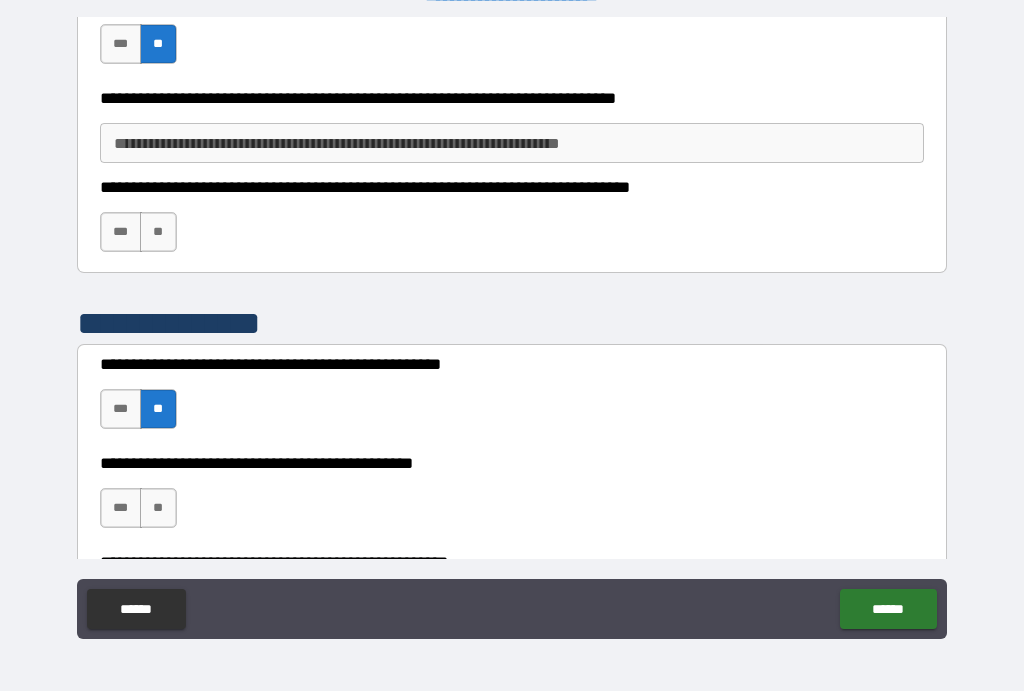 scroll, scrollTop: 3949, scrollLeft: 0, axis: vertical 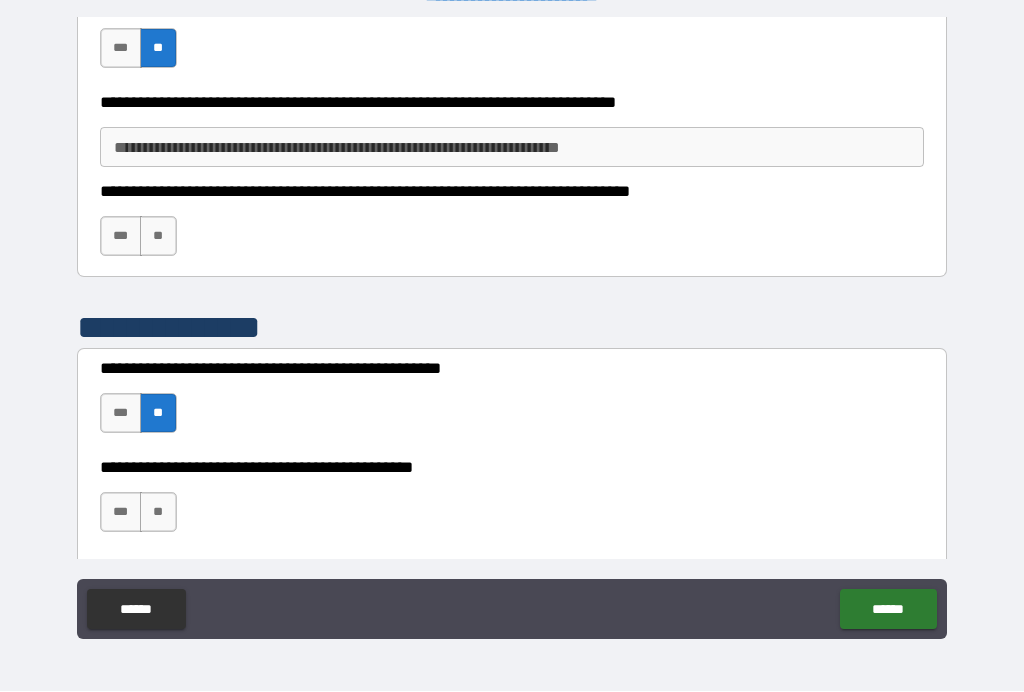 click on "**" at bounding box center [158, 237] 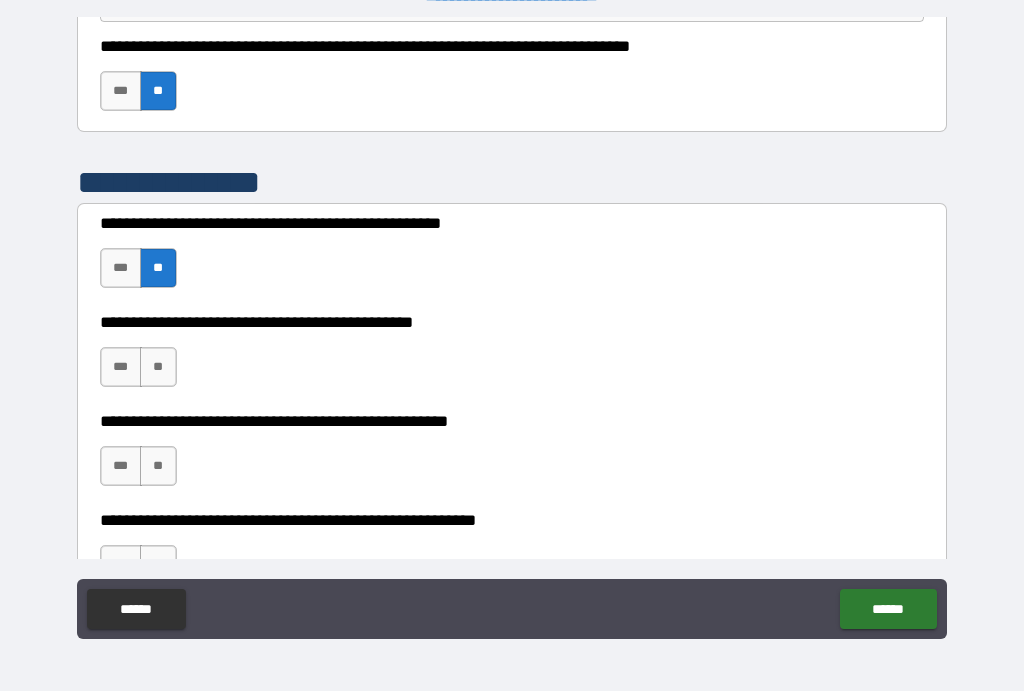 scroll, scrollTop: 4095, scrollLeft: 0, axis: vertical 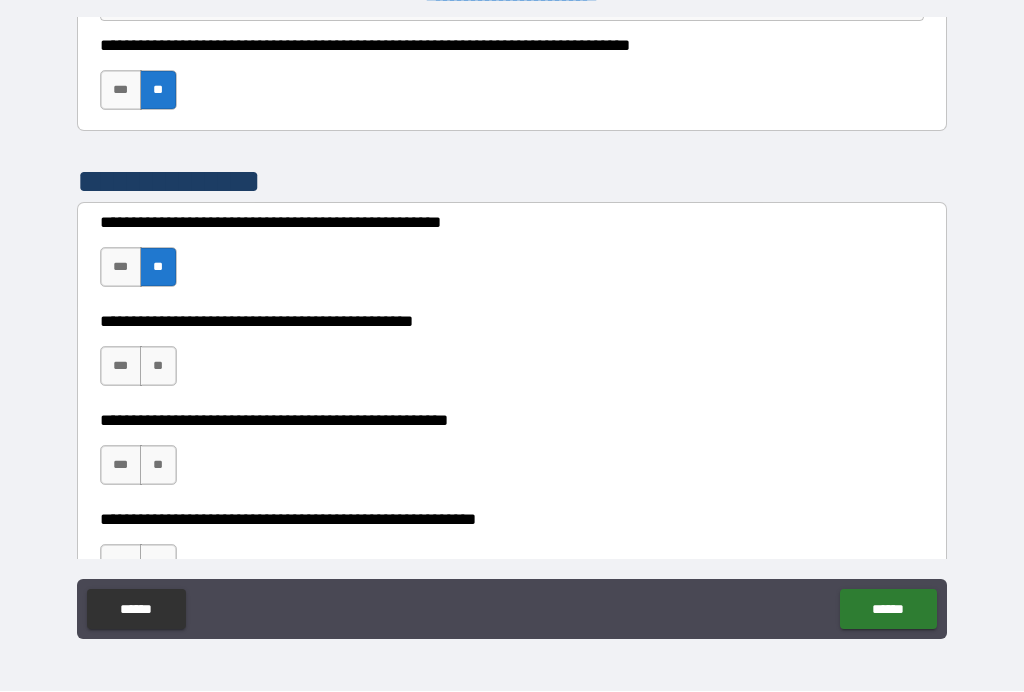 click on "**" at bounding box center (158, 367) 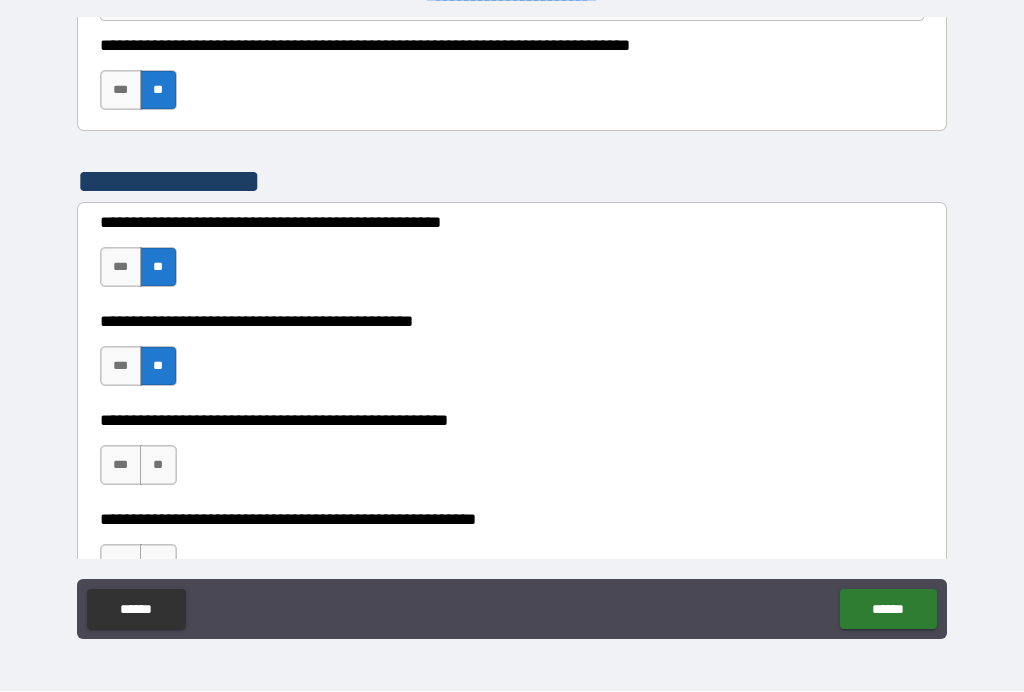 click on "**" at bounding box center (158, 466) 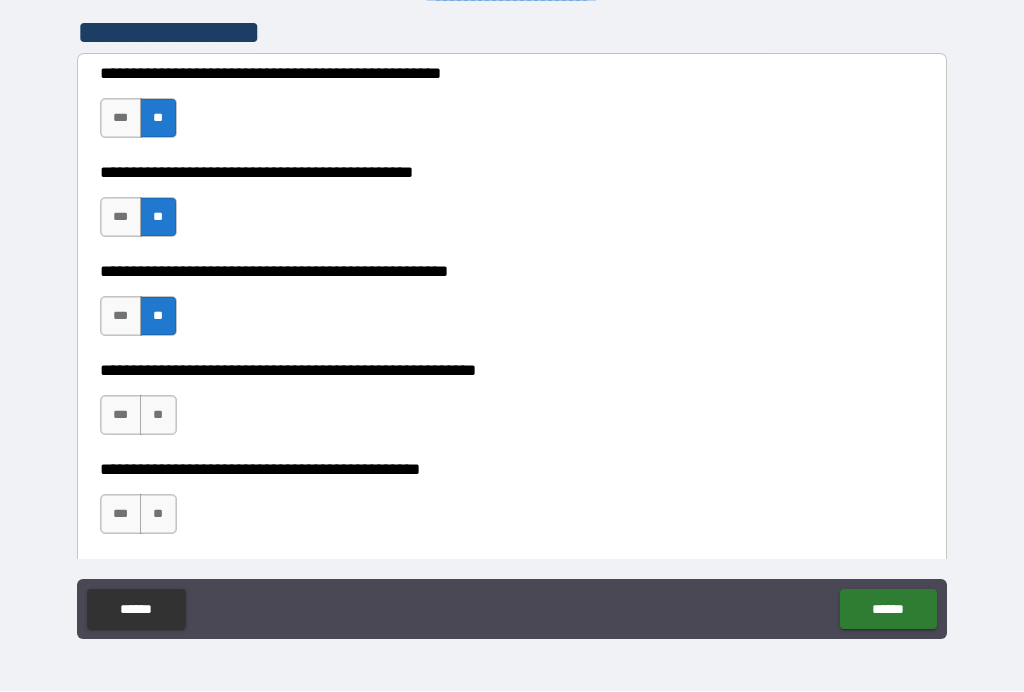 scroll, scrollTop: 4255, scrollLeft: 0, axis: vertical 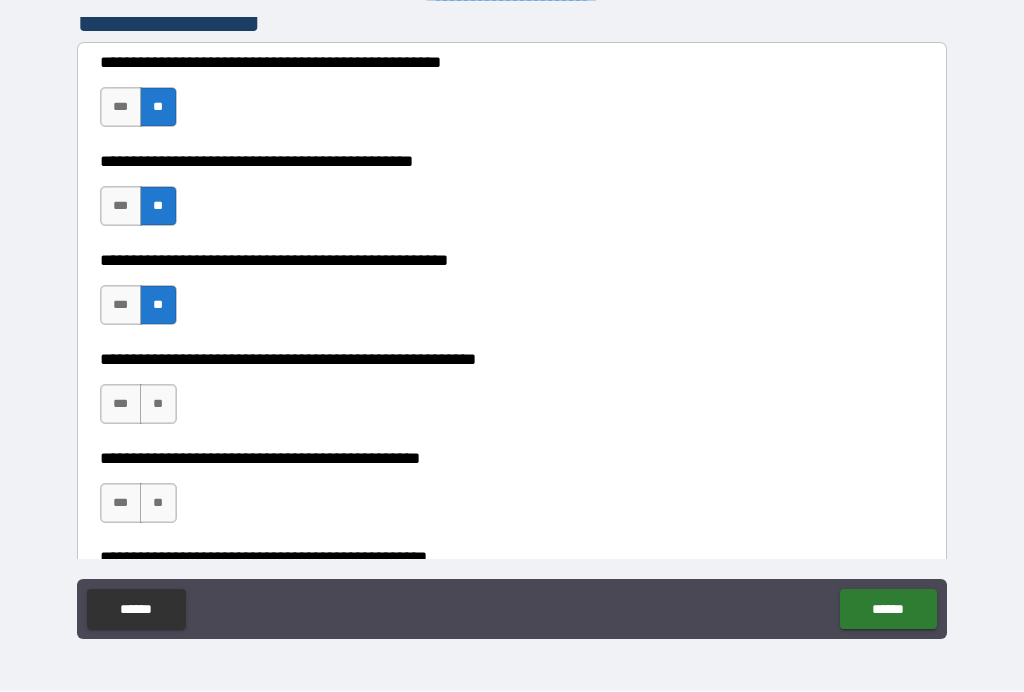 click on "***" at bounding box center [121, 405] 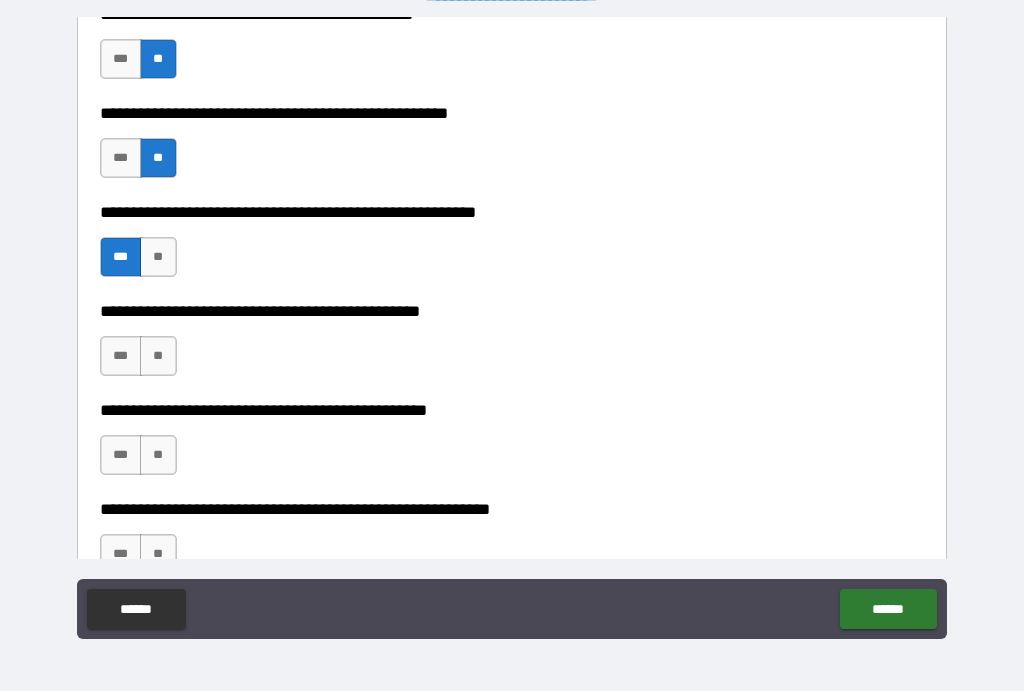 scroll, scrollTop: 4403, scrollLeft: 0, axis: vertical 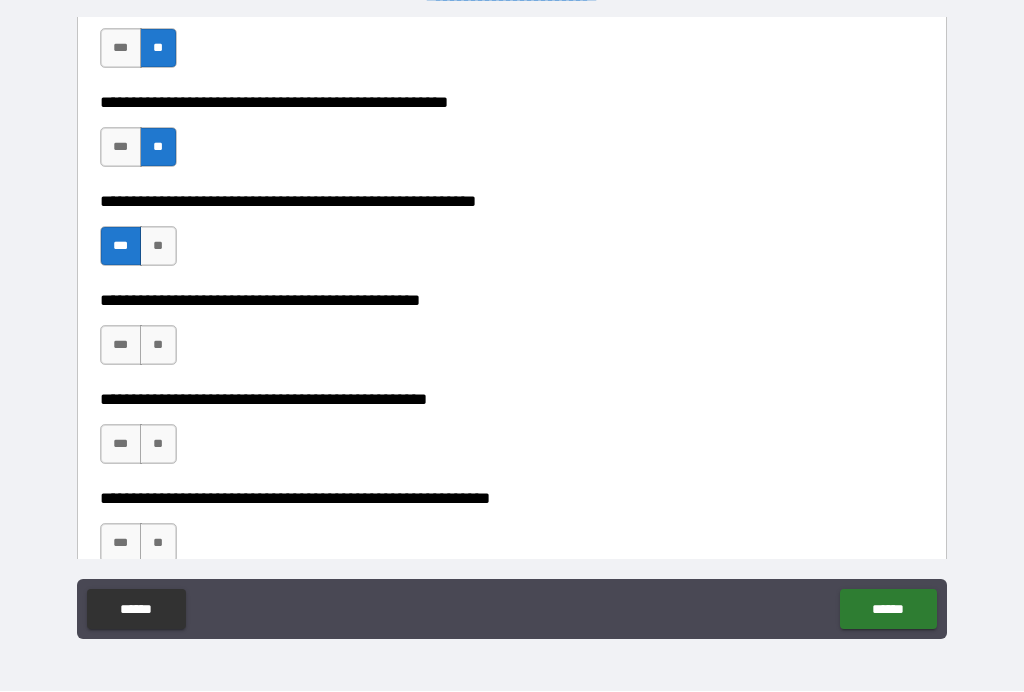 click on "**" at bounding box center (158, 346) 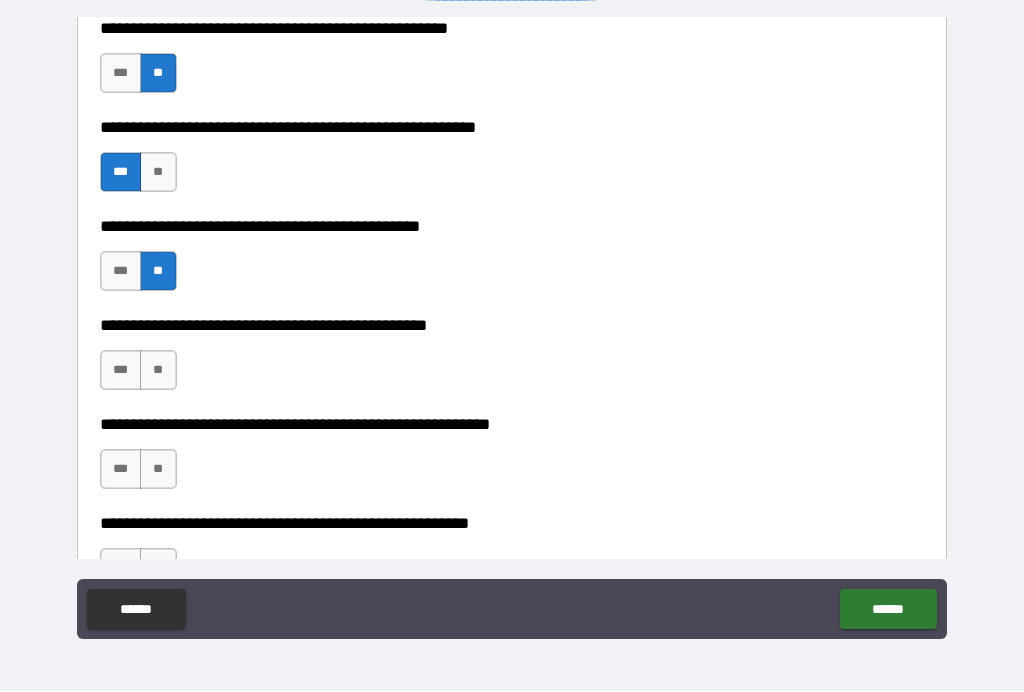 click on "**" at bounding box center [158, 371] 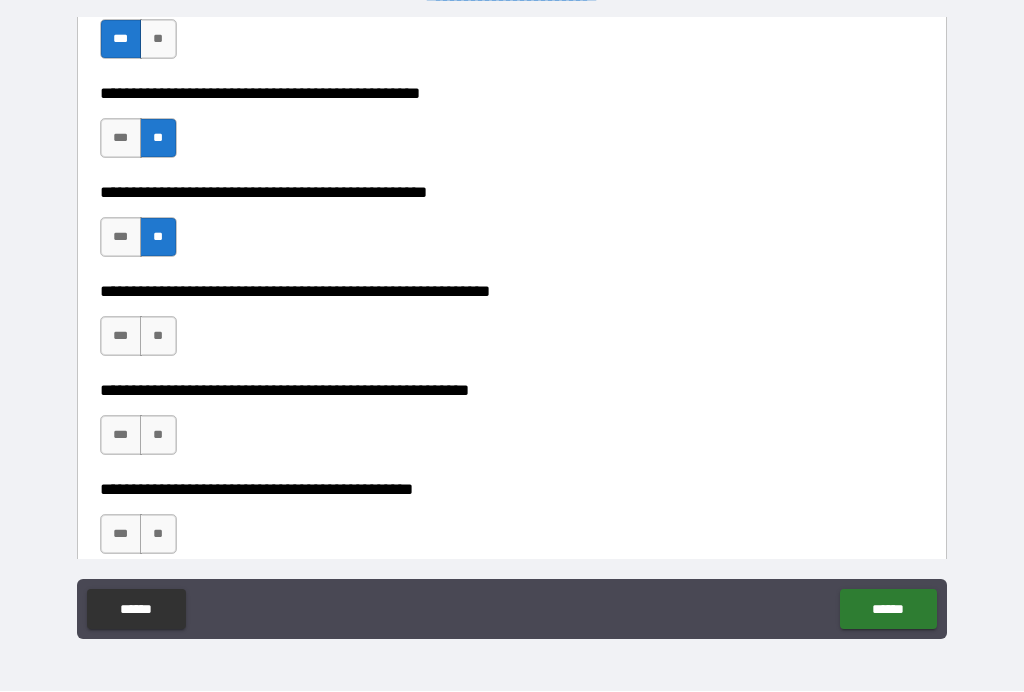 click on "***" at bounding box center [121, 337] 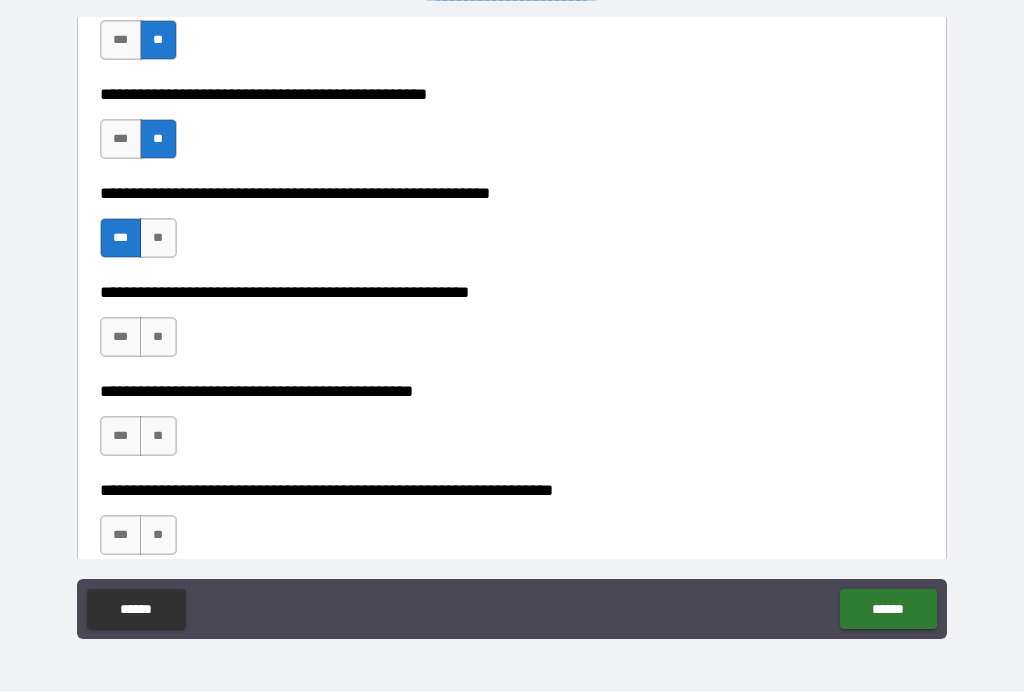 scroll, scrollTop: 4720, scrollLeft: 0, axis: vertical 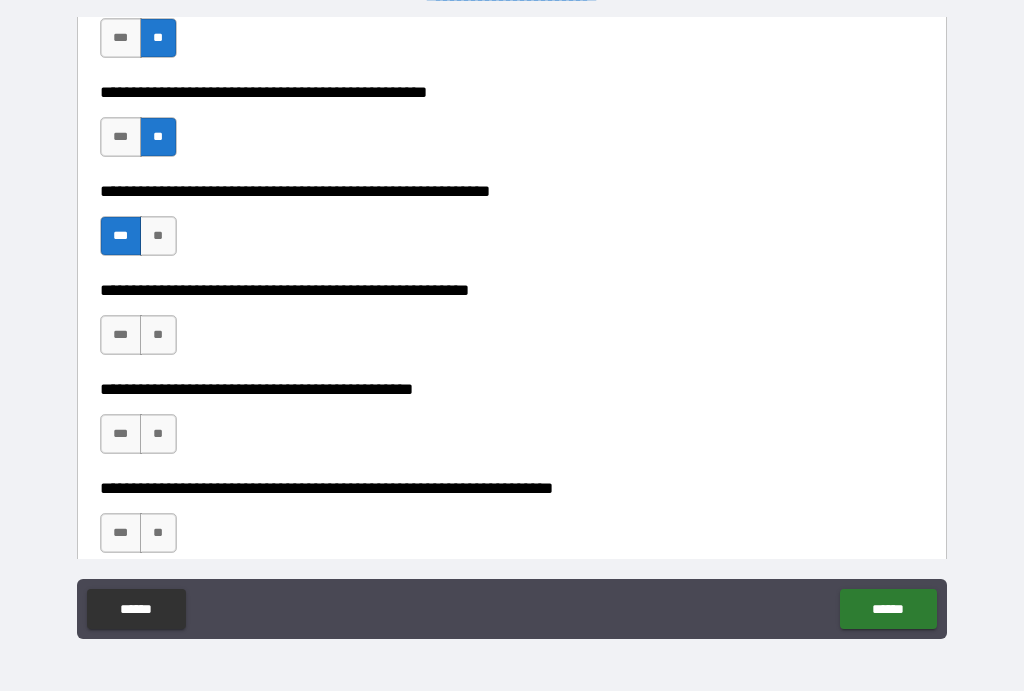 click on "***" at bounding box center (121, 336) 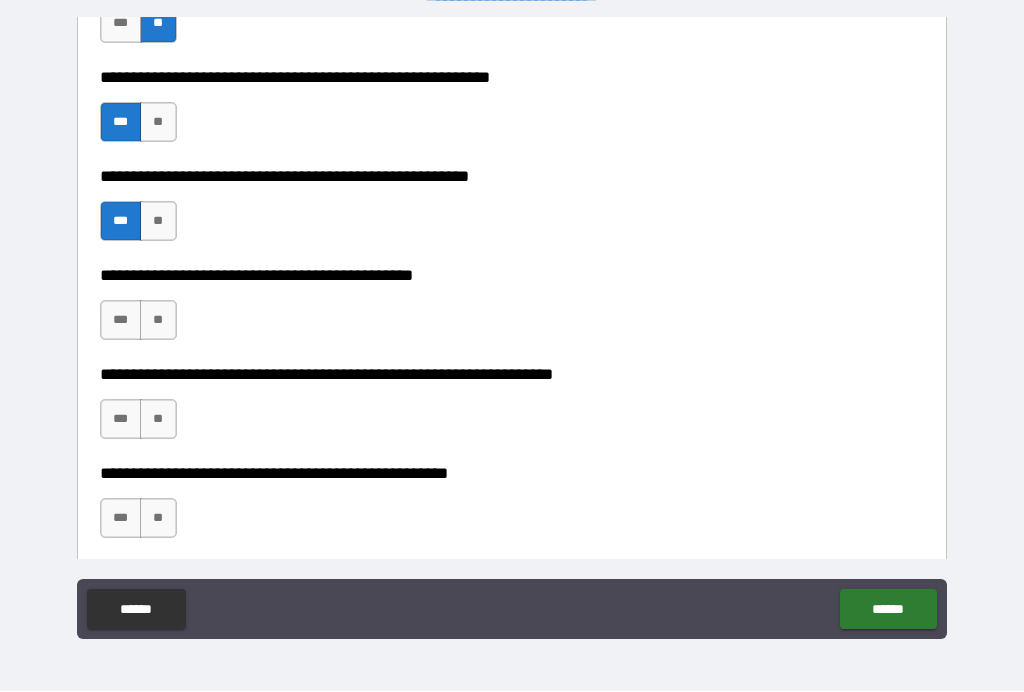 scroll, scrollTop: 4835, scrollLeft: 0, axis: vertical 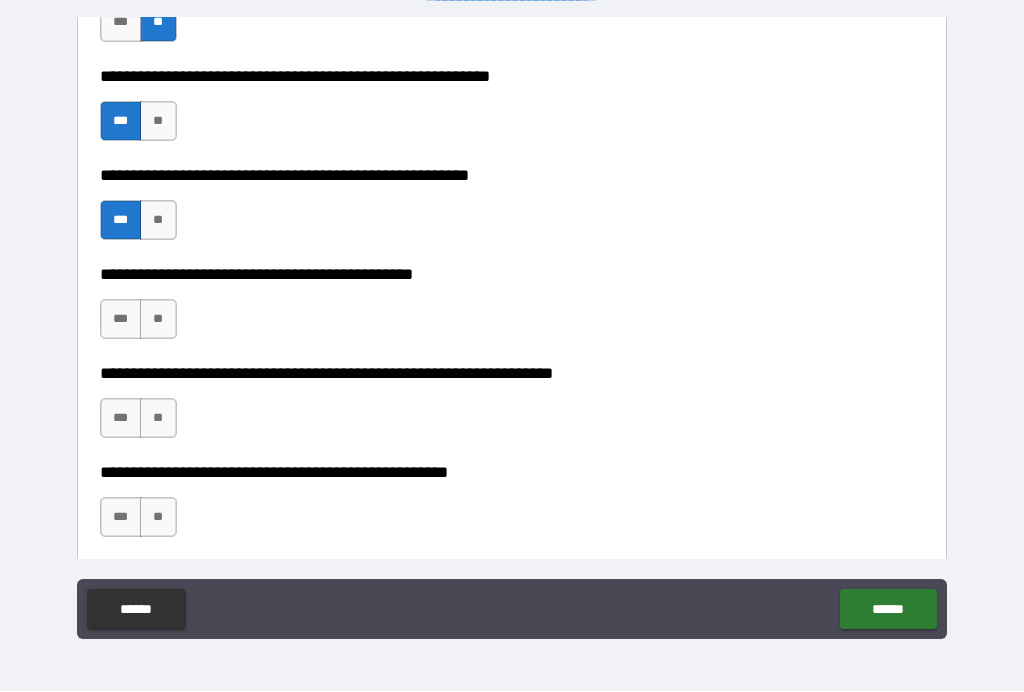 click on "**" at bounding box center [158, 320] 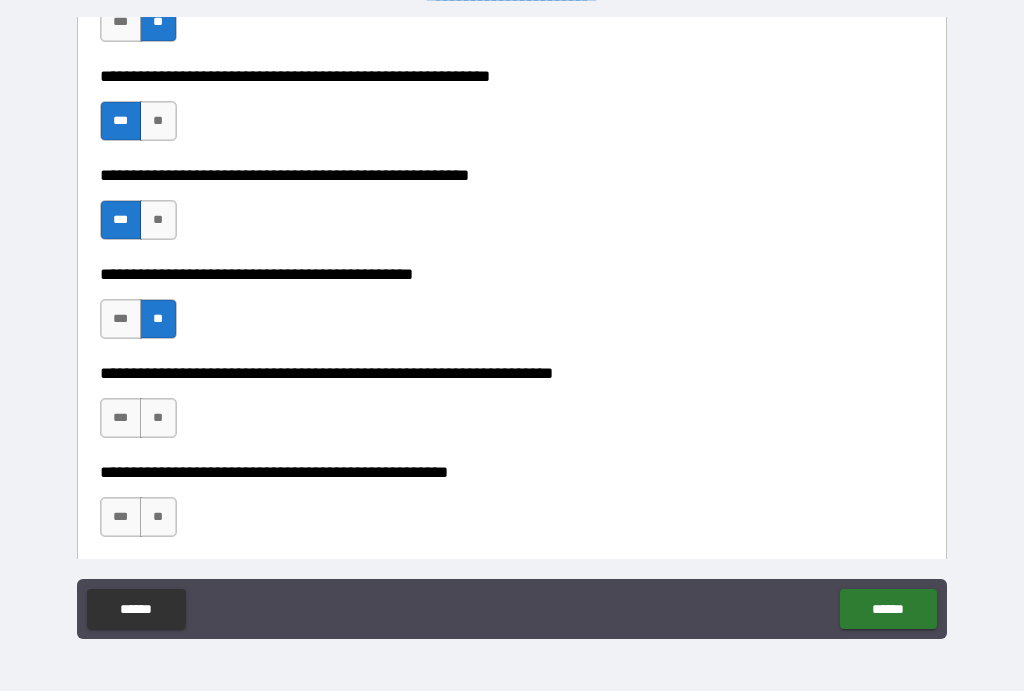 click on "***" at bounding box center [121, 320] 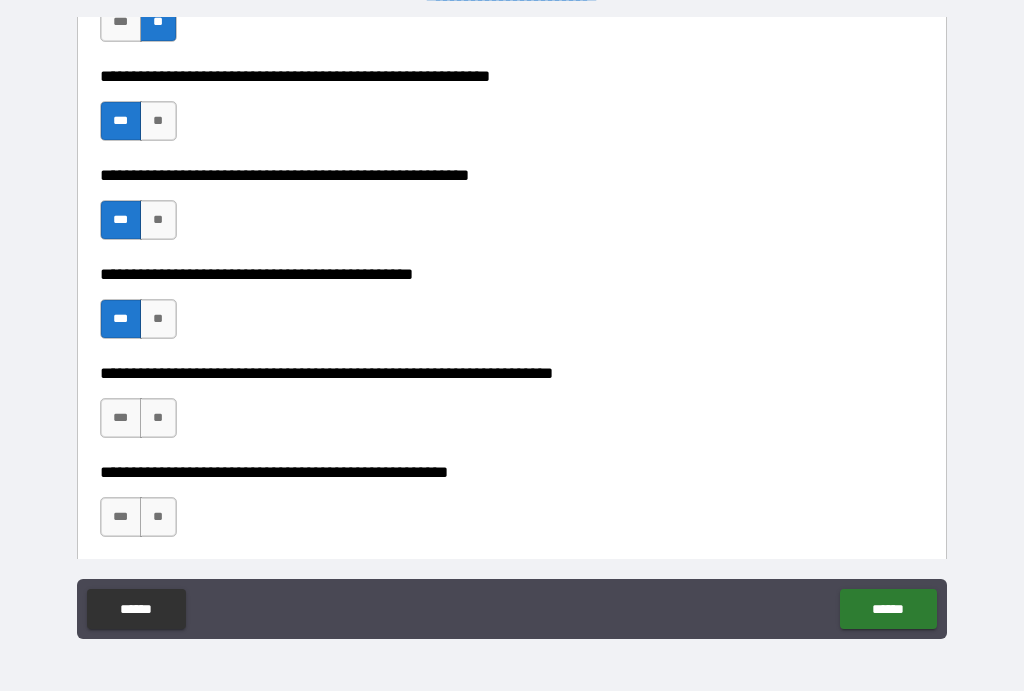 click on "**" at bounding box center [158, 320] 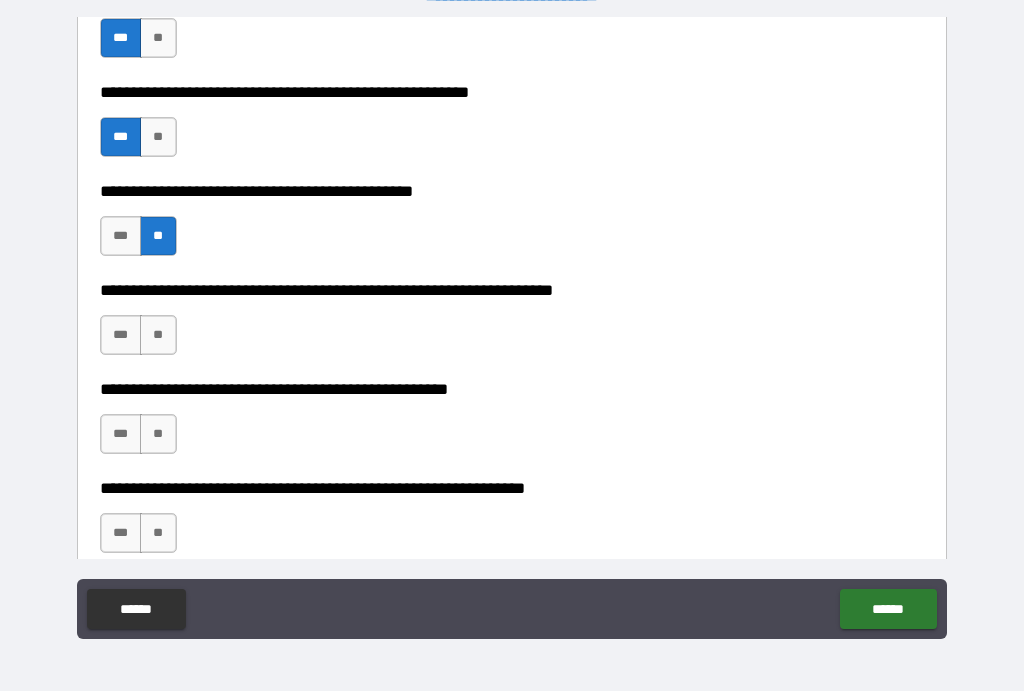 scroll, scrollTop: 4918, scrollLeft: 0, axis: vertical 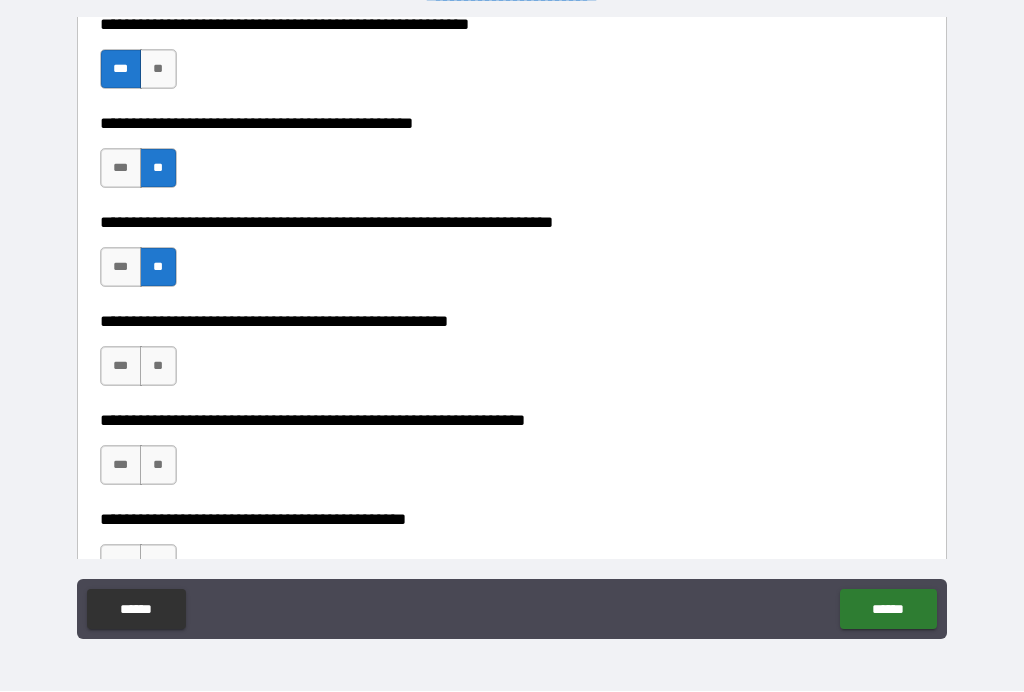 click on "***" at bounding box center [121, 367] 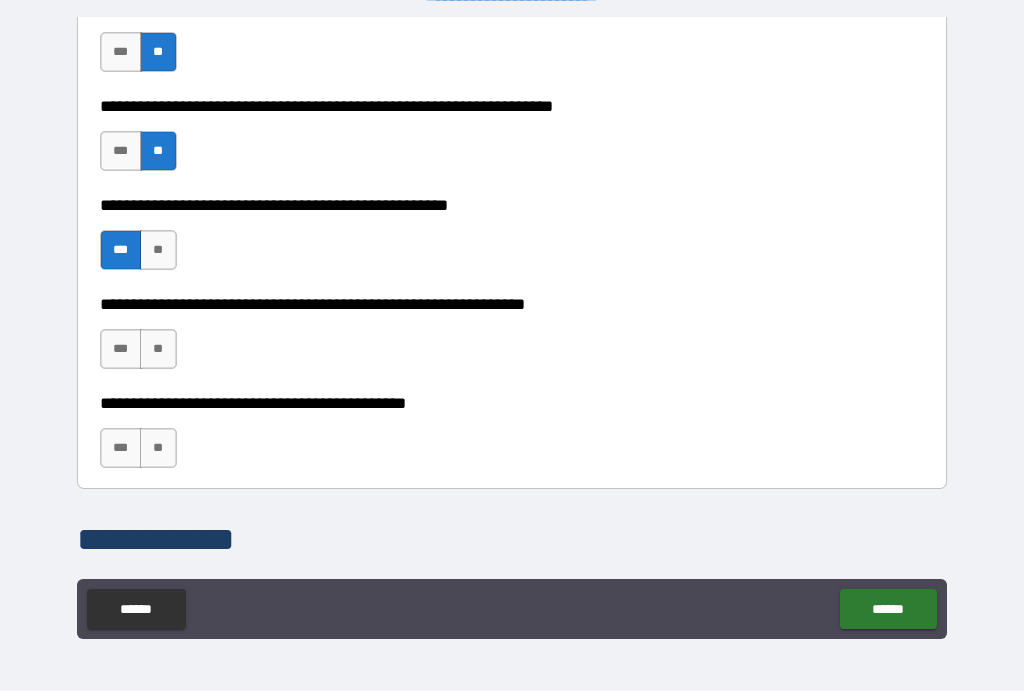 scroll, scrollTop: 5103, scrollLeft: 0, axis: vertical 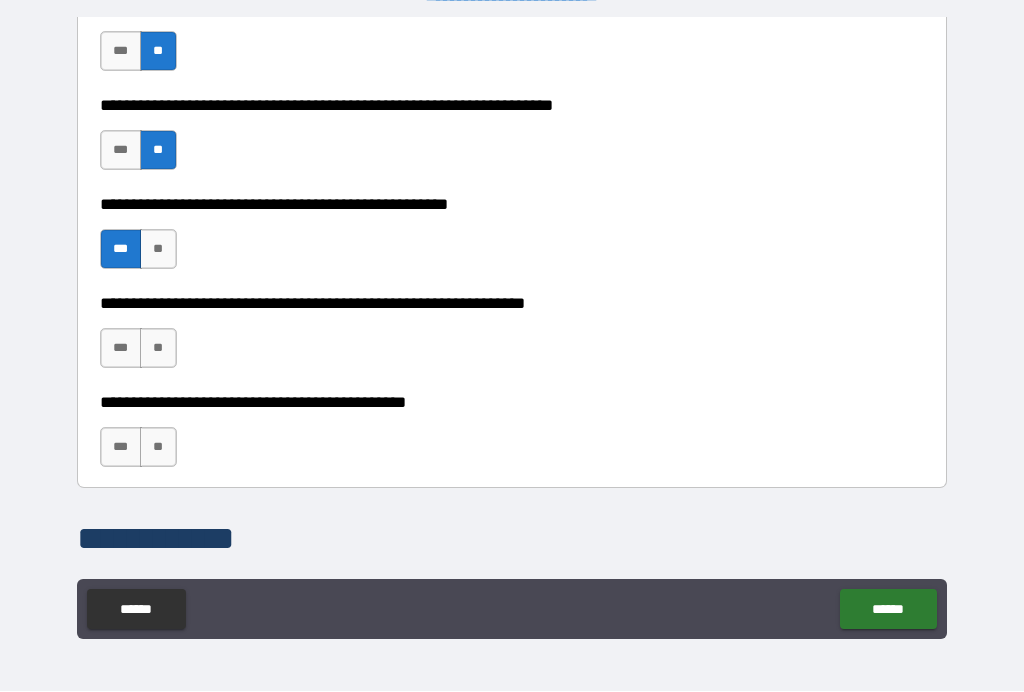 click on "**" at bounding box center (158, 349) 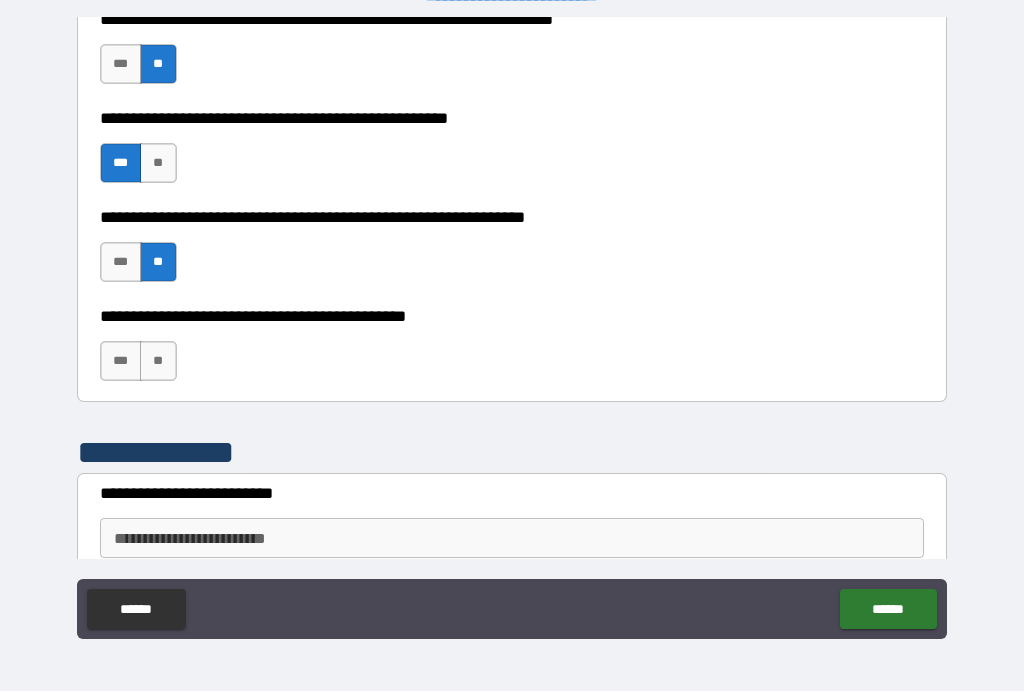scroll, scrollTop: 5192, scrollLeft: 0, axis: vertical 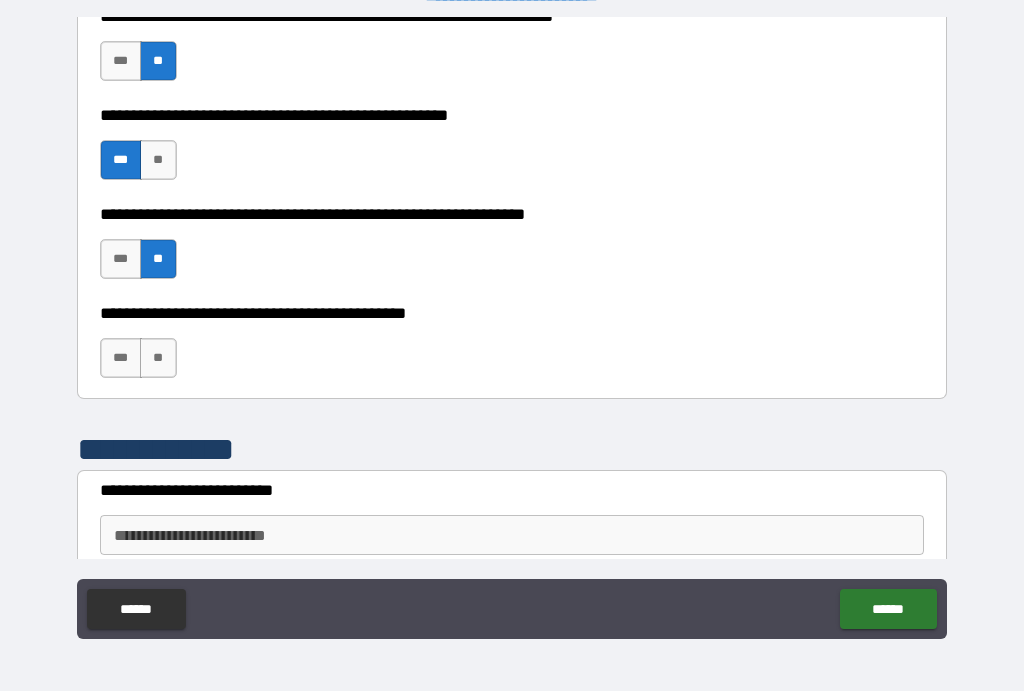 click on "***" at bounding box center [121, 260] 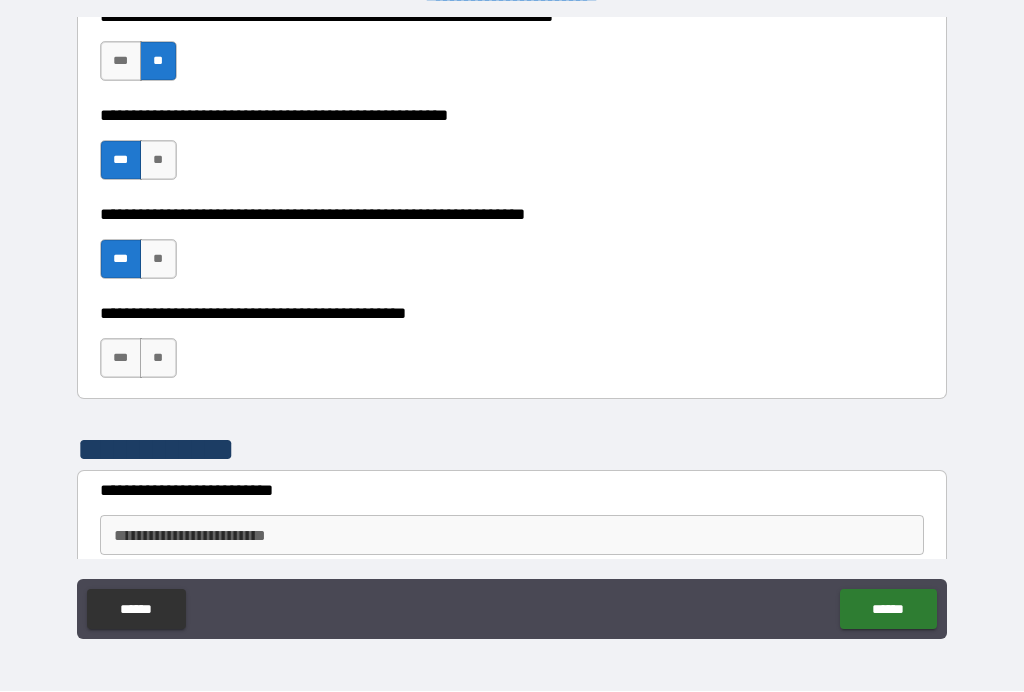 click on "**" at bounding box center [158, 260] 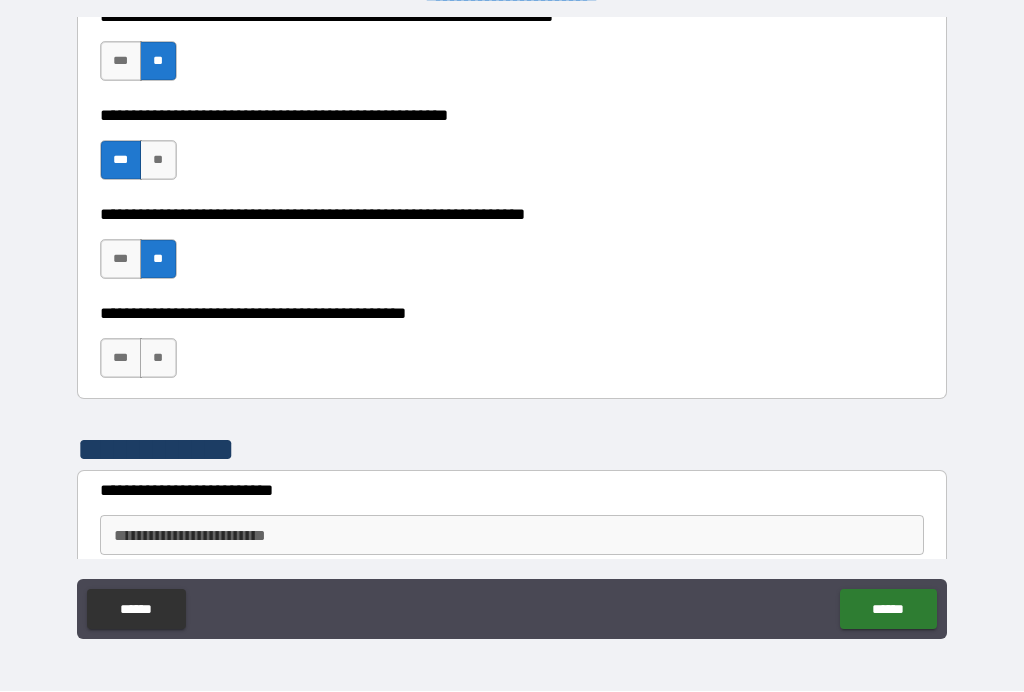 click on "***" at bounding box center (121, 260) 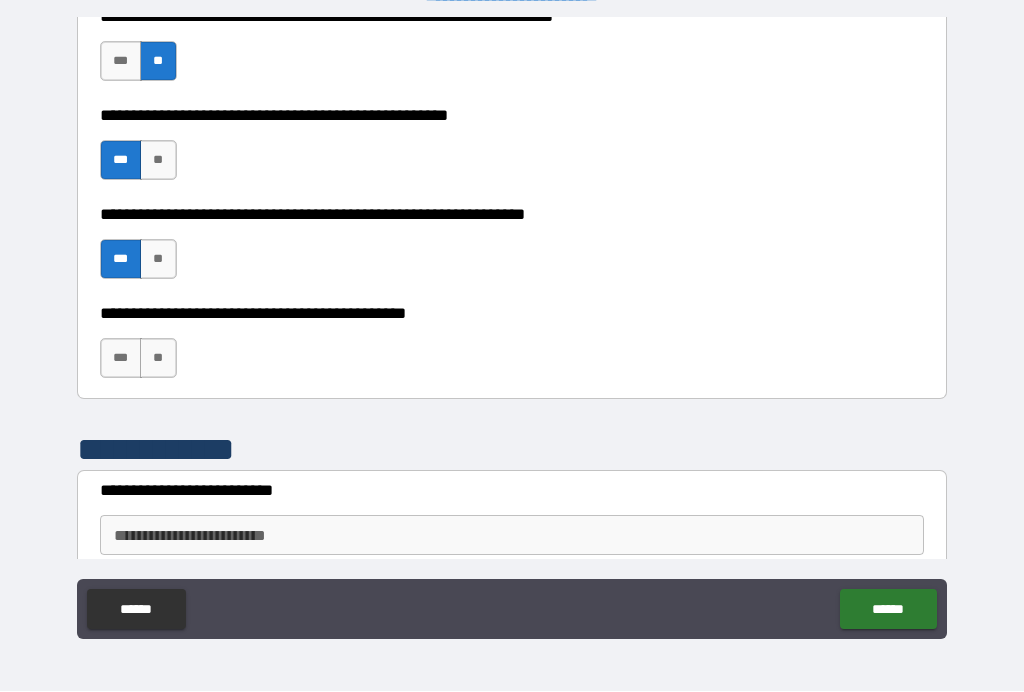 click on "***" at bounding box center [121, 260] 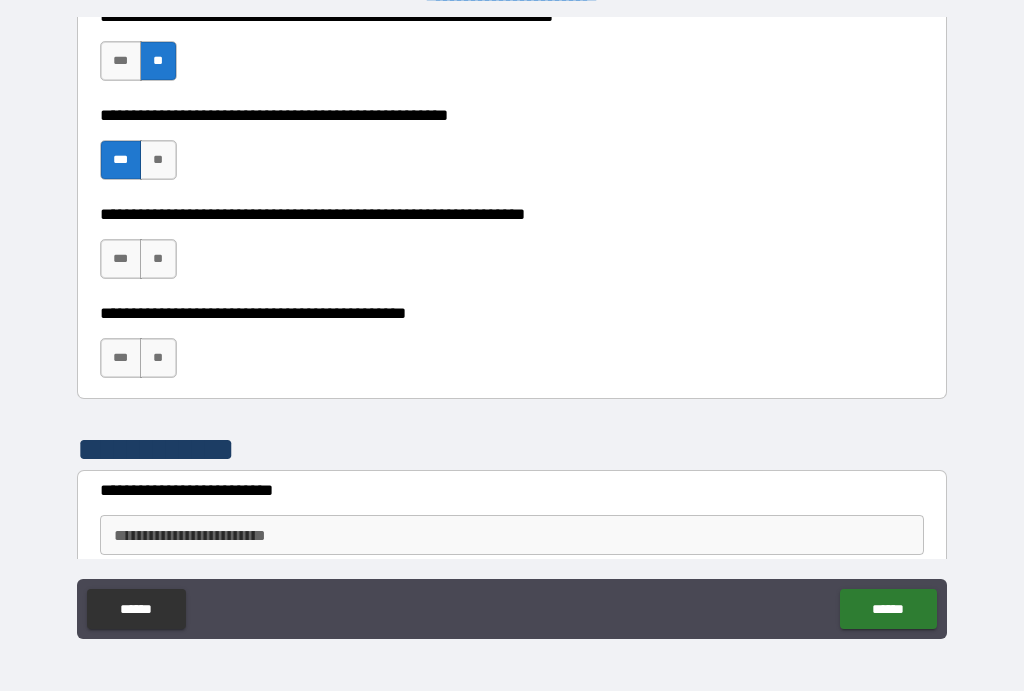 click on "**" at bounding box center [158, 260] 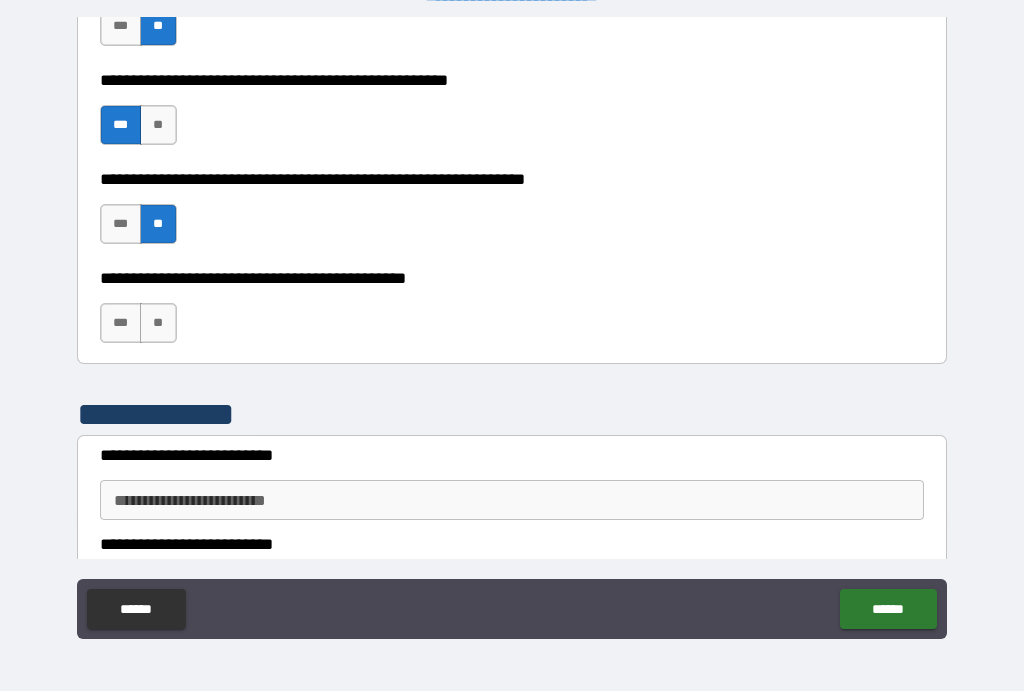 scroll, scrollTop: 5232, scrollLeft: 0, axis: vertical 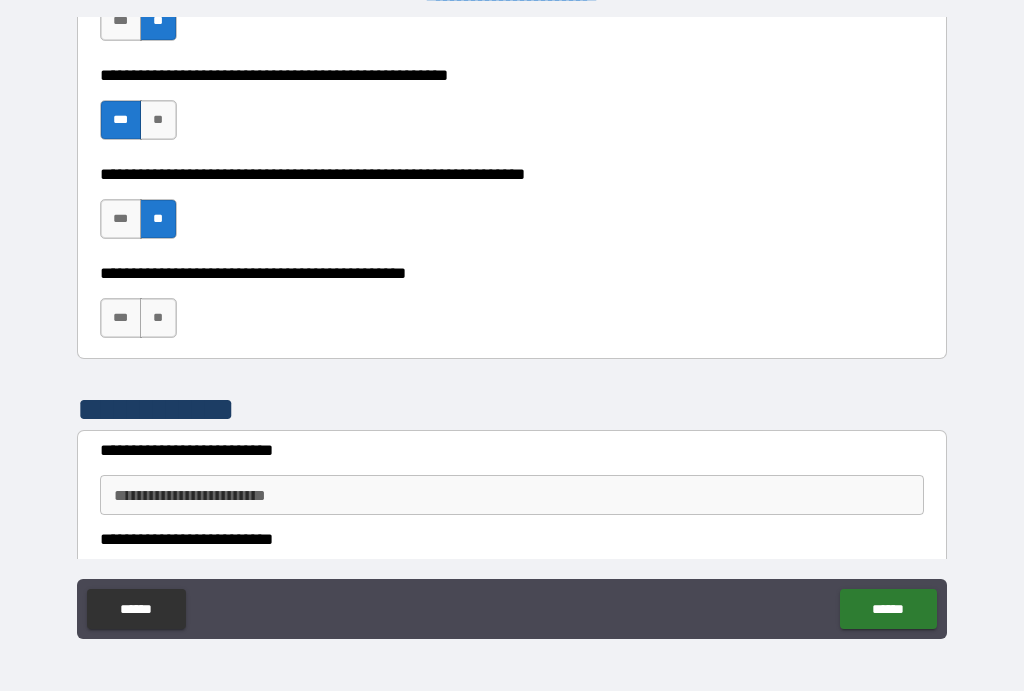 click on "**" at bounding box center [158, 319] 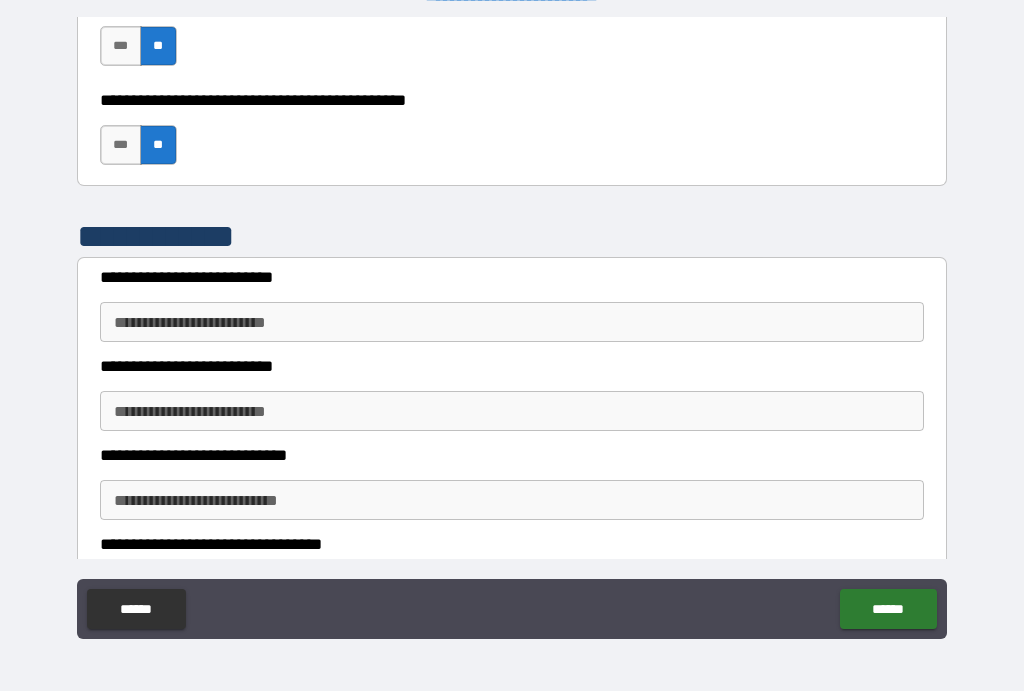 scroll, scrollTop: 5412, scrollLeft: 0, axis: vertical 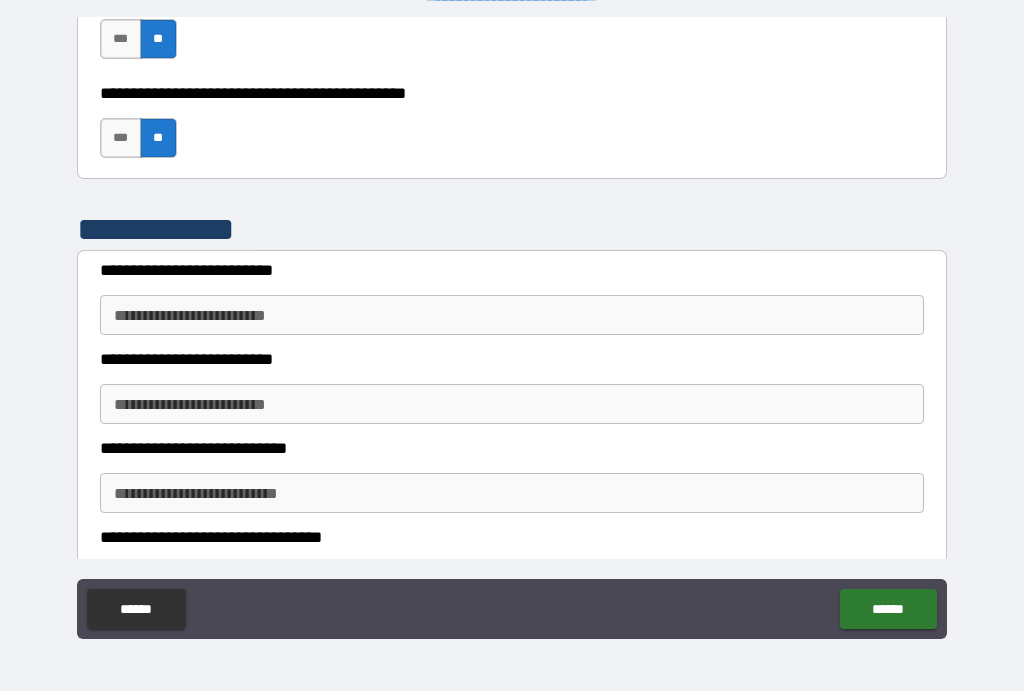 click on "**********" at bounding box center [512, 316] 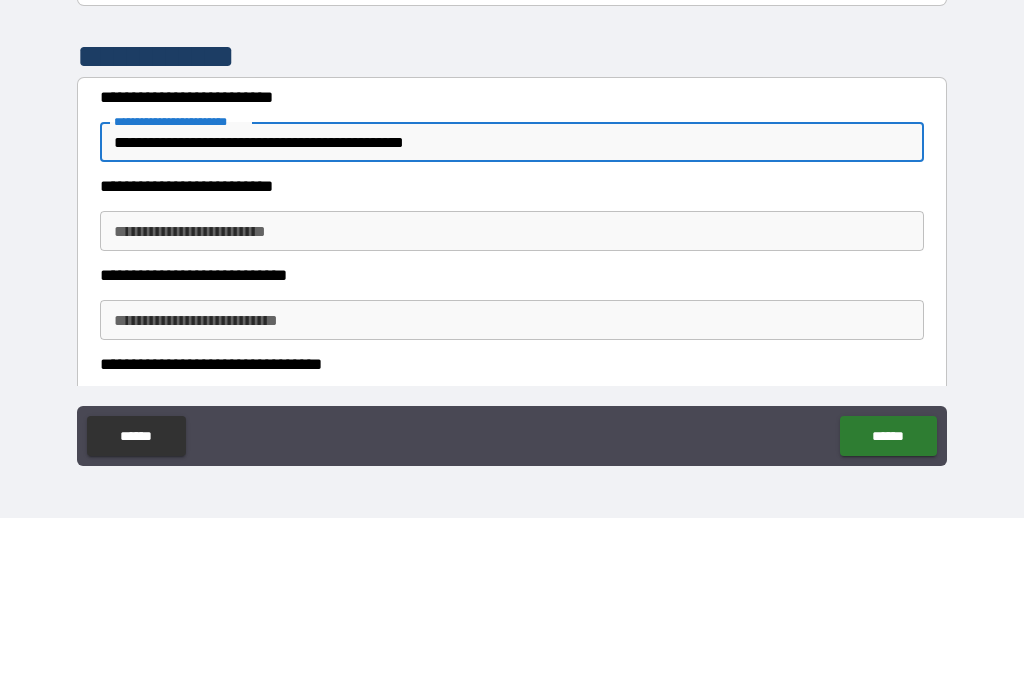 click on "**********" at bounding box center [512, 316] 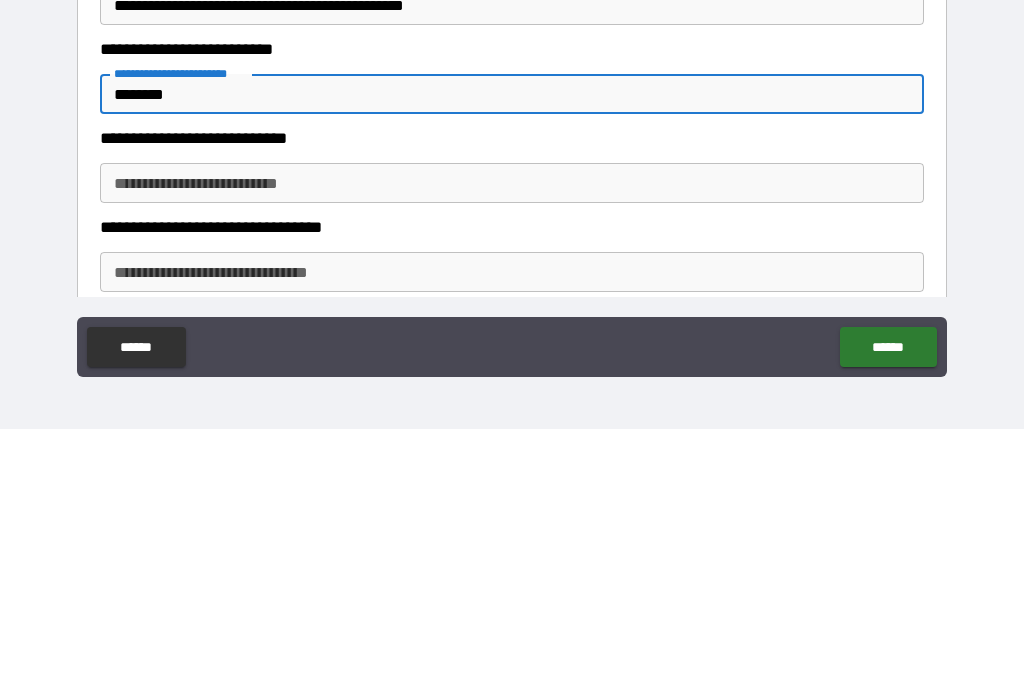scroll, scrollTop: 5459, scrollLeft: 0, axis: vertical 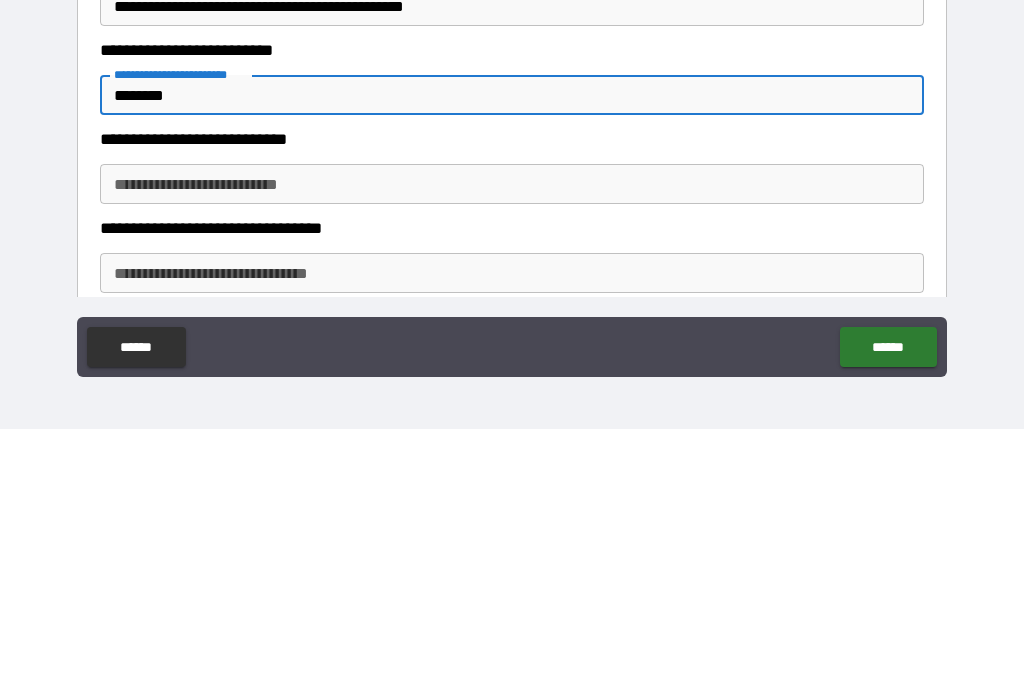 click on "**********" at bounding box center [512, 447] 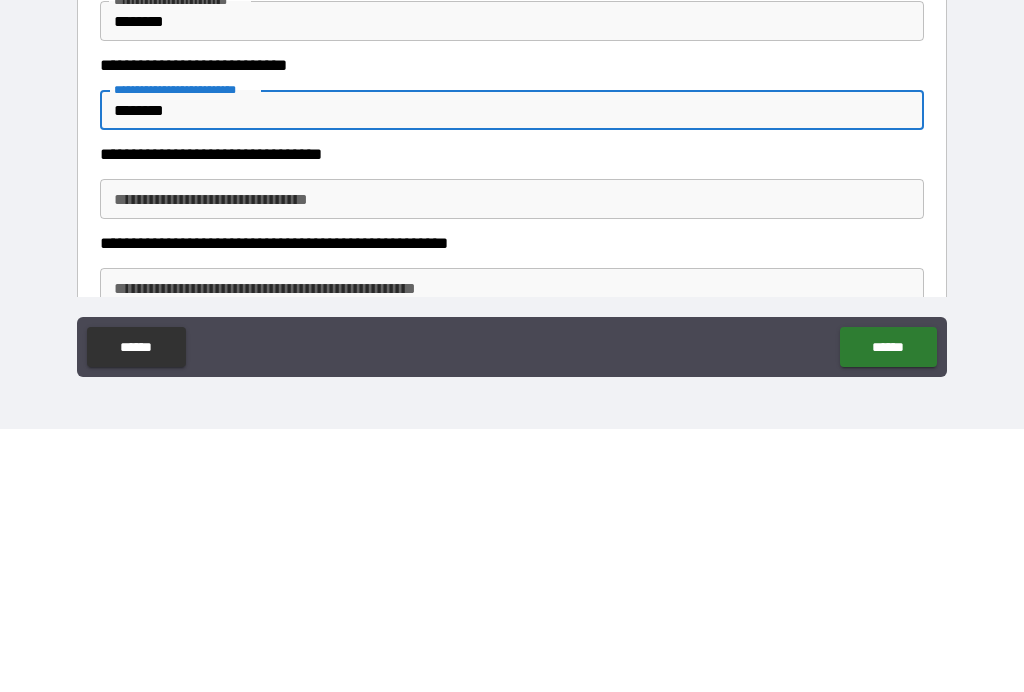 scroll, scrollTop: 5532, scrollLeft: 0, axis: vertical 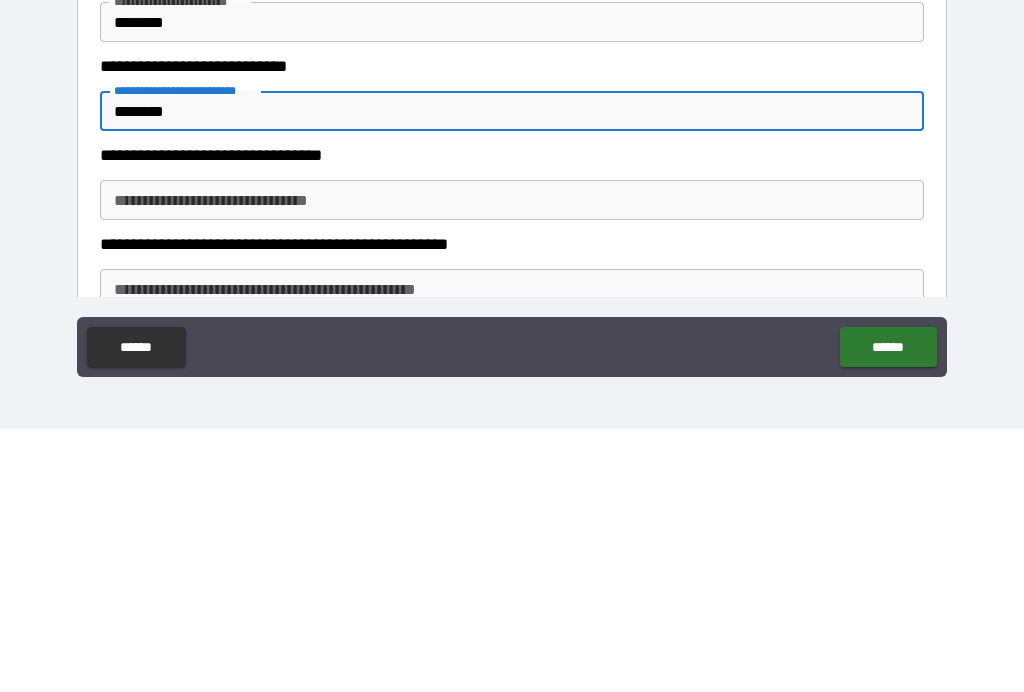 click on "**********" at bounding box center [512, 463] 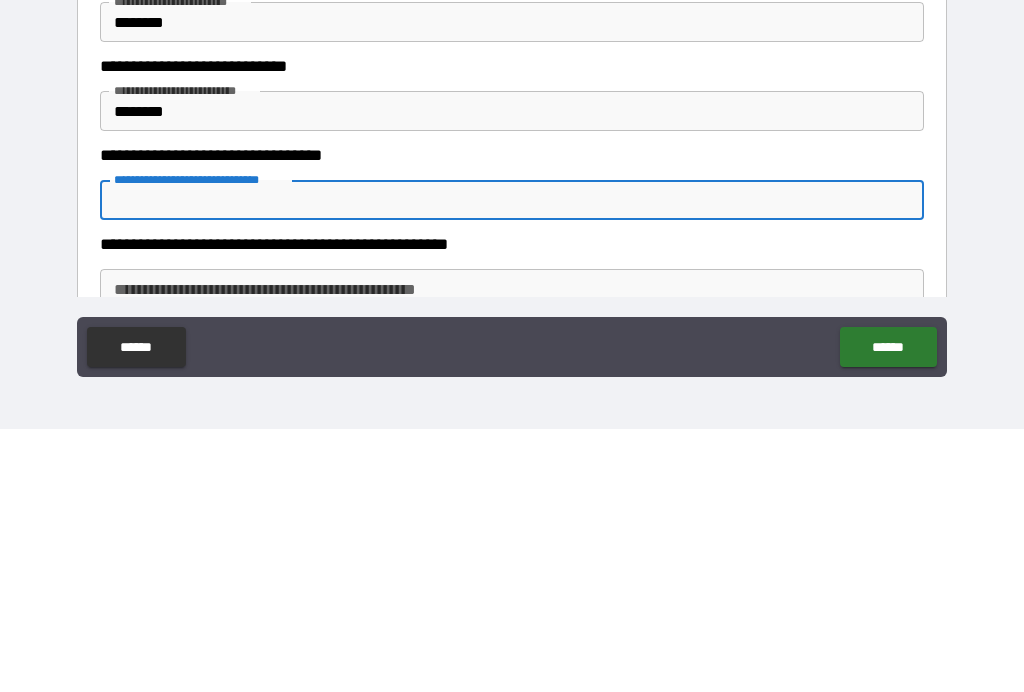 click on "********" at bounding box center (512, 374) 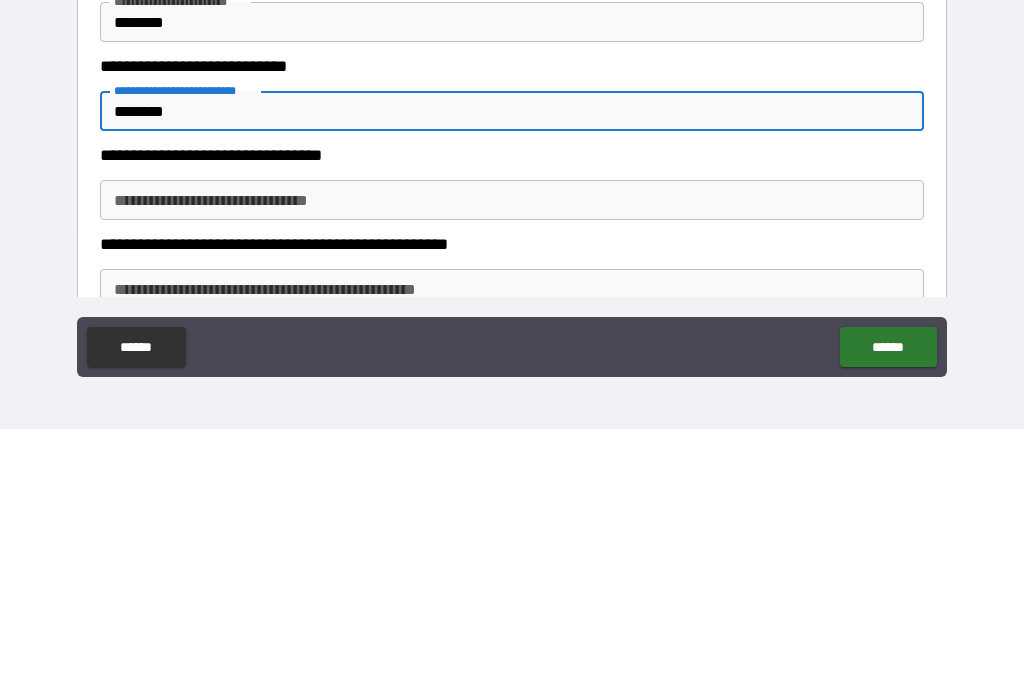 click on "**********" at bounding box center [512, 463] 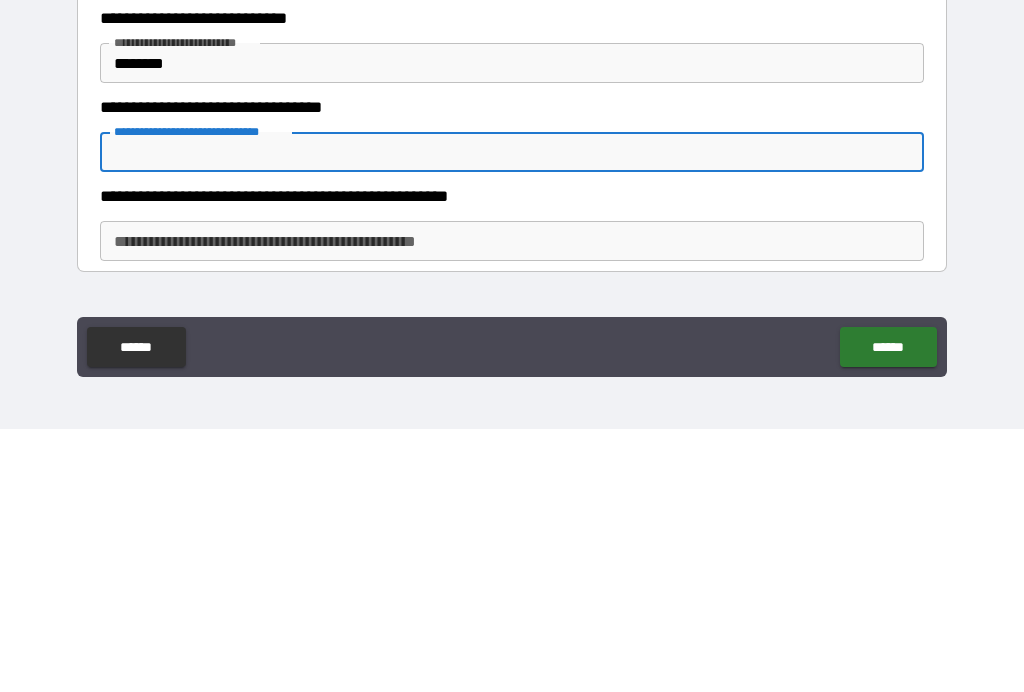 scroll, scrollTop: 5577, scrollLeft: 0, axis: vertical 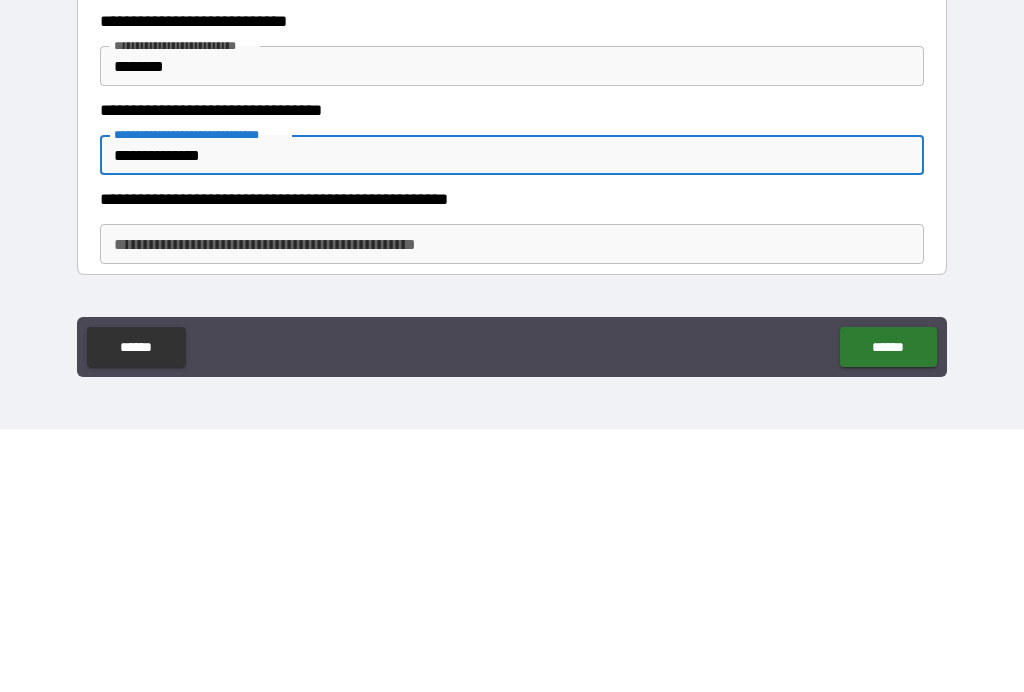 click on "**********" at bounding box center [512, 418] 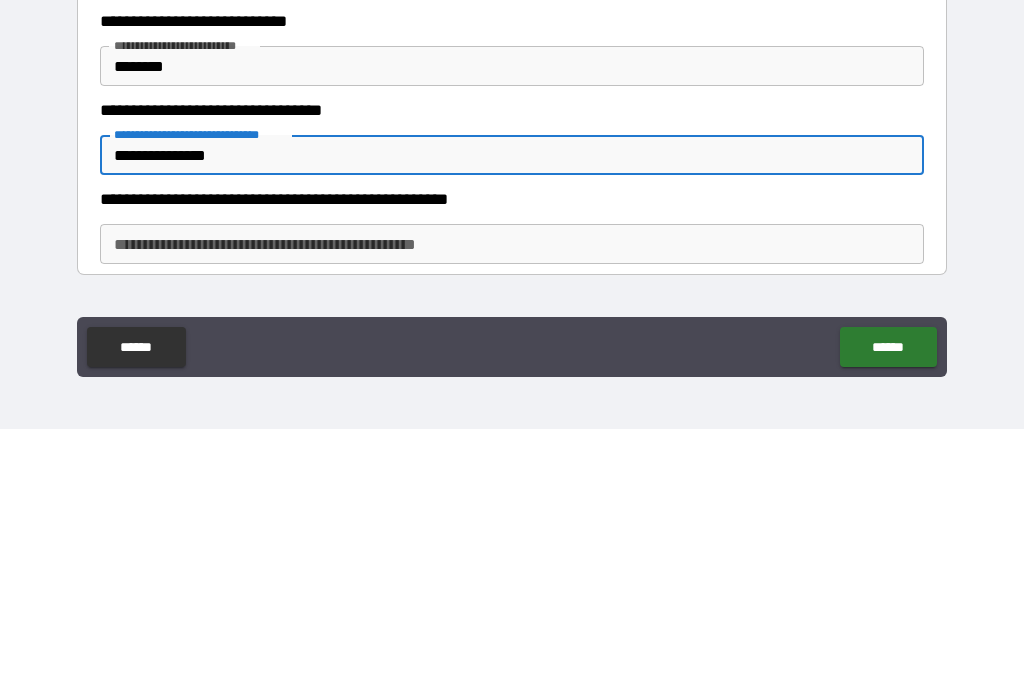 click on "**********" at bounding box center [512, 418] 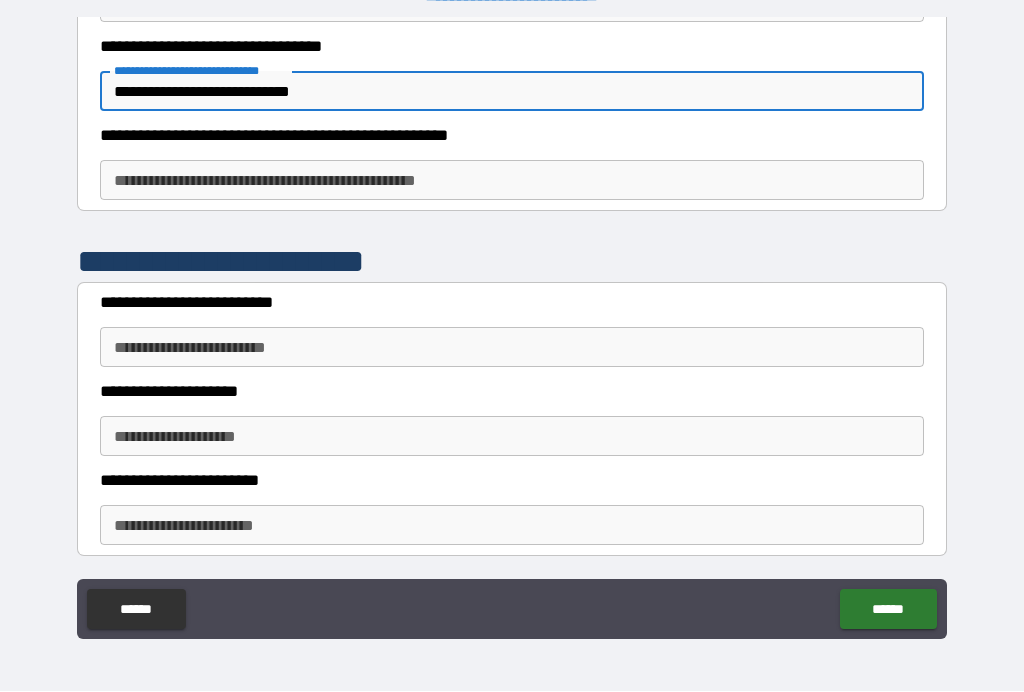 scroll, scrollTop: 5904, scrollLeft: 0, axis: vertical 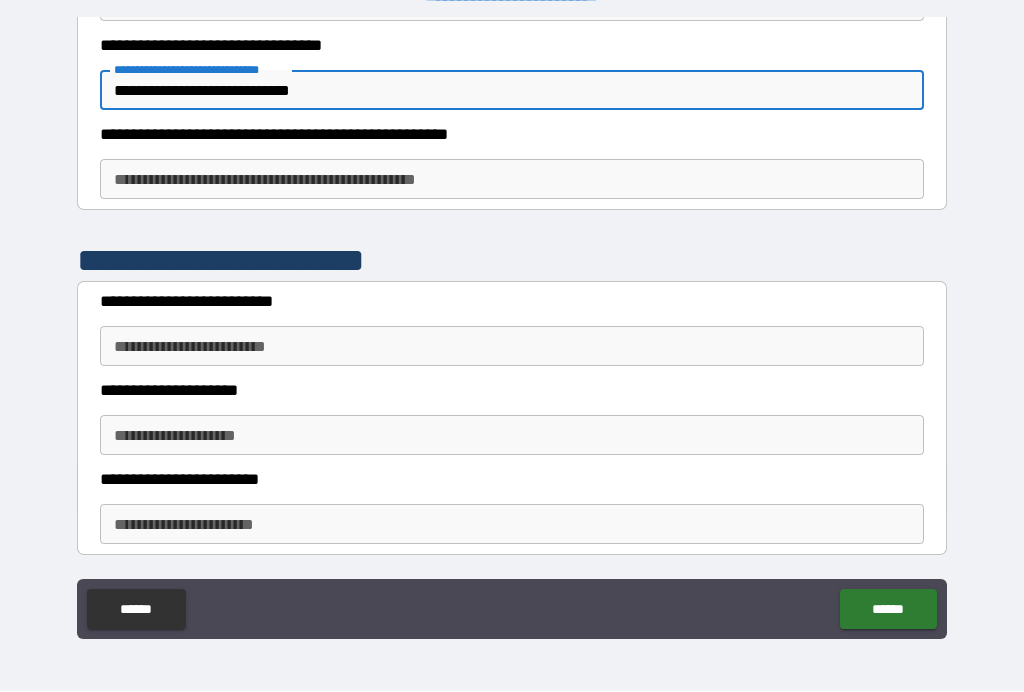 click on "**********" at bounding box center [512, 347] 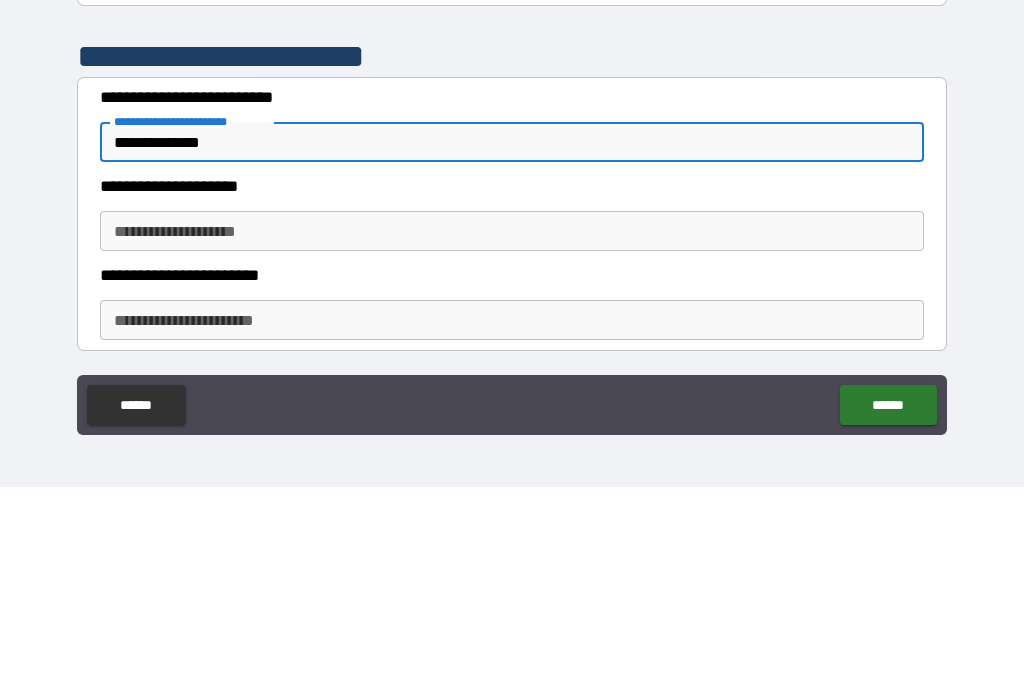 click on "**********" at bounding box center [512, 436] 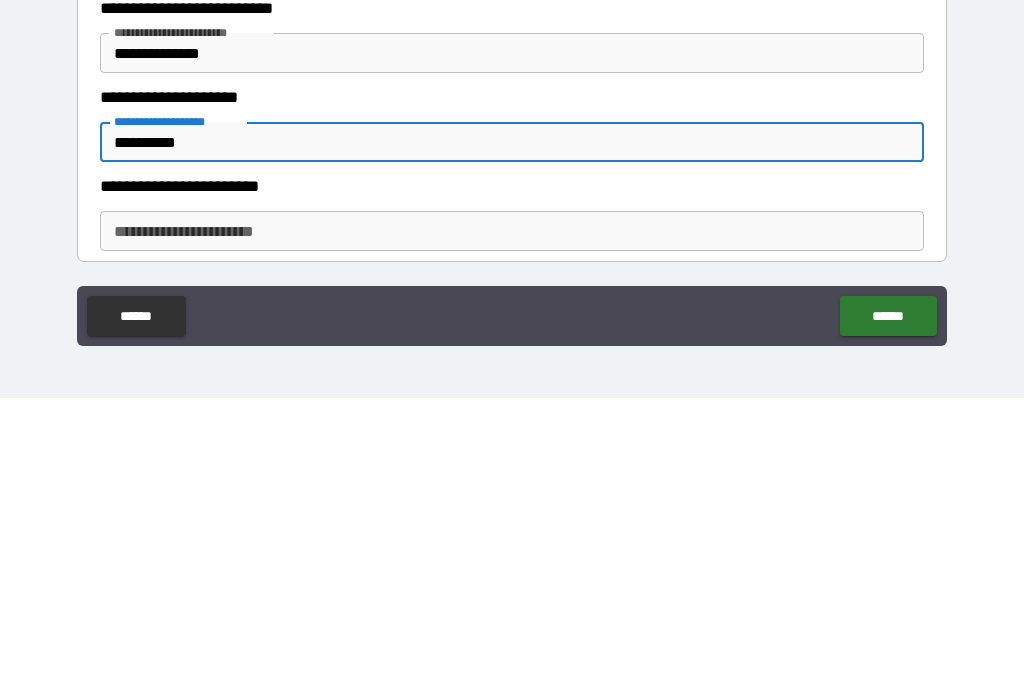 click on "**********" at bounding box center [512, 525] 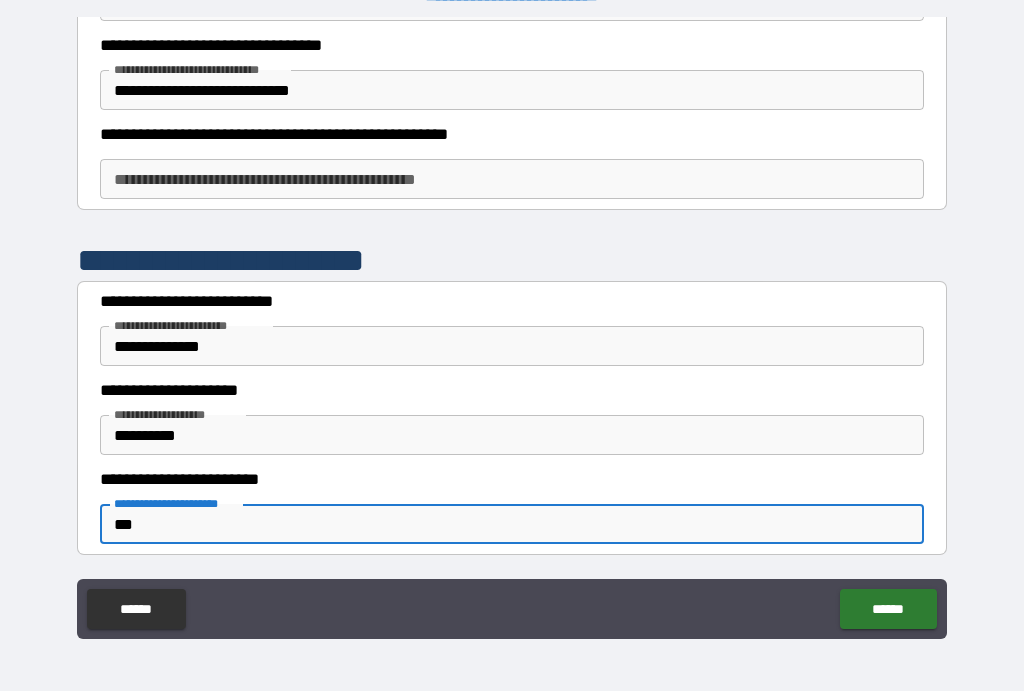 click on "******" at bounding box center (888, 610) 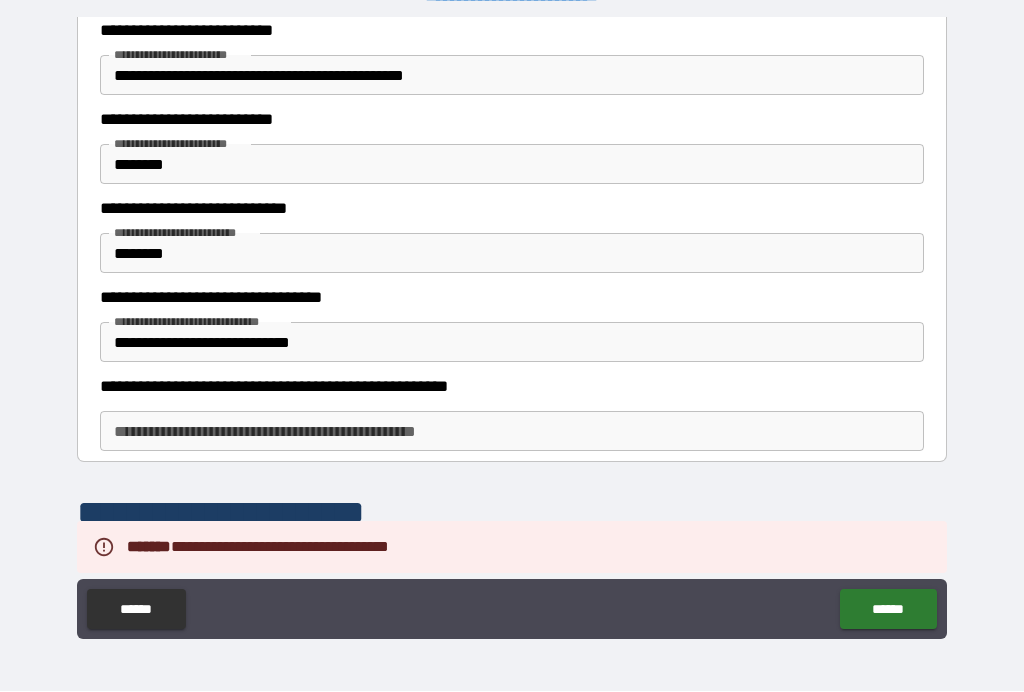 scroll, scrollTop: 5652, scrollLeft: 0, axis: vertical 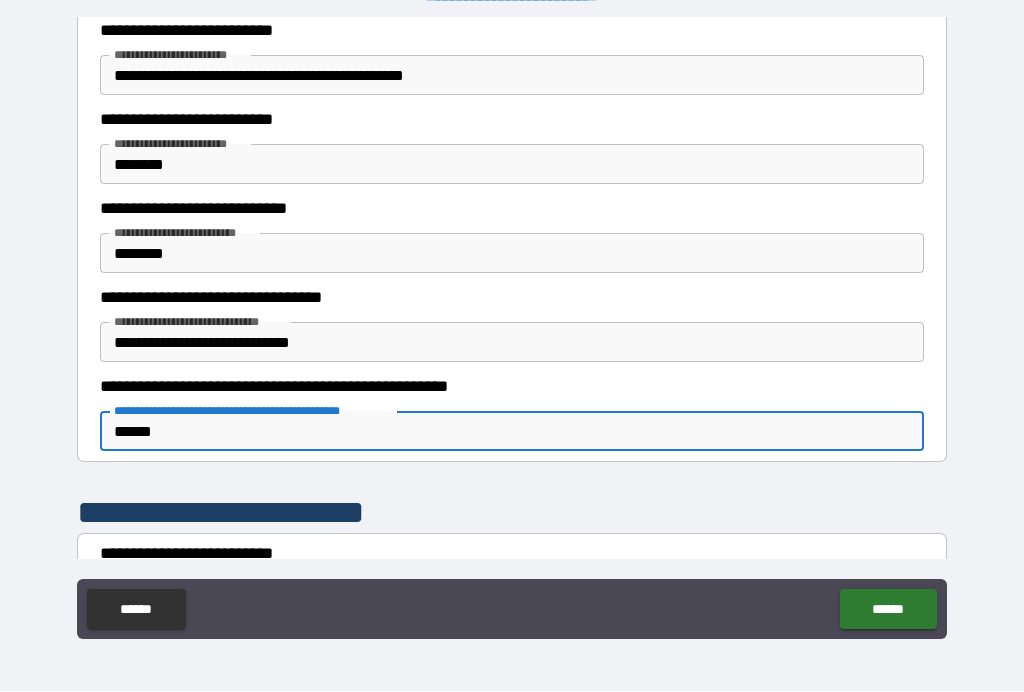 click on "******" at bounding box center [888, 610] 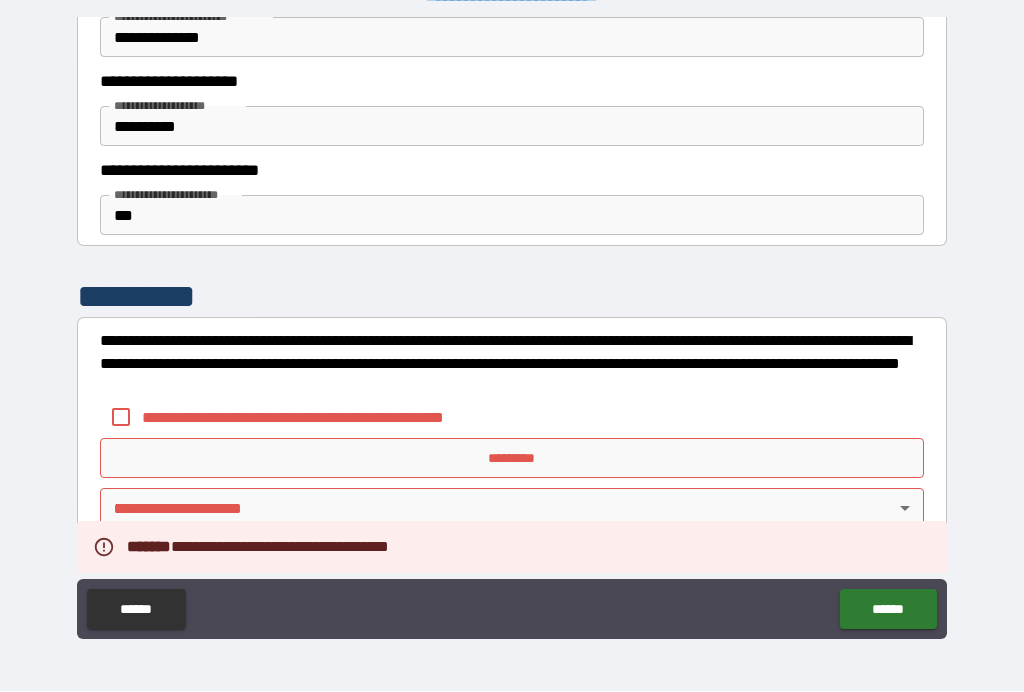 scroll, scrollTop: 6213, scrollLeft: 0, axis: vertical 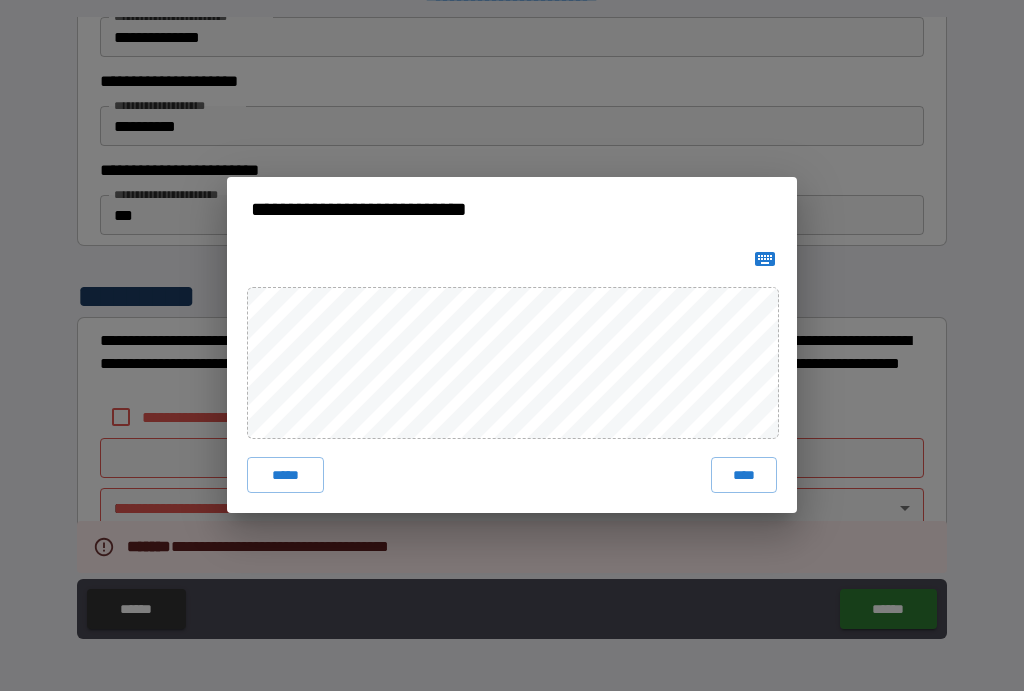 click on "****" at bounding box center [744, 476] 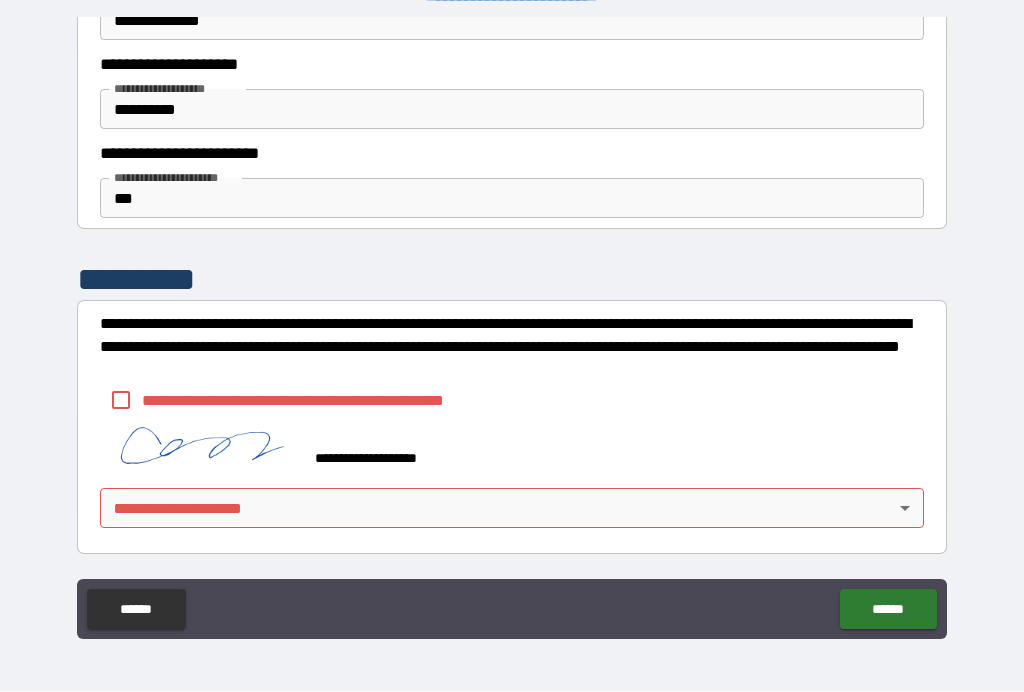 scroll, scrollTop: 6230, scrollLeft: 0, axis: vertical 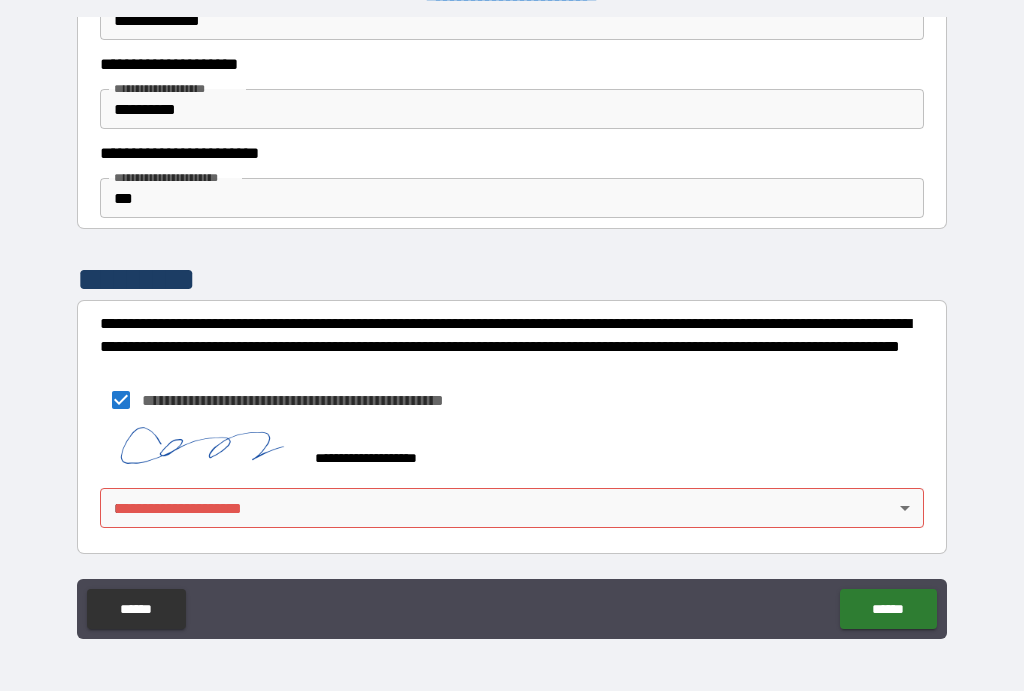 click on "**********" at bounding box center (512, 329) 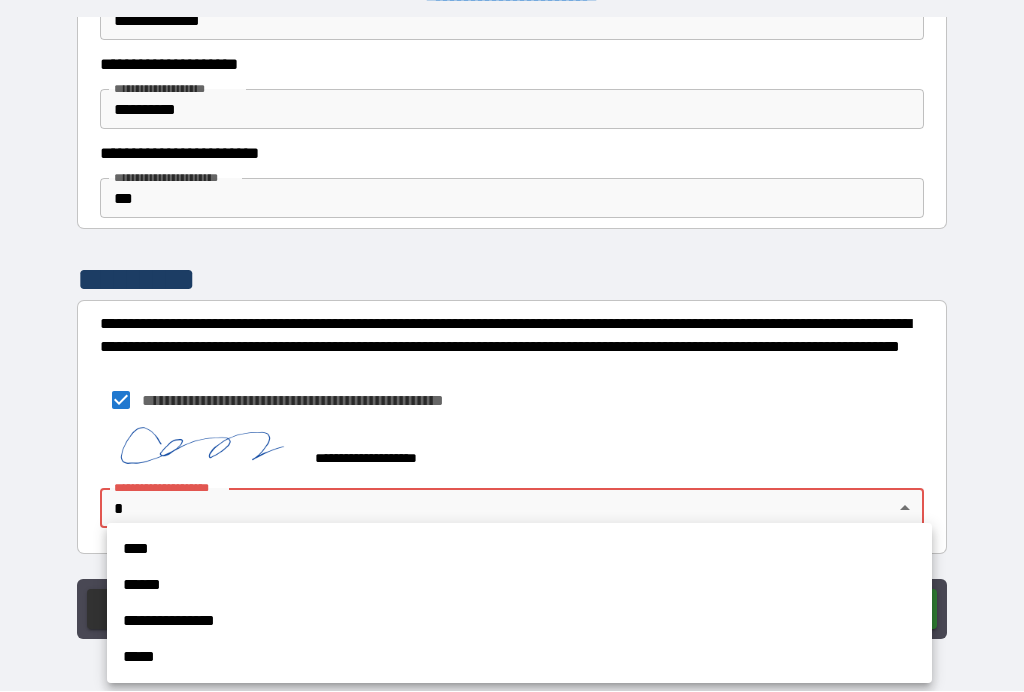 click on "****" at bounding box center (519, 550) 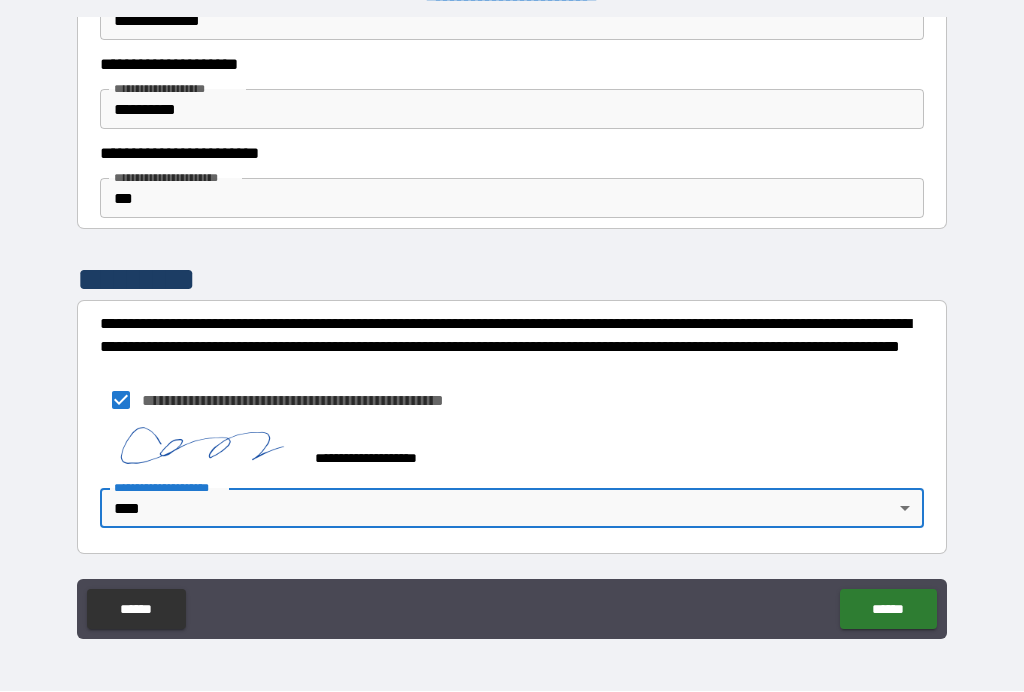 click on "******" at bounding box center (888, 610) 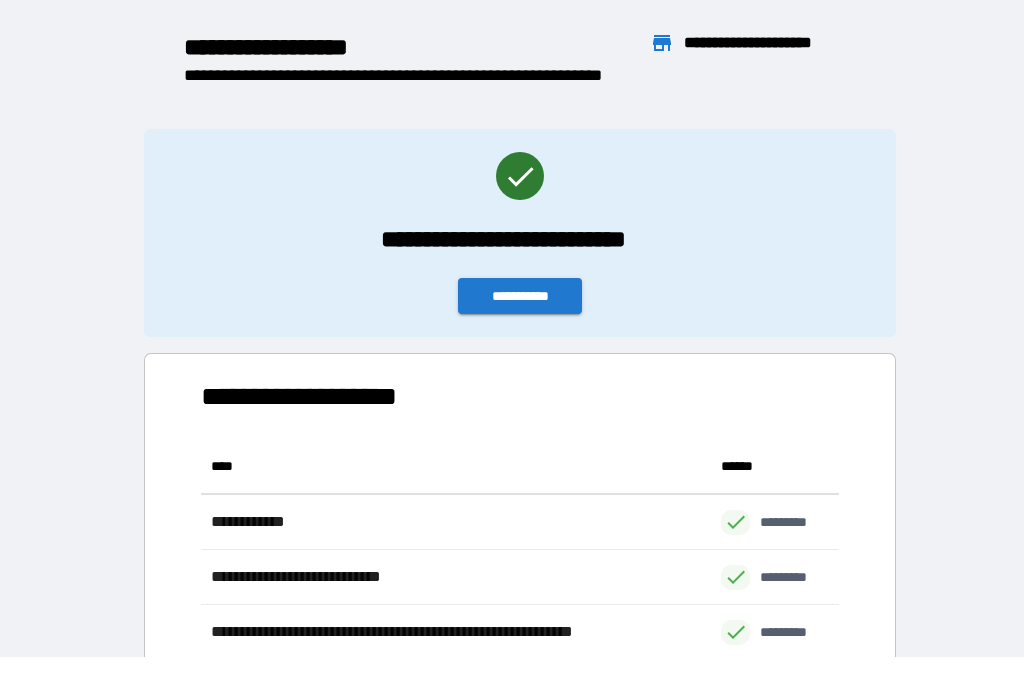 scroll, scrollTop: 276, scrollLeft: 638, axis: both 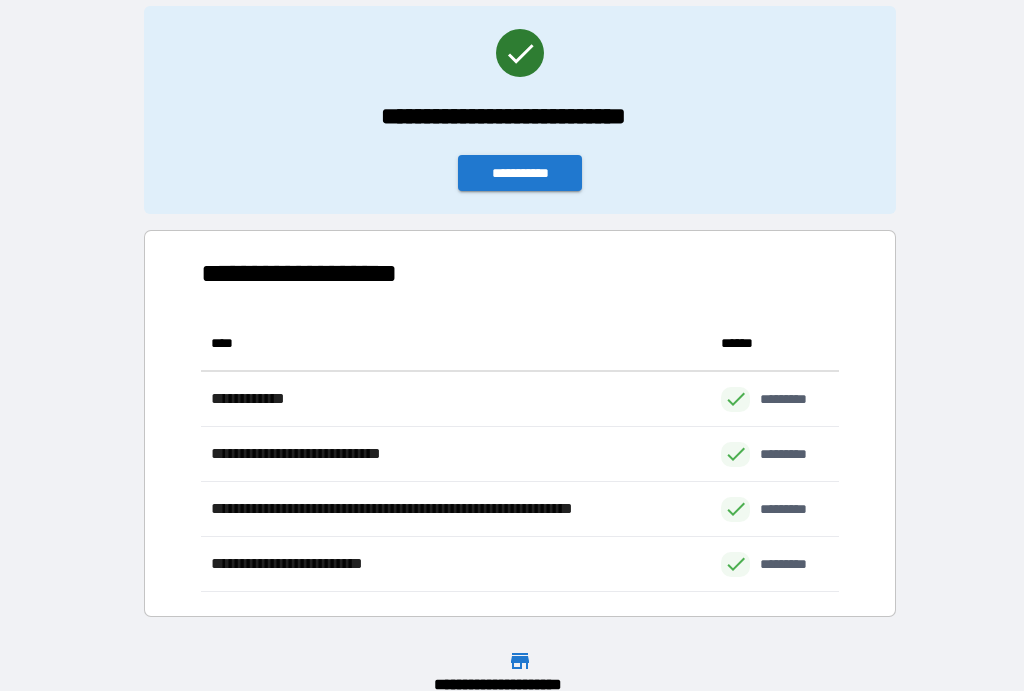 click on "**********" at bounding box center [520, 174] 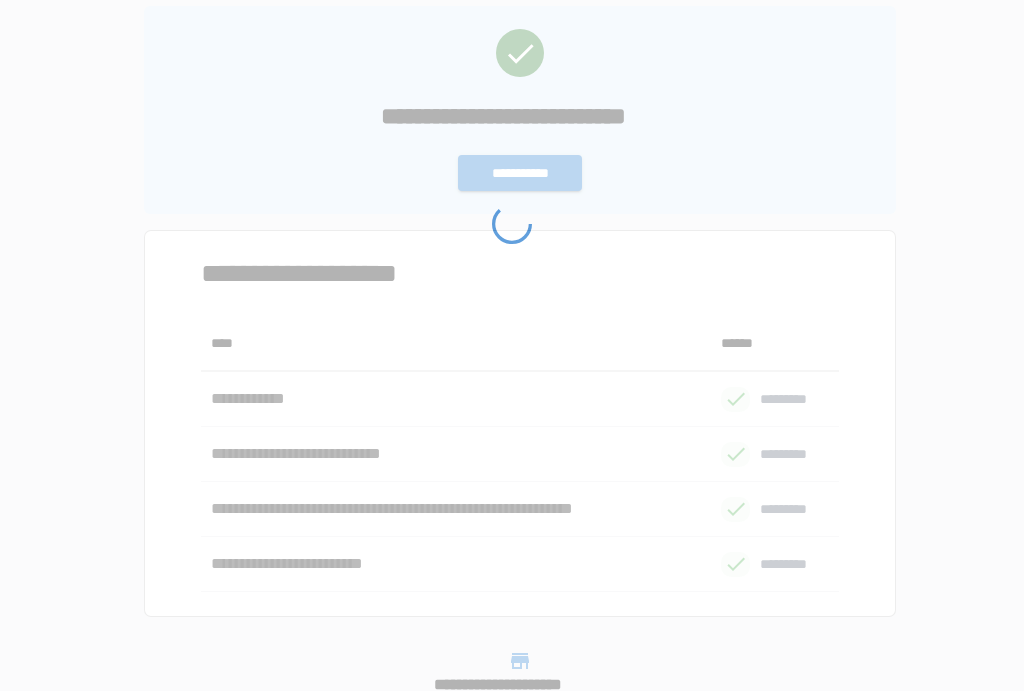 scroll, scrollTop: 0, scrollLeft: 0, axis: both 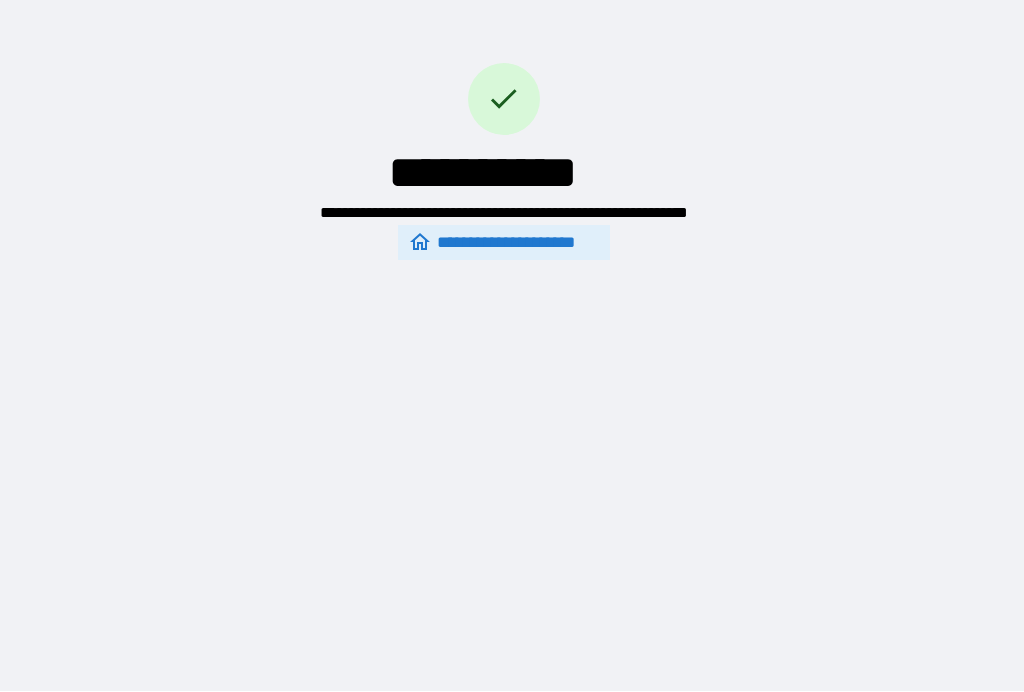 click on "**********" at bounding box center [512, 329] 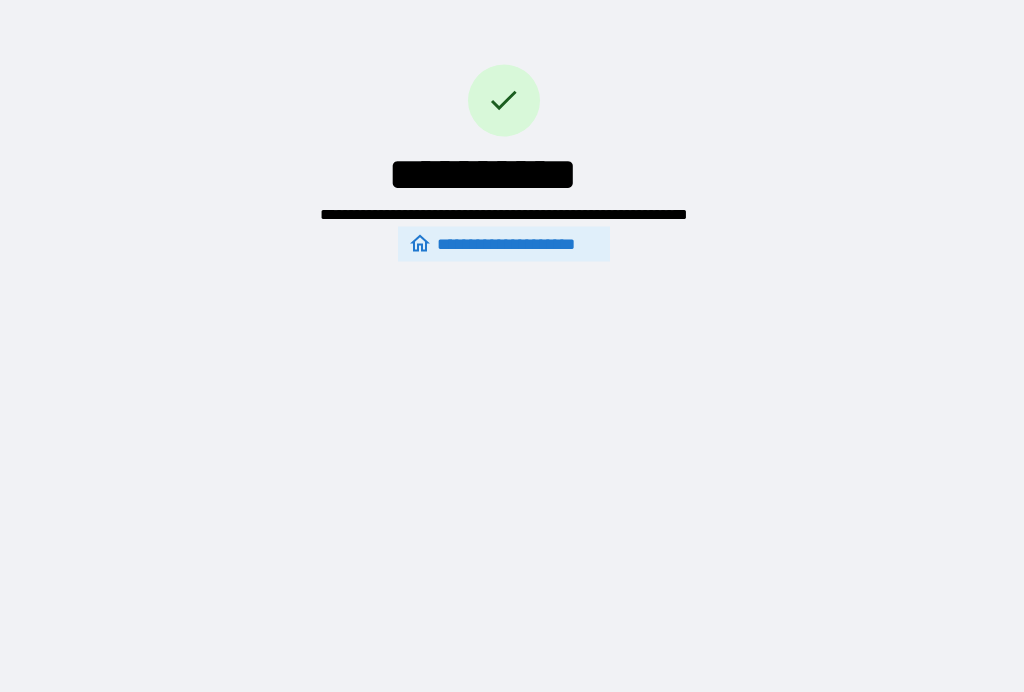 scroll, scrollTop: 34, scrollLeft: 0, axis: vertical 